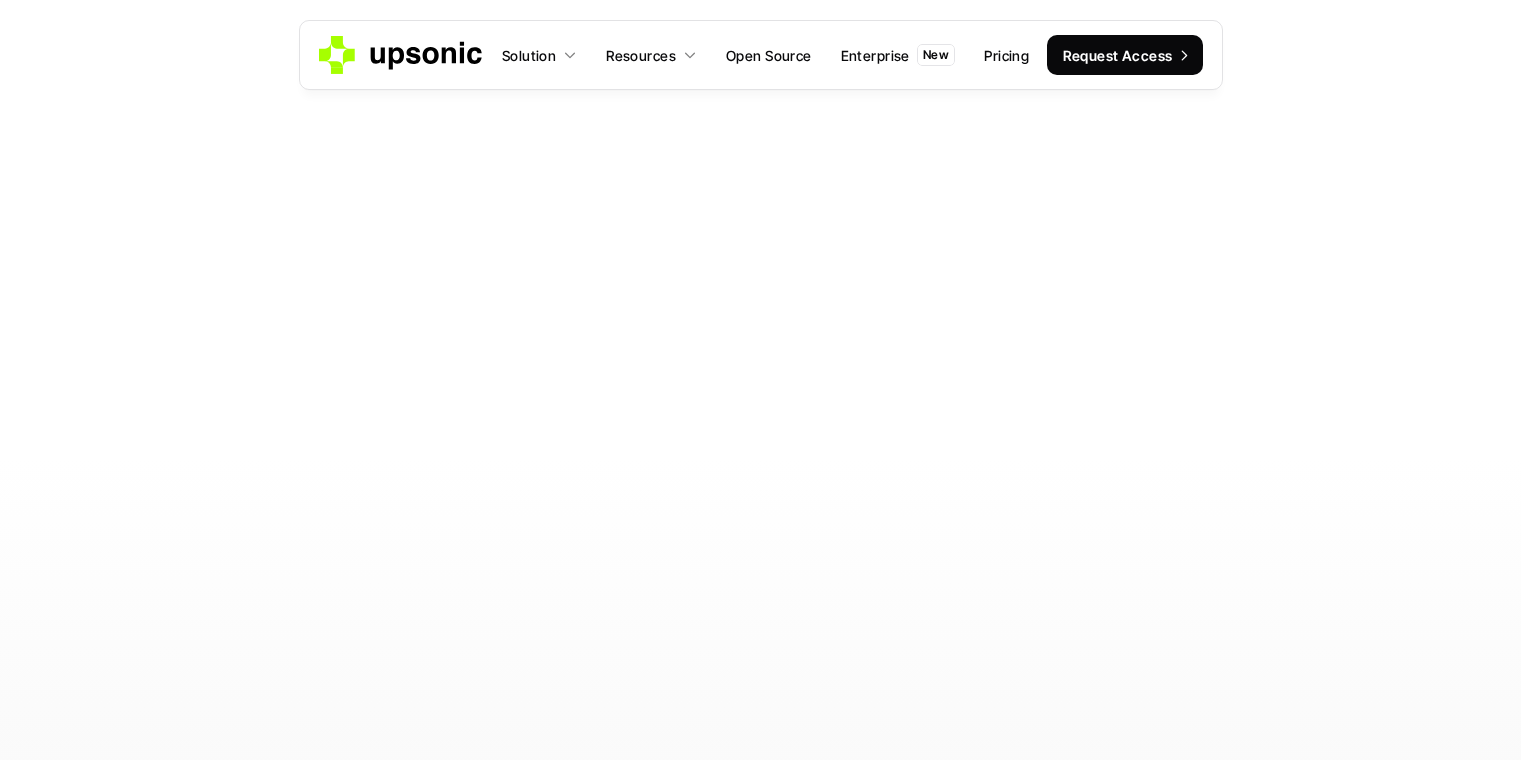 scroll, scrollTop: 0, scrollLeft: 0, axis: both 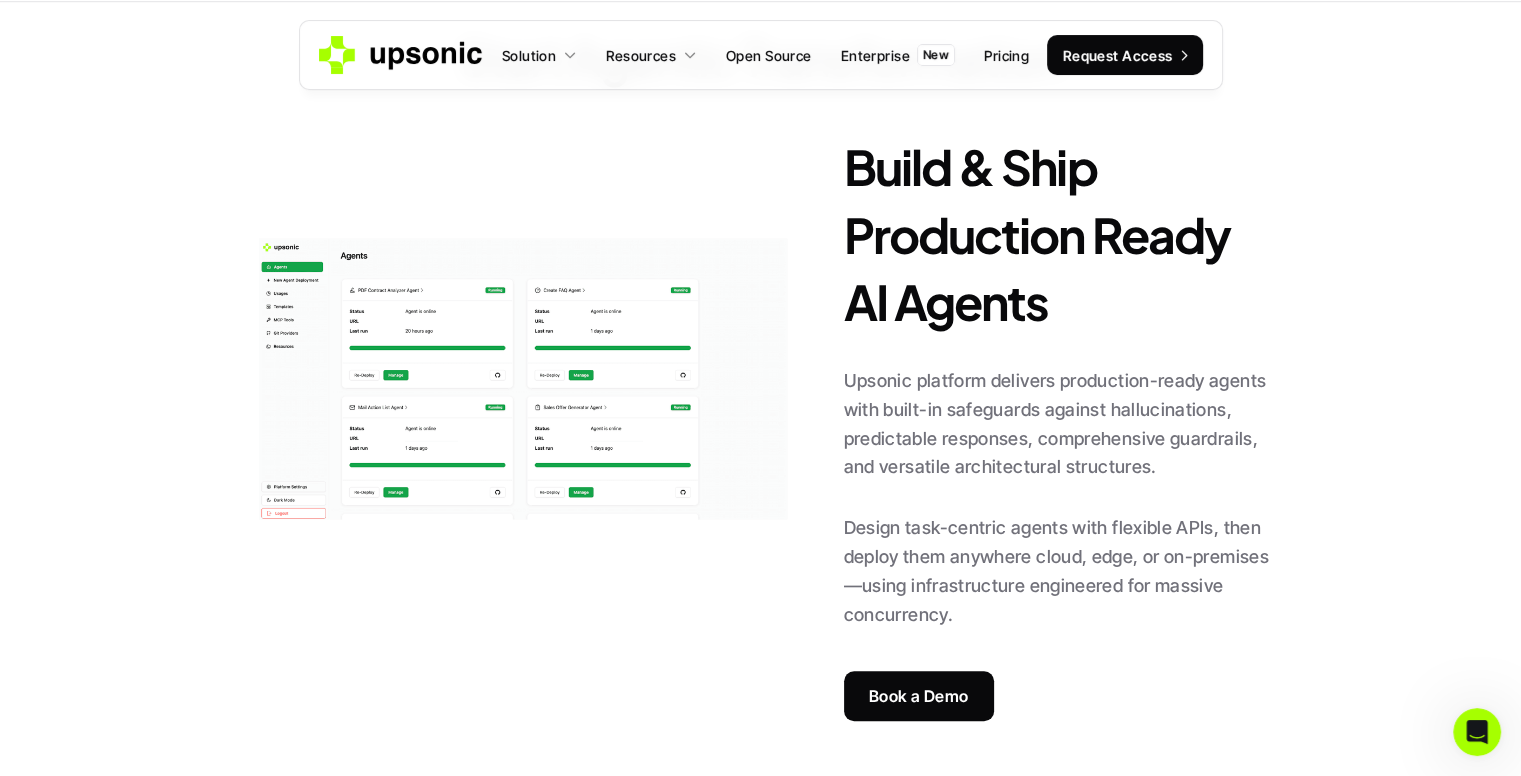 click on "Upsonic platform delivers production-ready agents with built-in safeguards against hallucinations, predictable responses, comprehensive guardrails, and versatile architectural structures." at bounding box center (1060, 424) 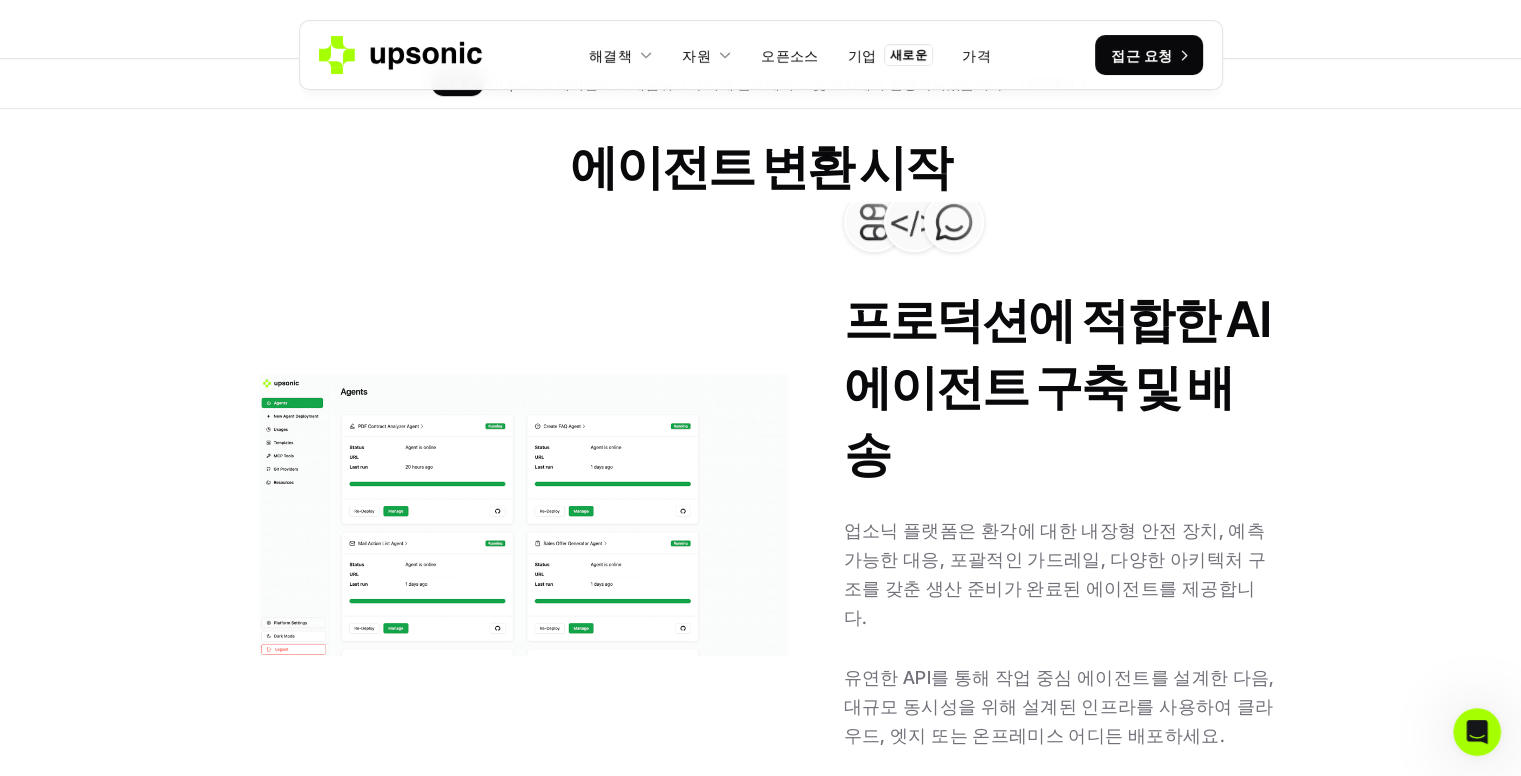 scroll, scrollTop: 1000, scrollLeft: 0, axis: vertical 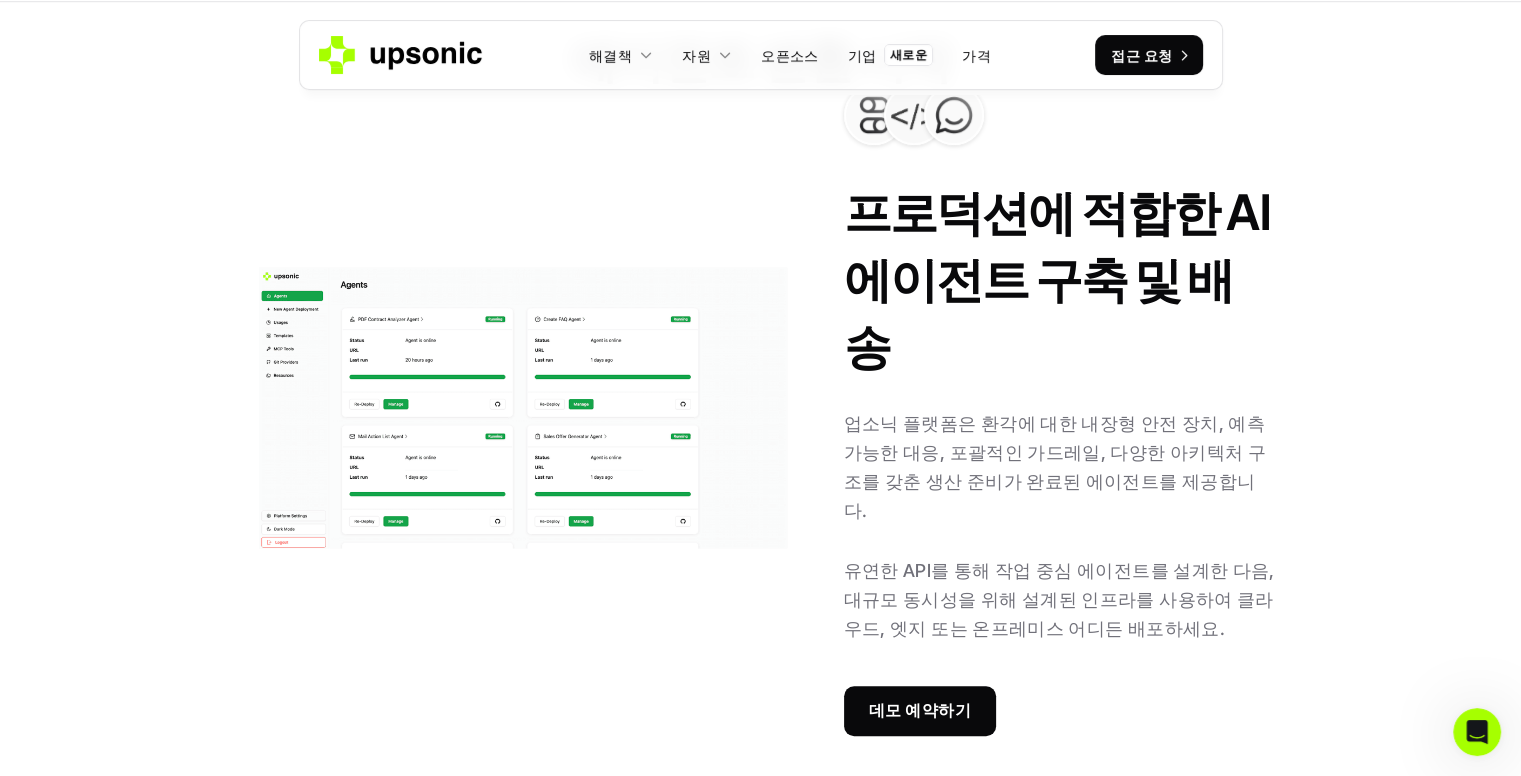 click at bounding box center (521, 410) 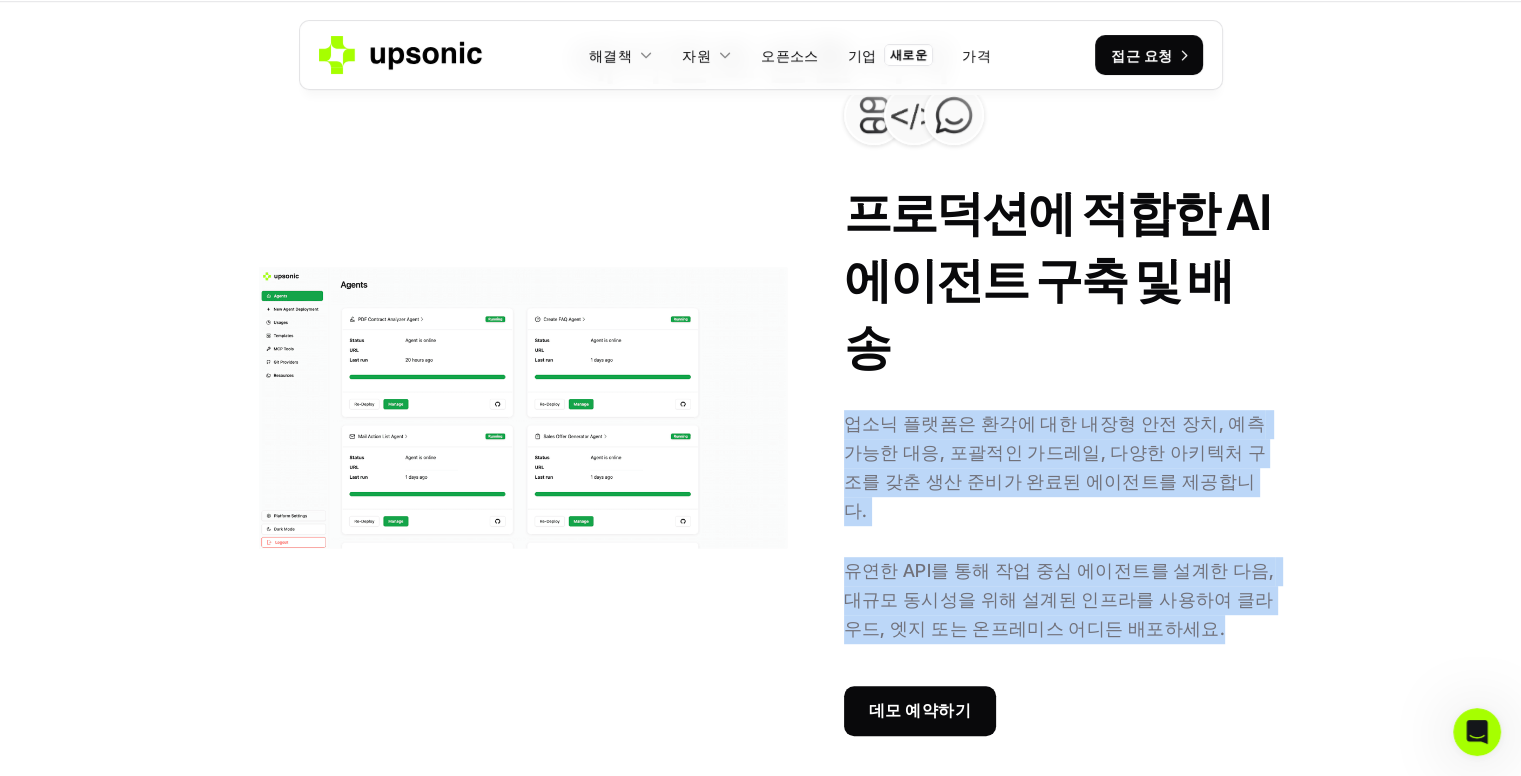 drag, startPoint x: 844, startPoint y: 401, endPoint x: 1208, endPoint y: 593, distance: 411.53372 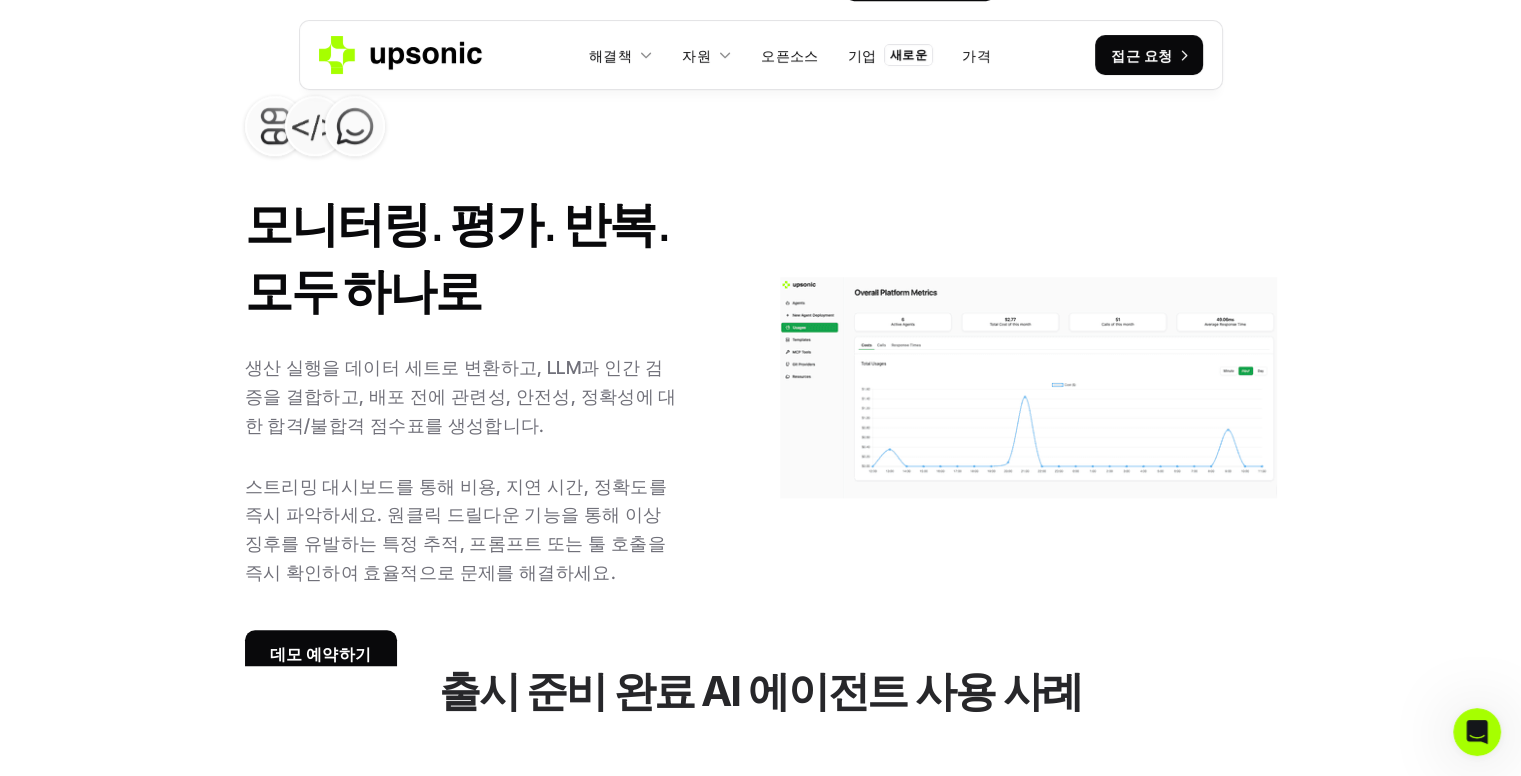 scroll, scrollTop: 1701, scrollLeft: 0, axis: vertical 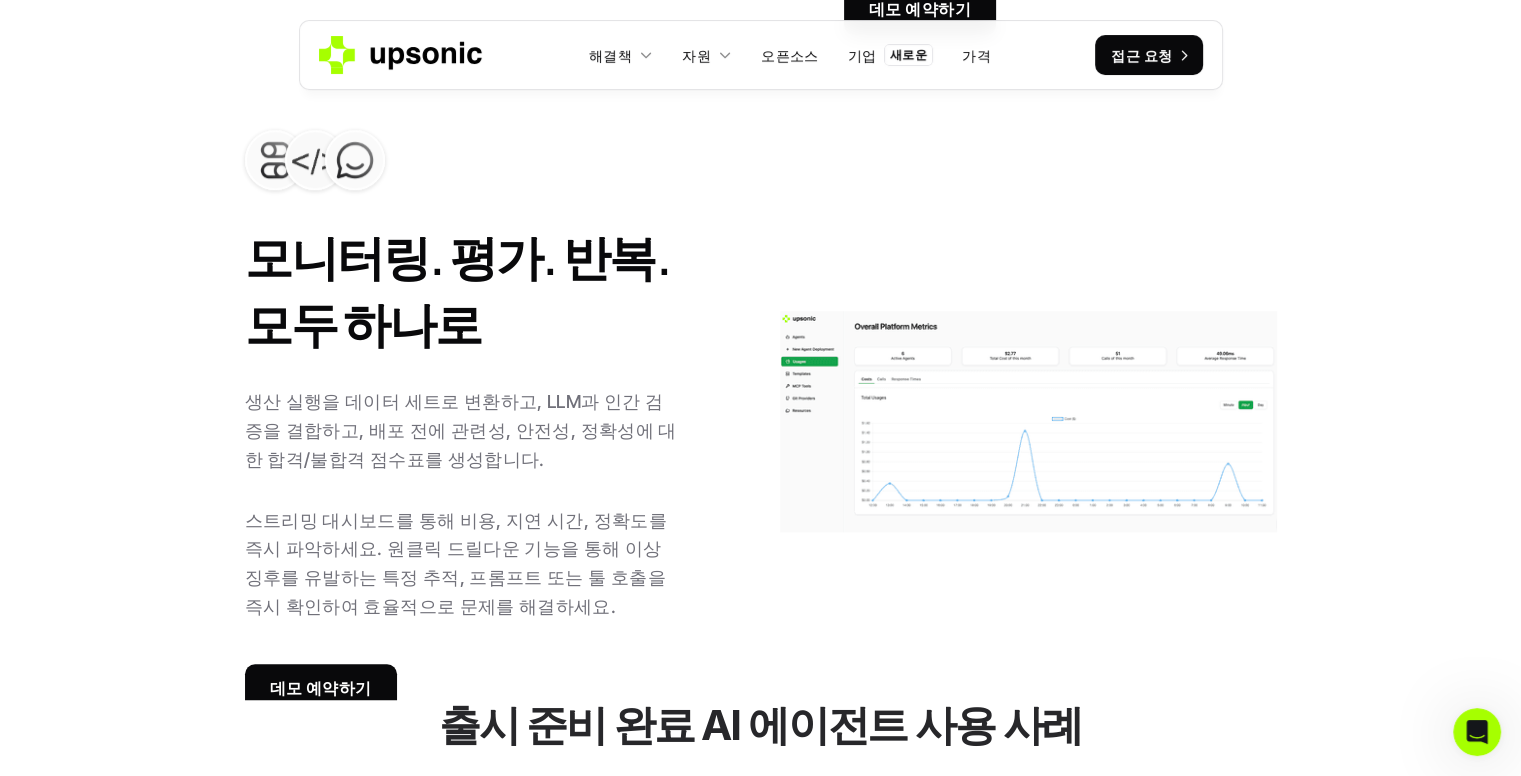click at bounding box center (1028, 422) 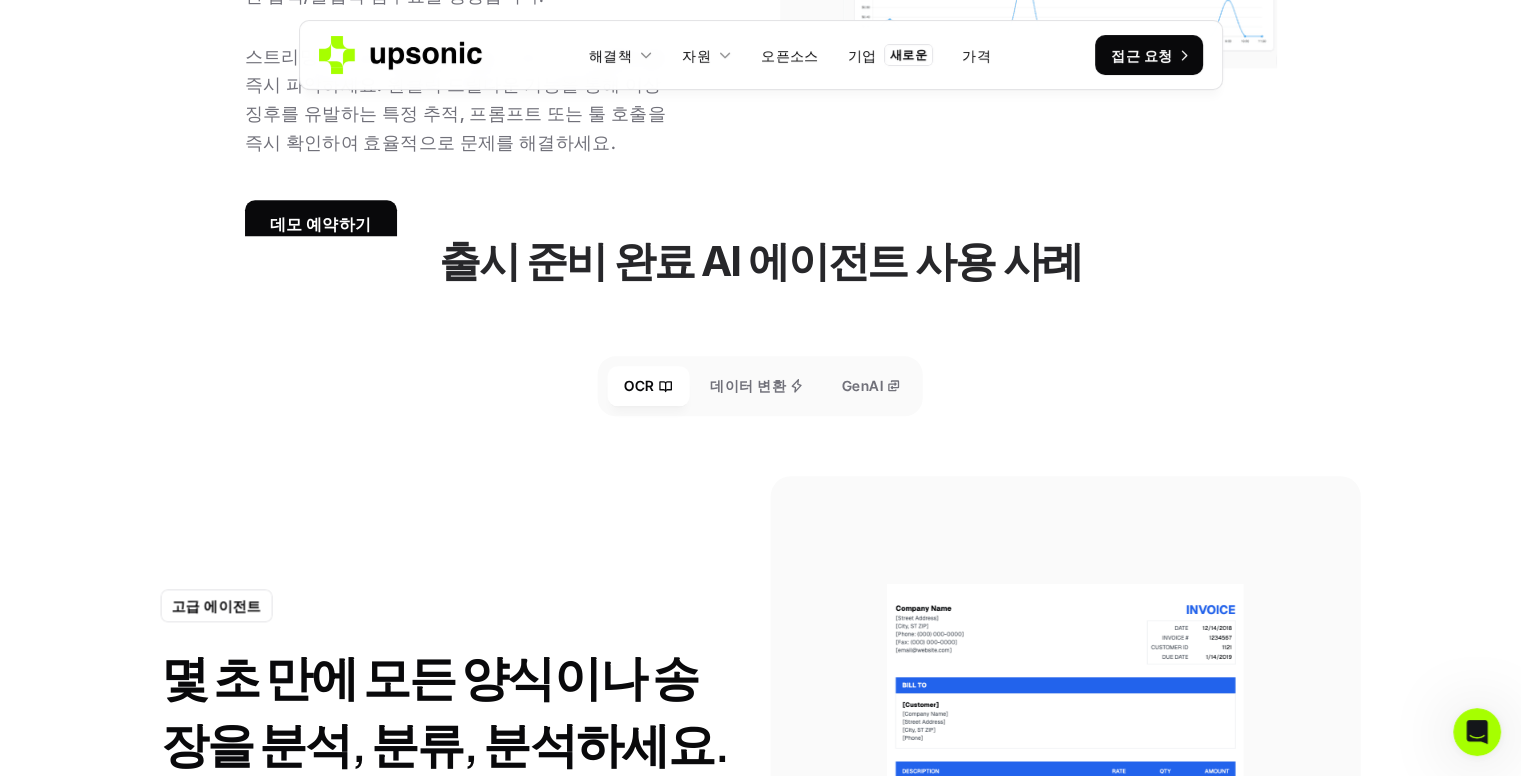 scroll, scrollTop: 2248, scrollLeft: 0, axis: vertical 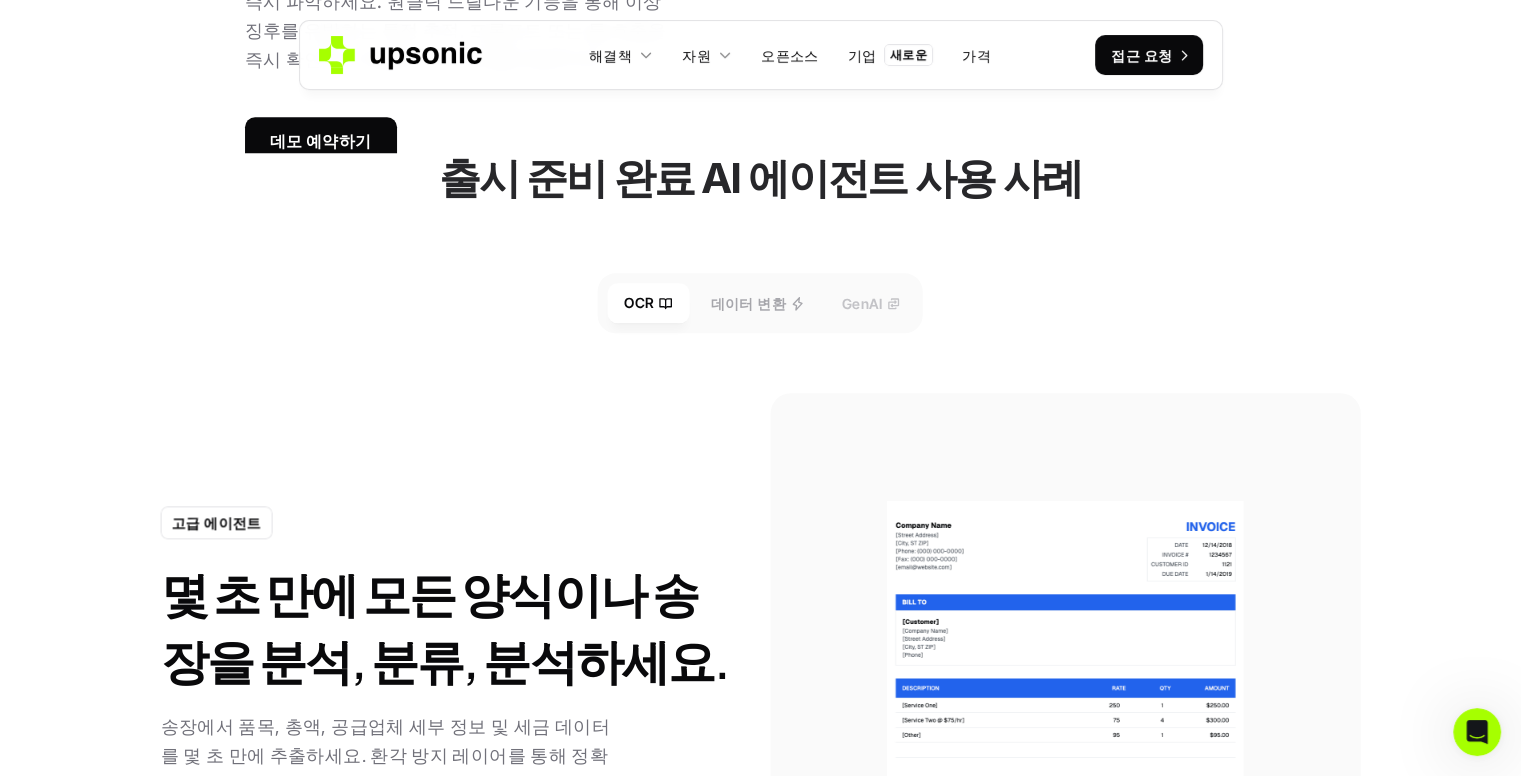click on "GenAI" at bounding box center [862, 302] 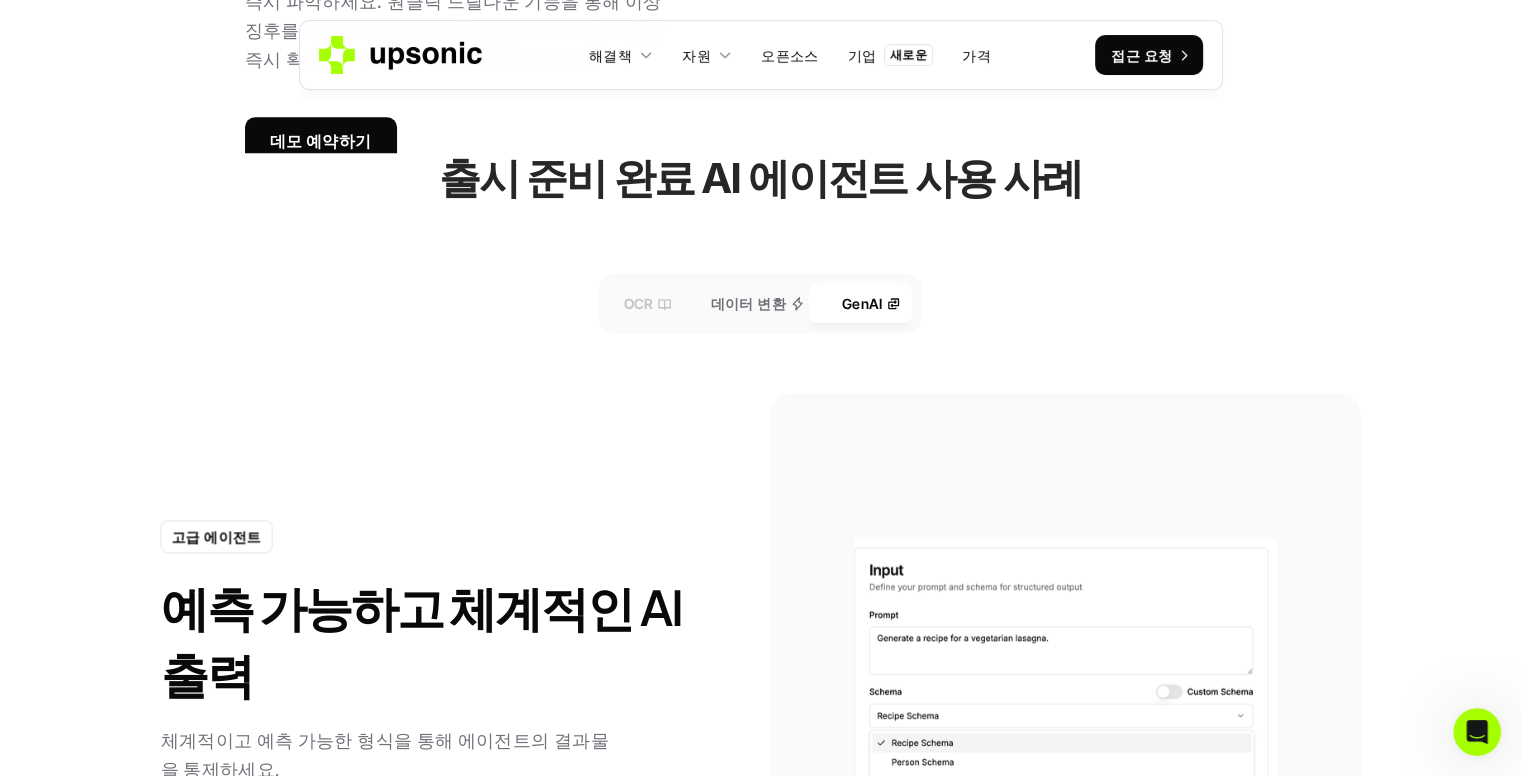click on "OCR" at bounding box center (639, 302) 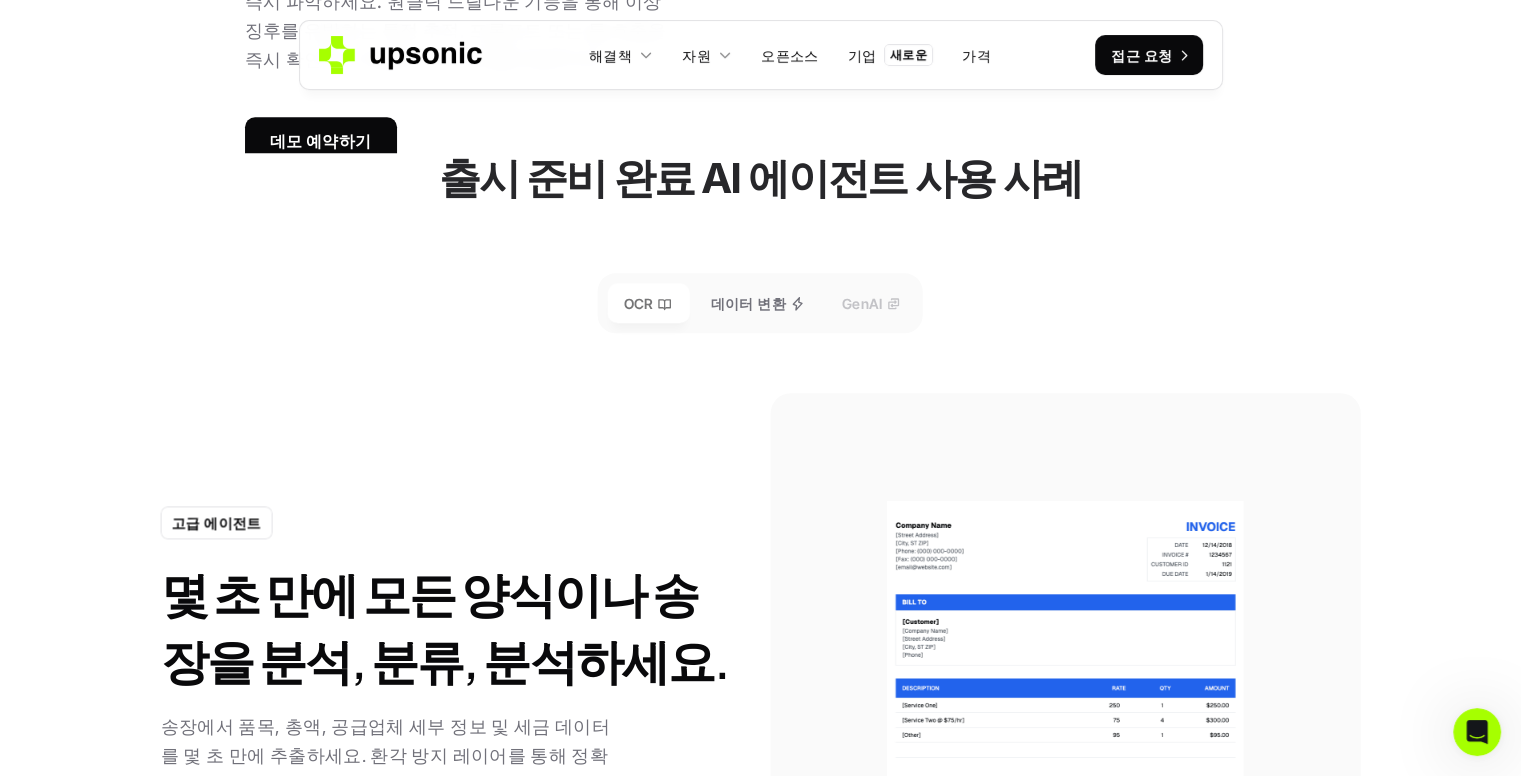 click on "GenAI" at bounding box center [862, 302] 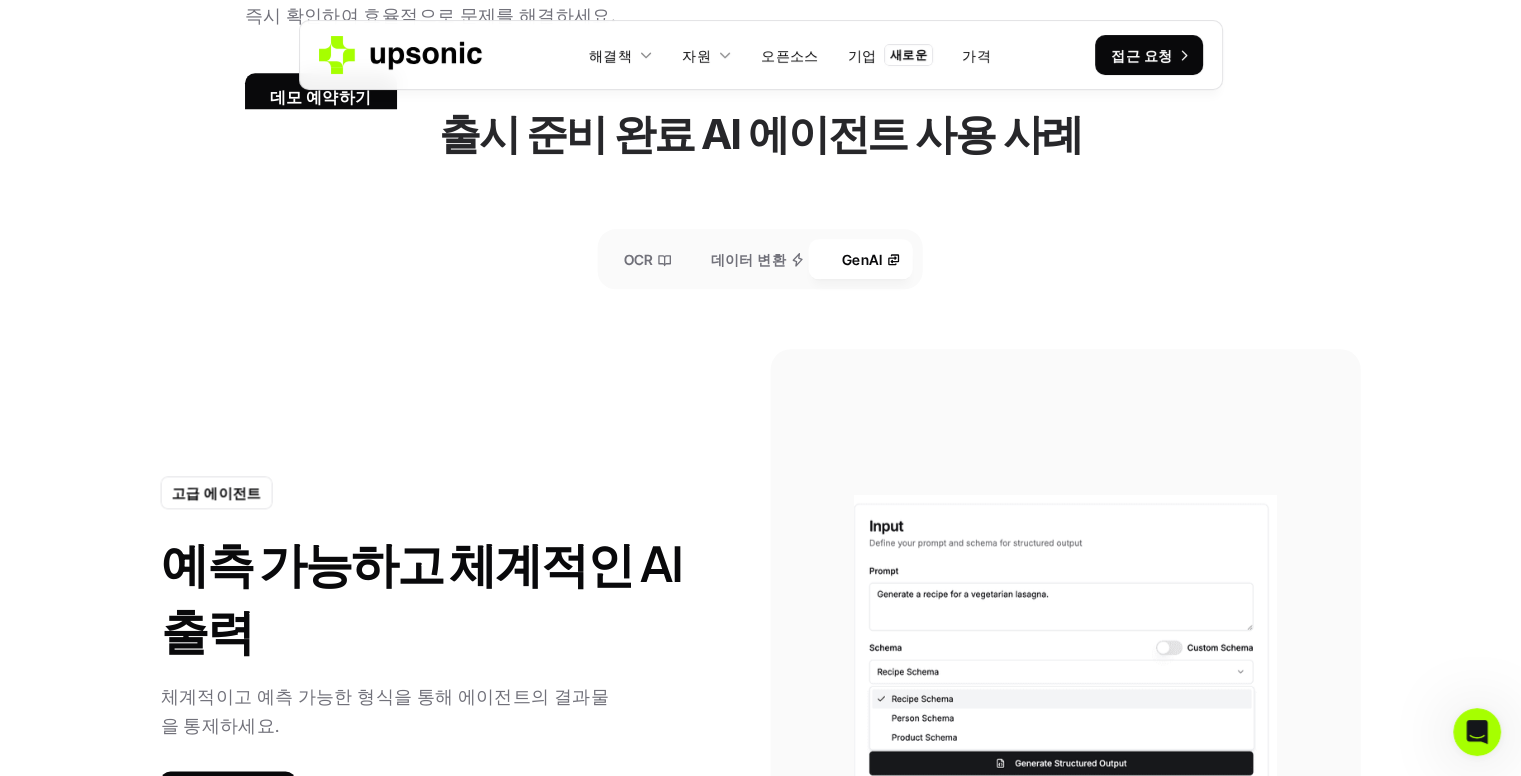 scroll, scrollTop: 2302, scrollLeft: 0, axis: vertical 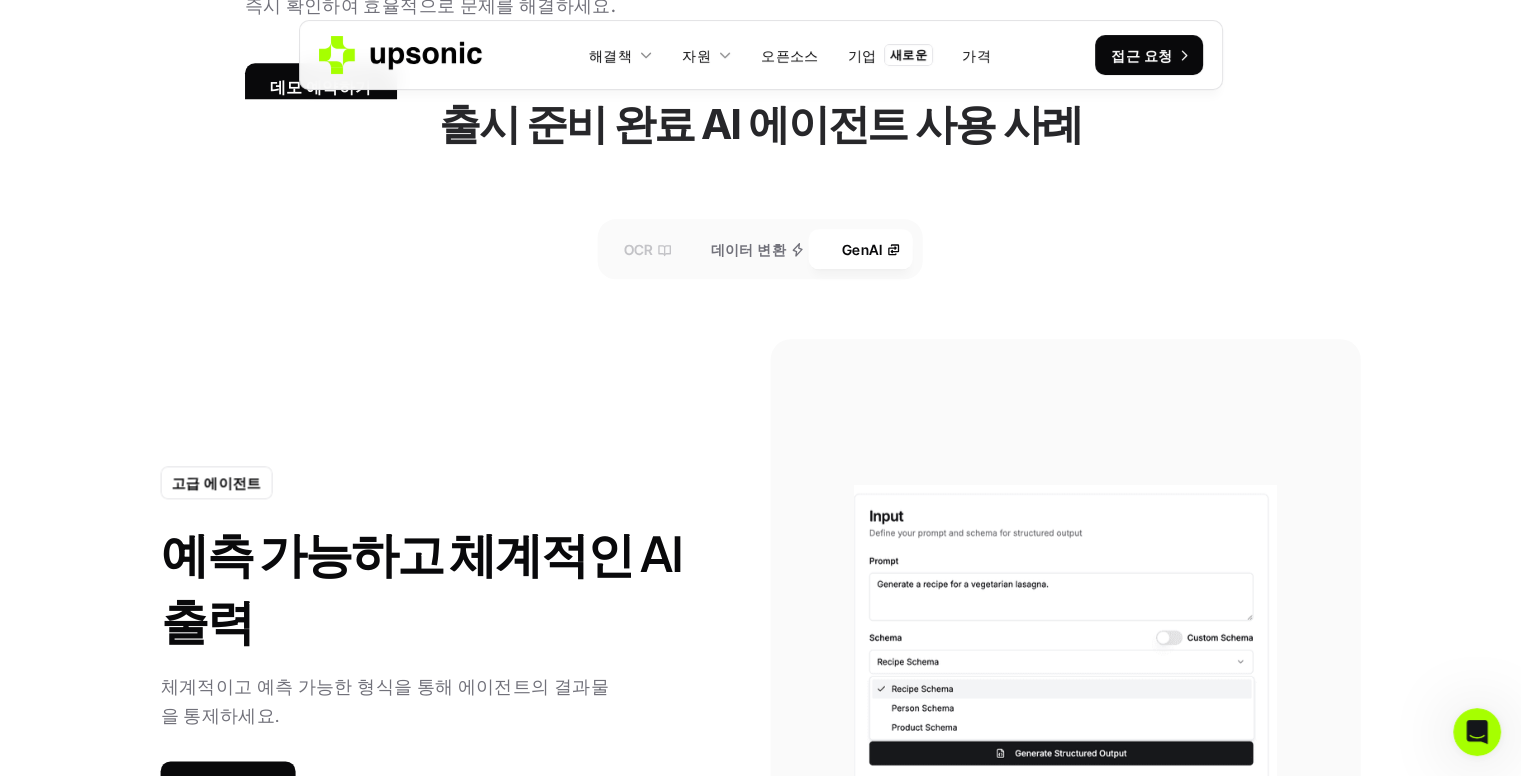 click on "OCR" at bounding box center (646, 249) 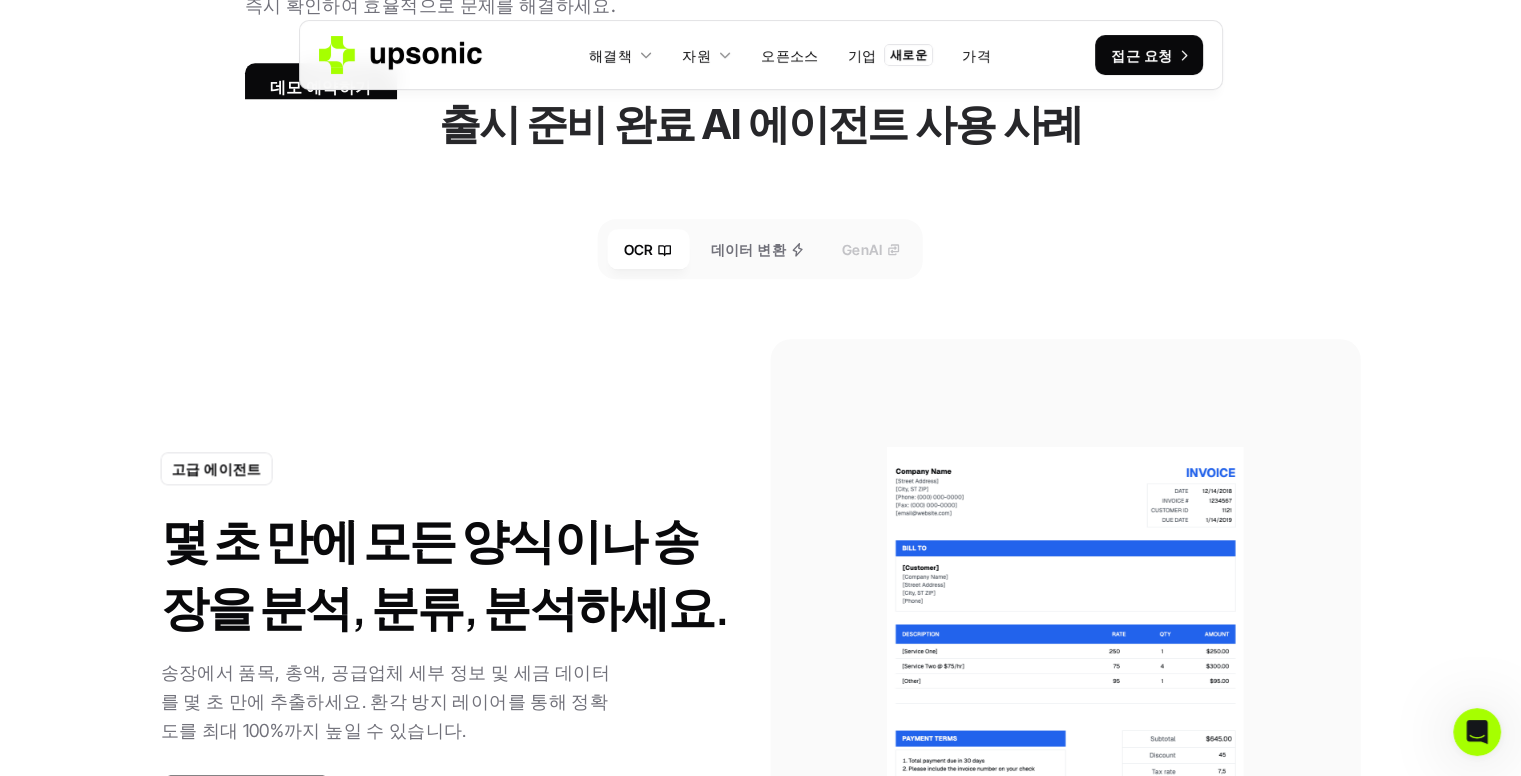 click on "GenAI" at bounding box center [862, 248] 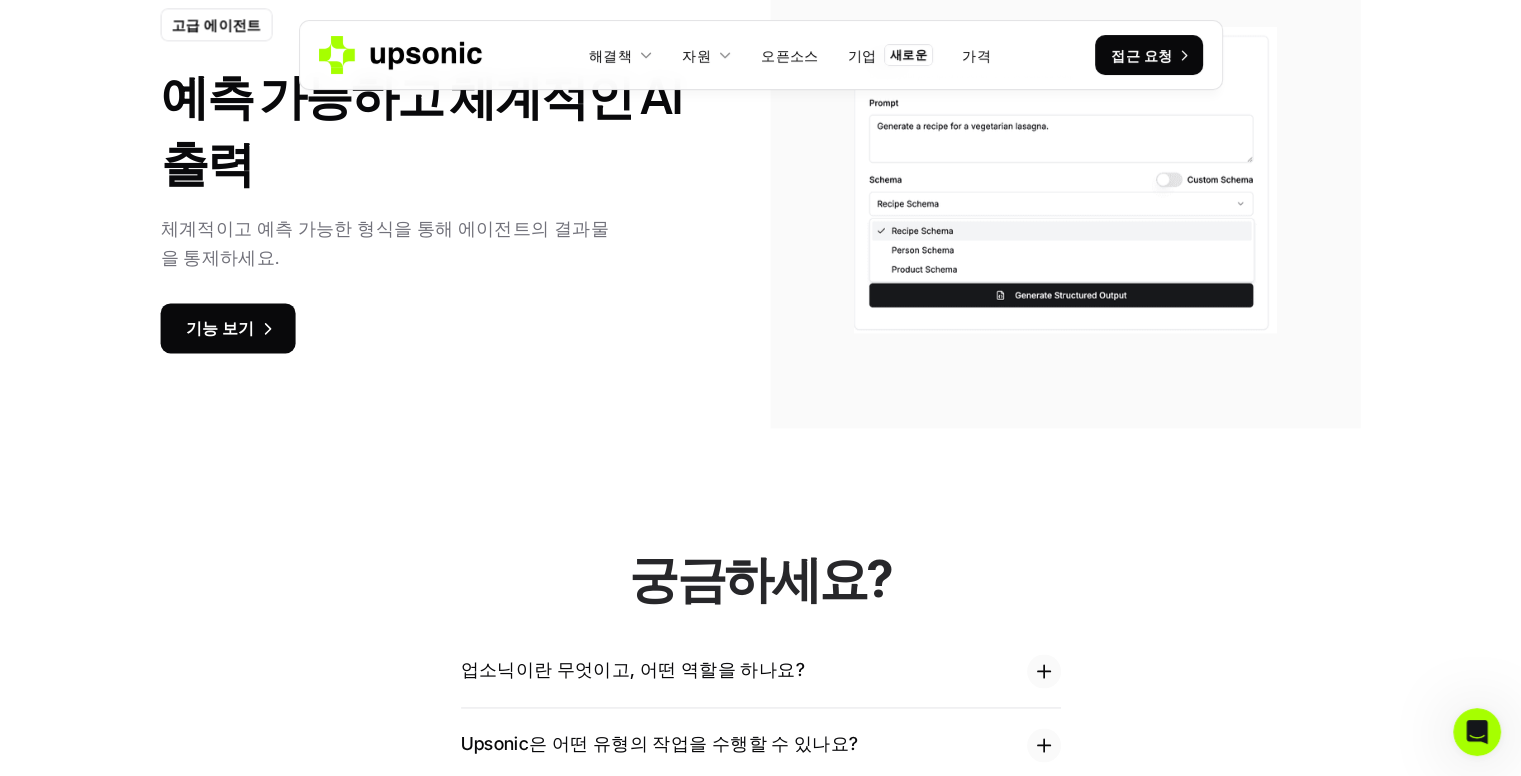 scroll, scrollTop: 2539, scrollLeft: 0, axis: vertical 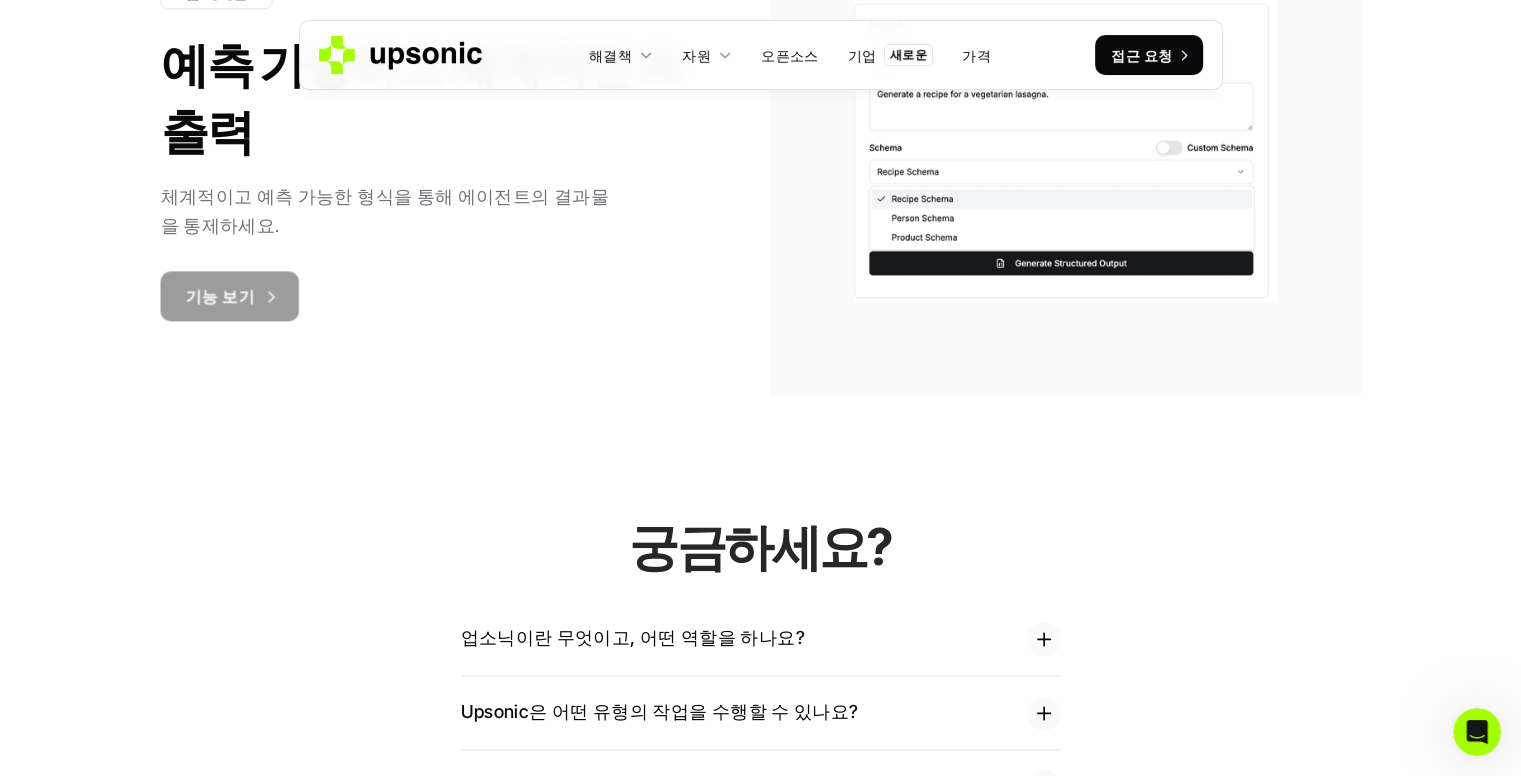 click on "기능 보기" at bounding box center [219, 296] 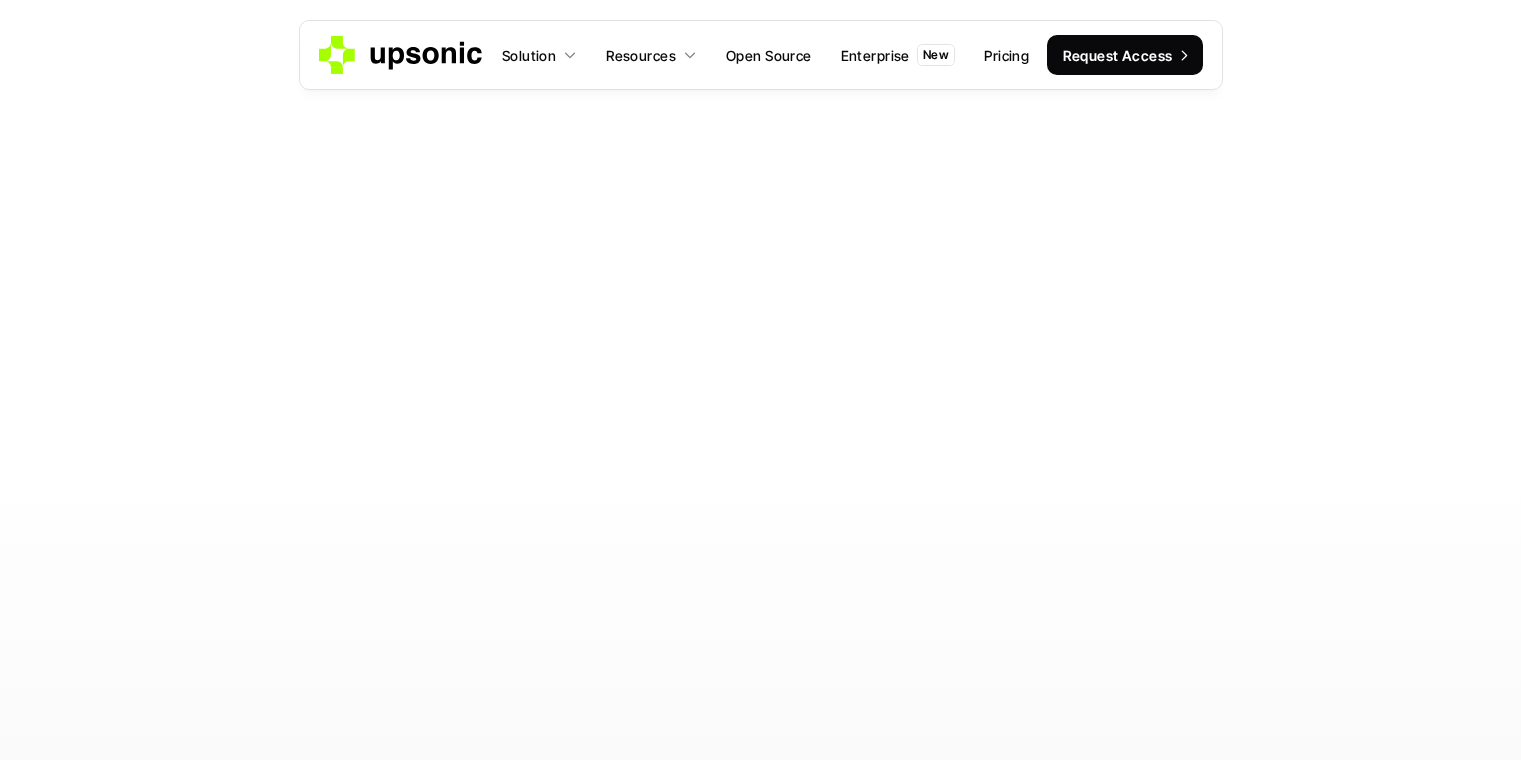 scroll, scrollTop: 3180, scrollLeft: 0, axis: vertical 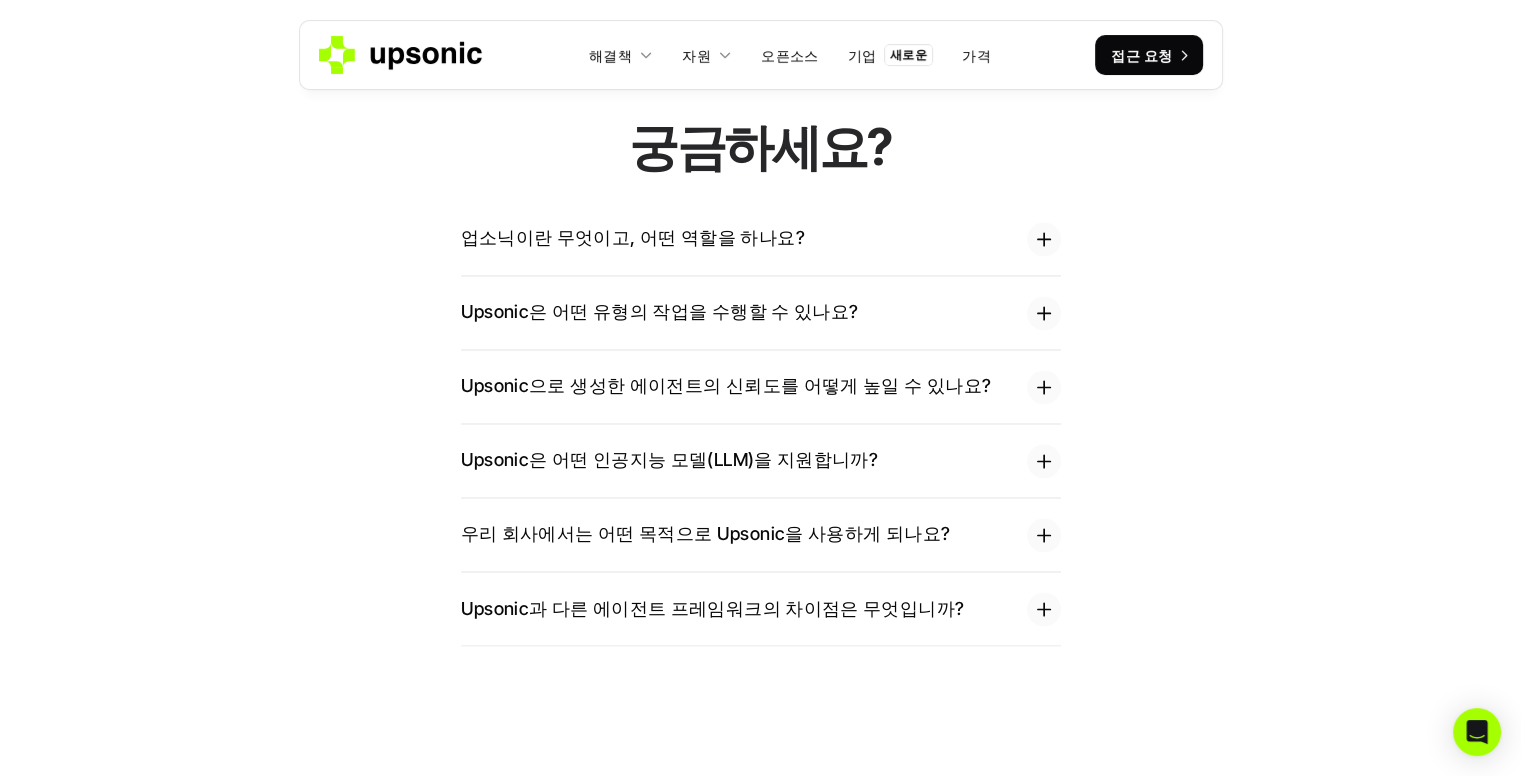 click on "궁금하세요? 업소닉이란 무엇이고, 어떤 역할을 하나요? Upsonic은 어떤 유형의 작업을 수행할 수 있나요? Upsonic으로 생성한 에이전트의 신뢰도를 어떻게 높일 수 있나요? Upsonic은 어떤 인공지능 모델(LLM)을 지원합니까? 우리 회사에서는 어떤 목적으로 Upsonic을 사용하게 되나요? Upsonic과 다른 에이전트 프레임워크의 차이점은 무엇입니까?" at bounding box center (760, 381) 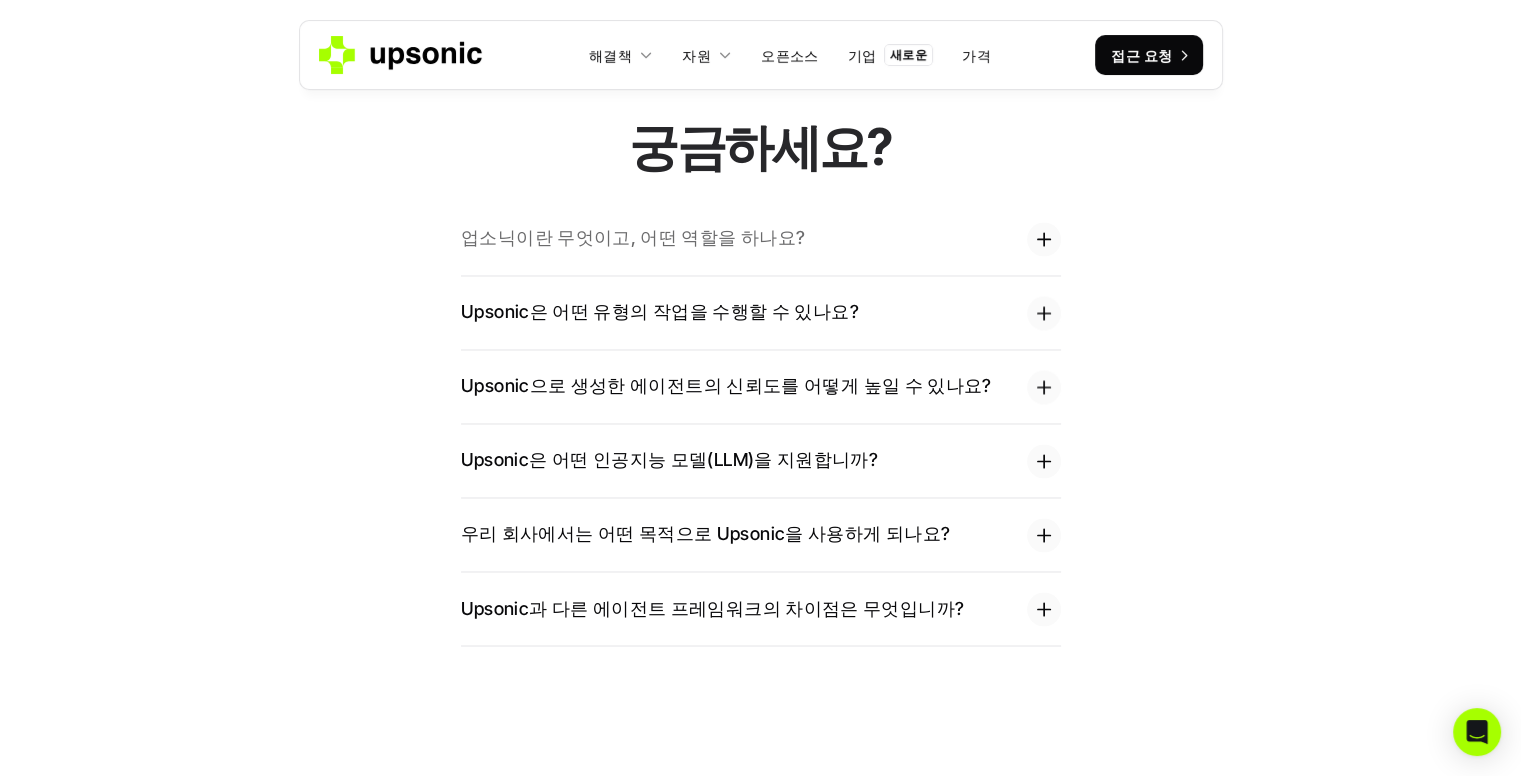 click on "업소닉이란 무엇이고, 어떤 역할을 하나요?" at bounding box center (744, 238) 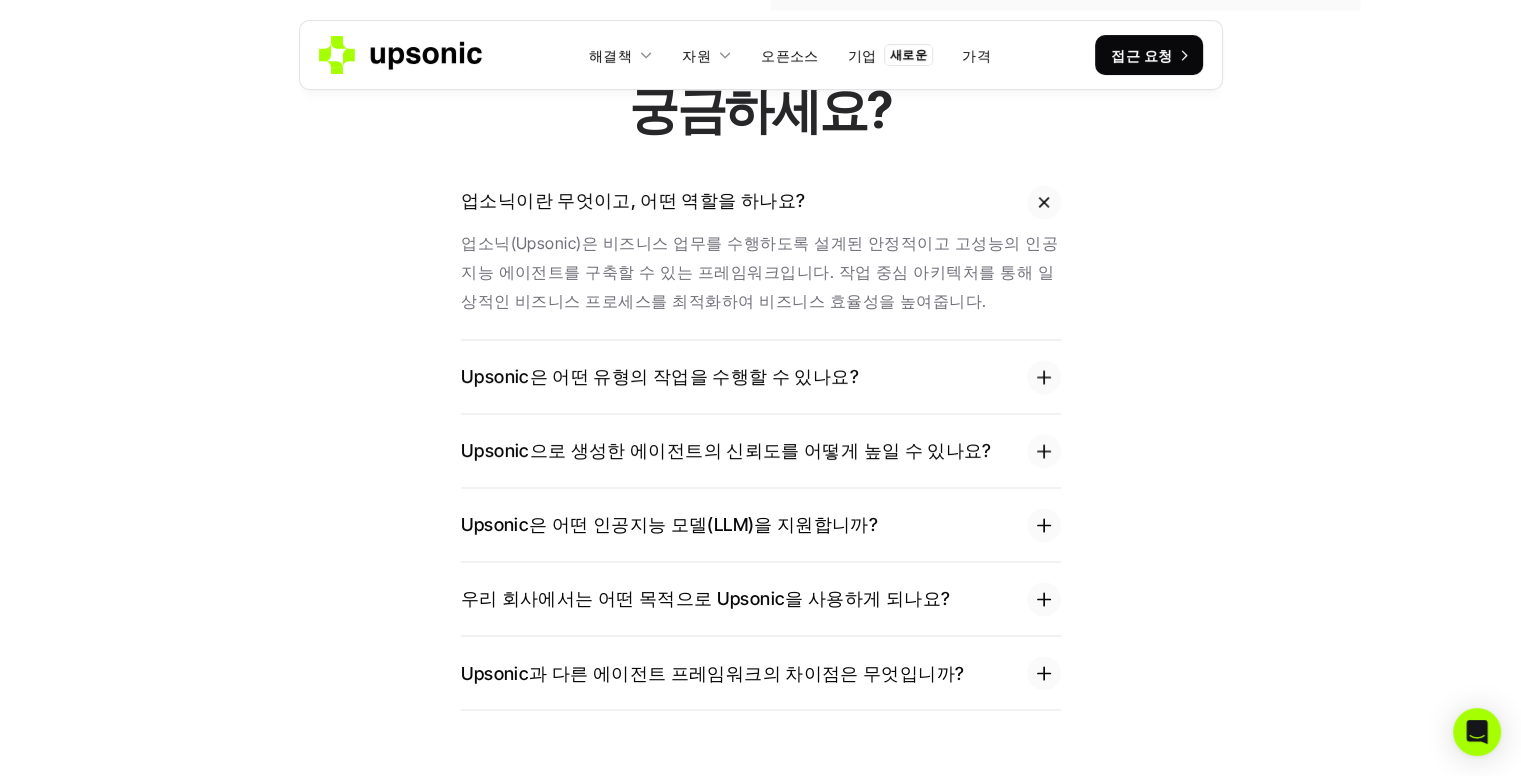 scroll, scrollTop: 3241, scrollLeft: 0, axis: vertical 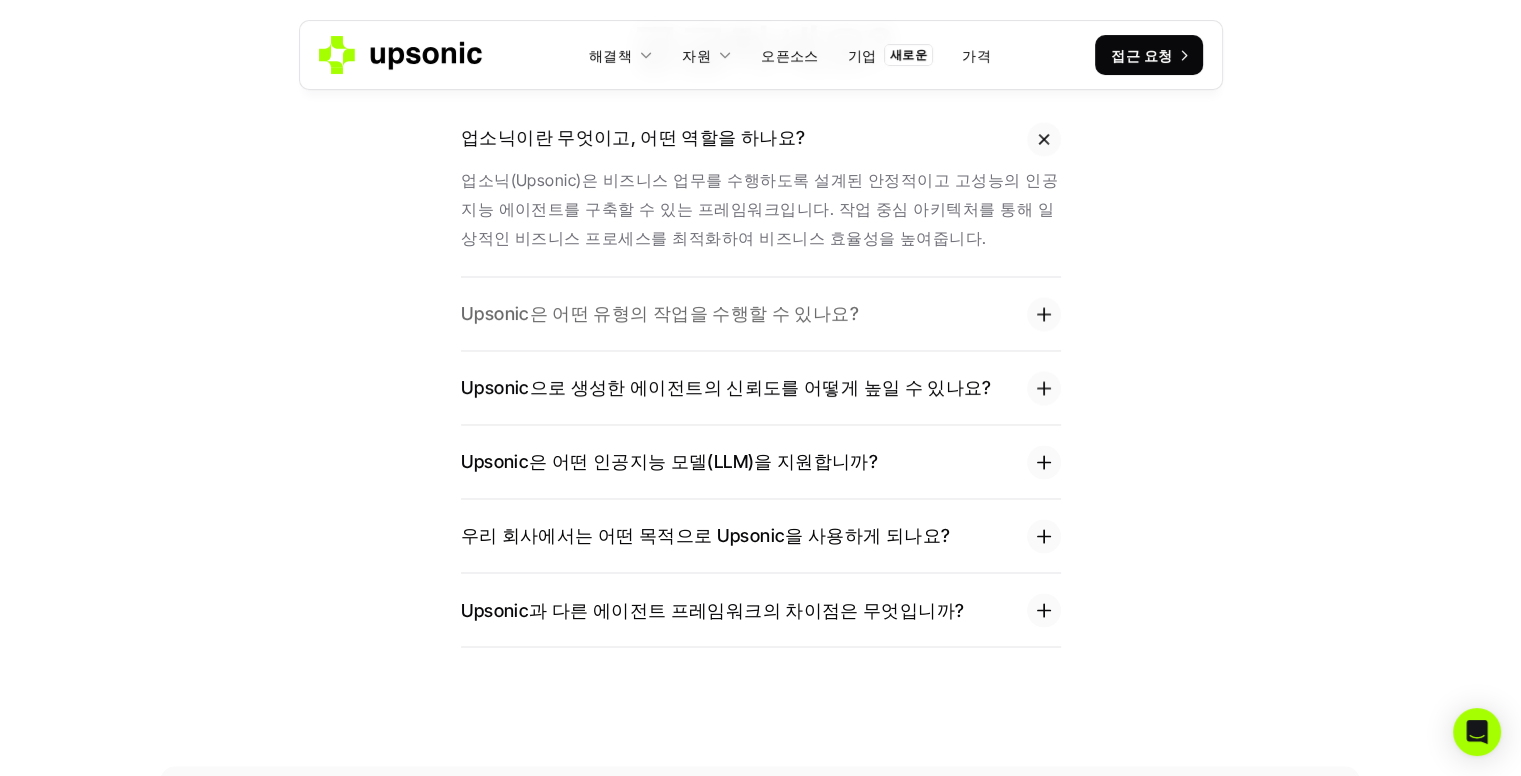 click on "Upsonic은 어떤 유형의 작업을 수행할 수 있나요?" at bounding box center (744, 314) 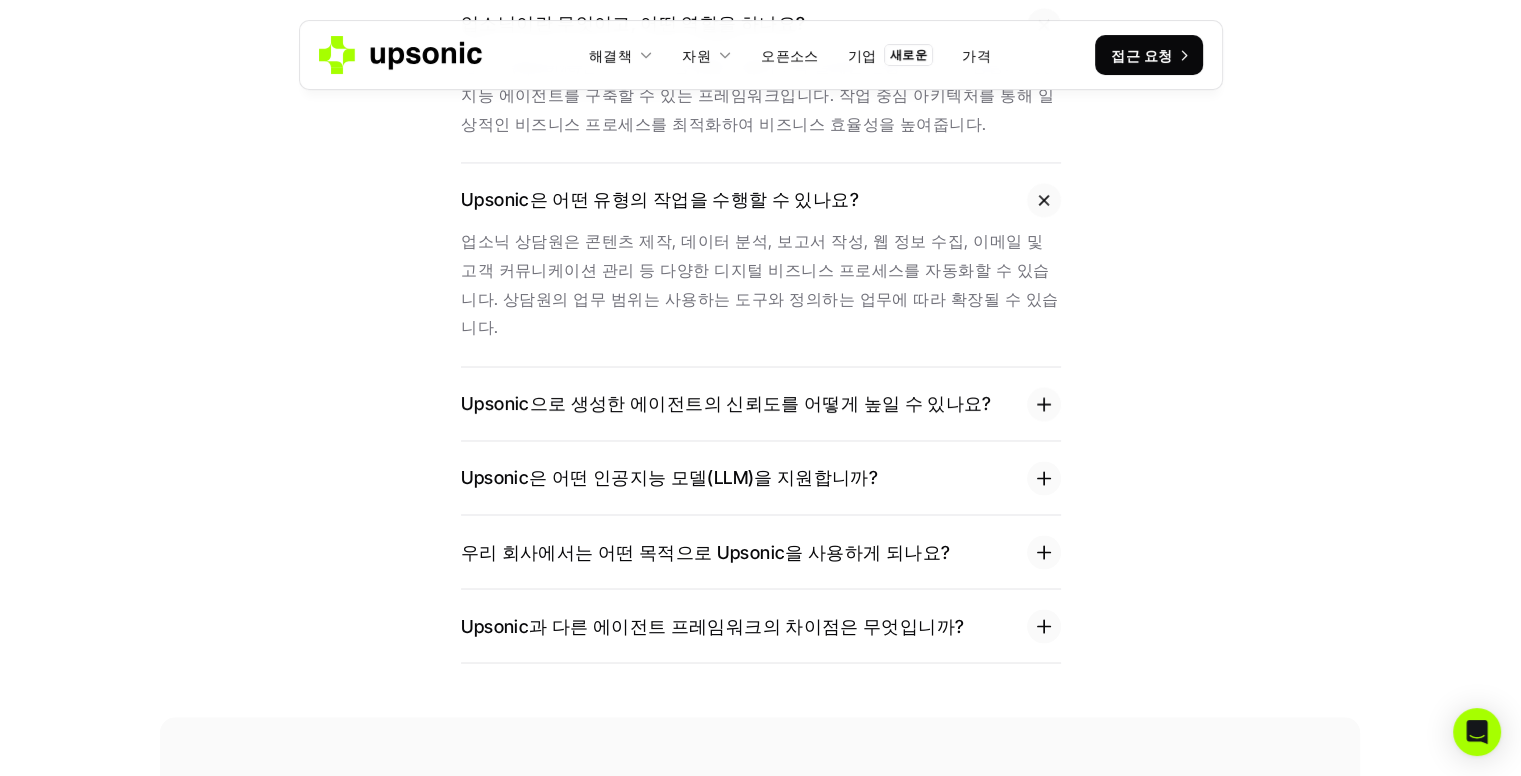 scroll, scrollTop: 3291, scrollLeft: 0, axis: vertical 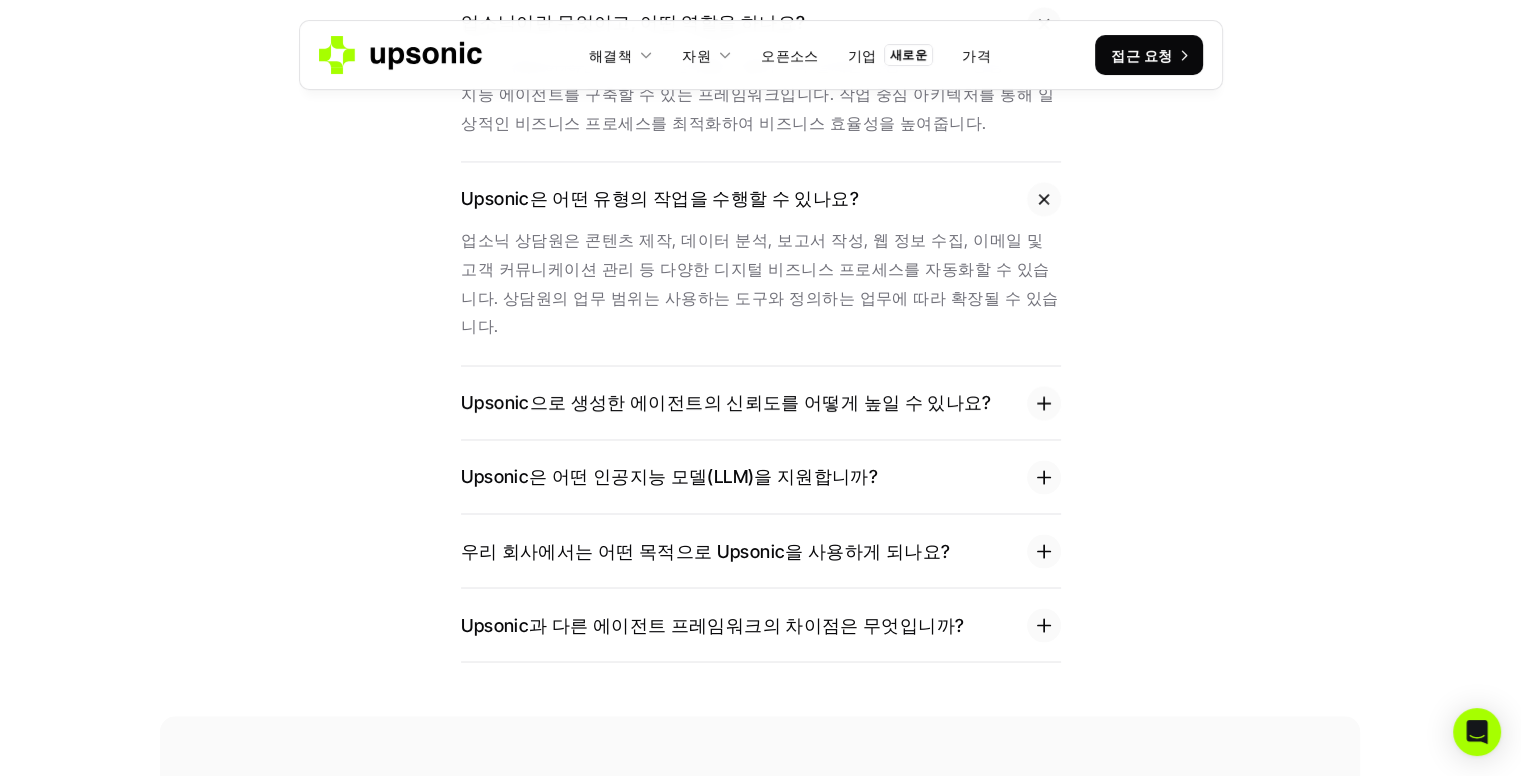 click on "[COMPANY]으로 생성한 에이전트의 신뢰도를 어떻게 높일 수 있나요?" at bounding box center [726, 402] 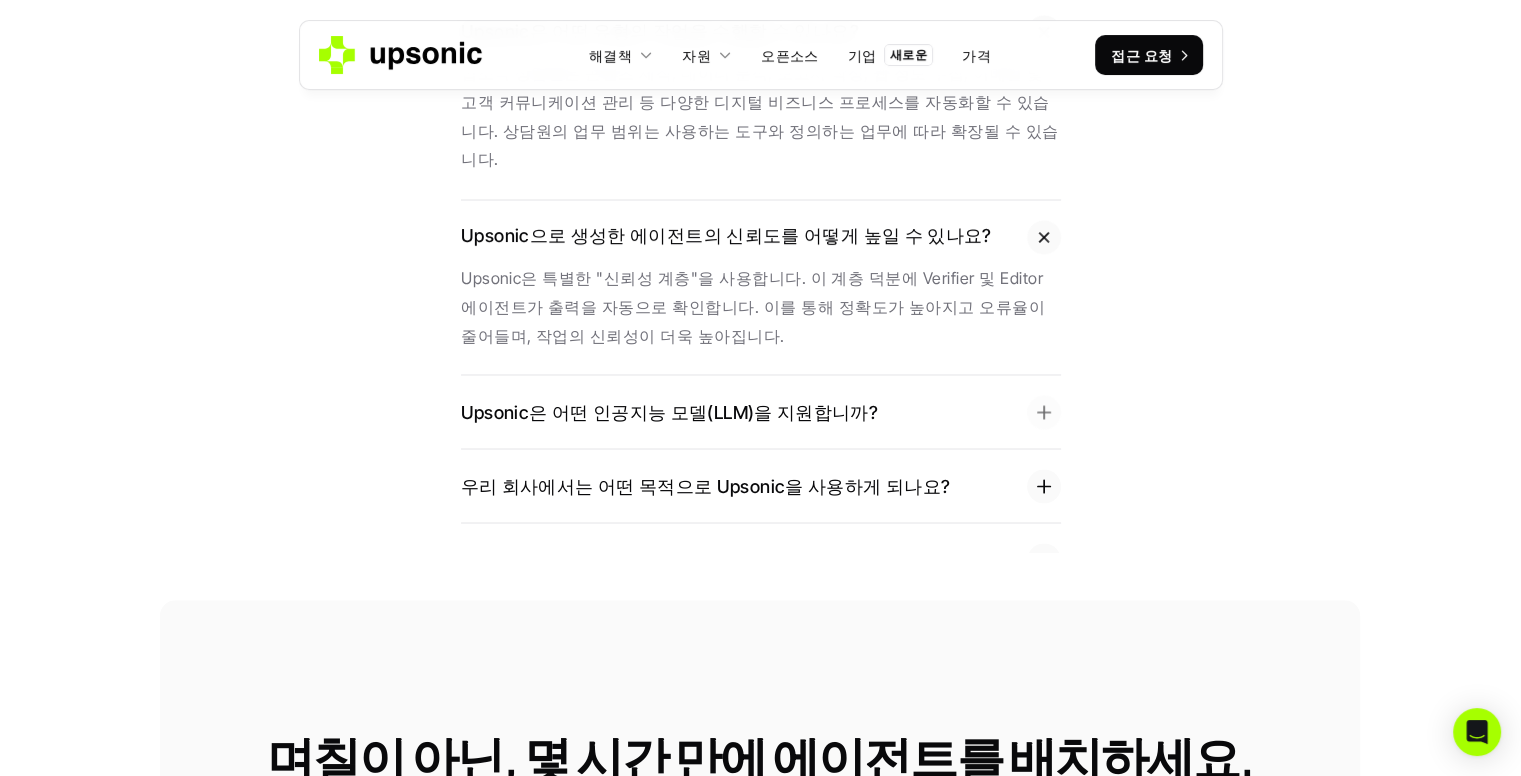 scroll, scrollTop: 3440, scrollLeft: 0, axis: vertical 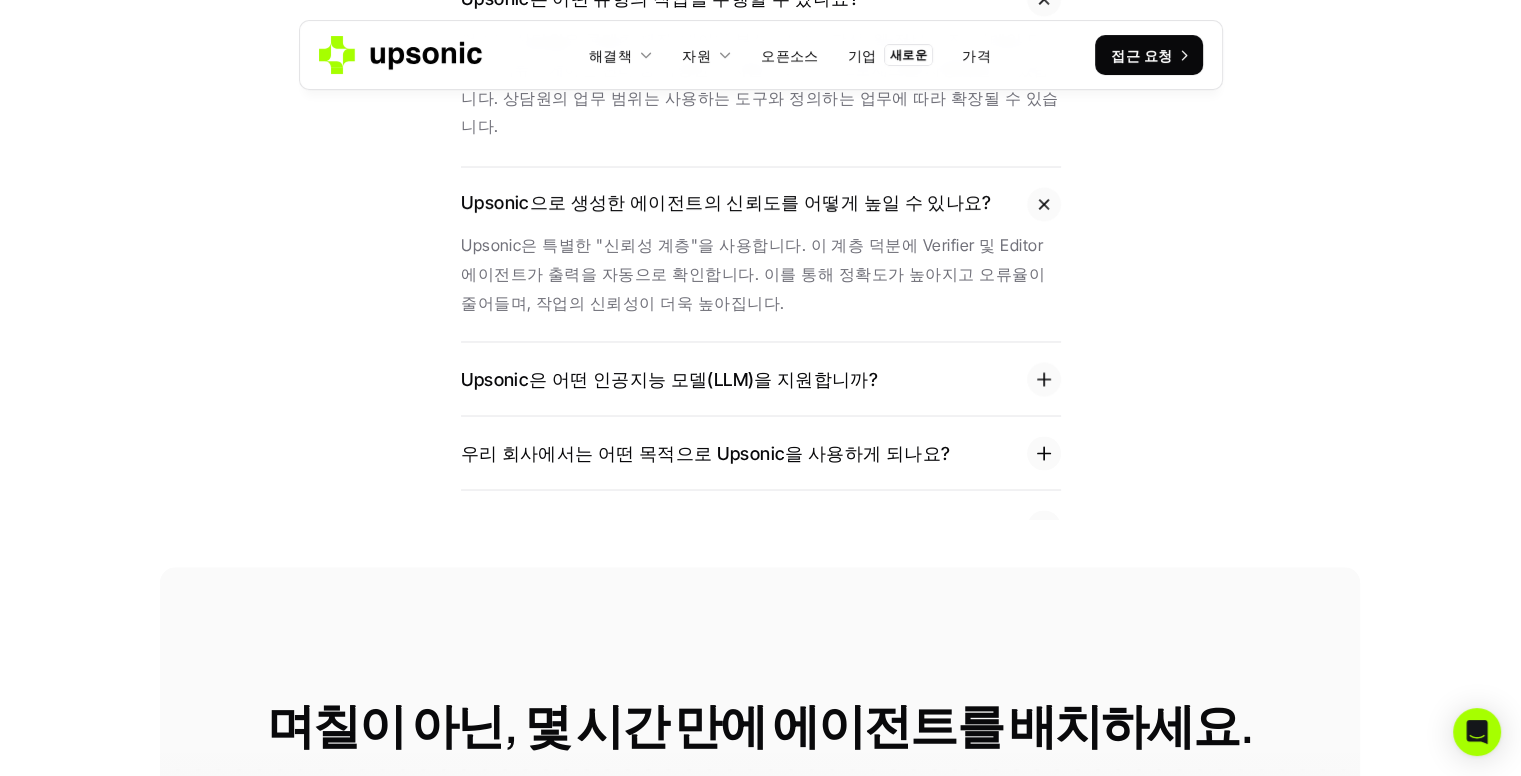 click on "Upsonic은 어떤 인공지능 모델(LLM)을 지원합니까?" at bounding box center (761, 379) 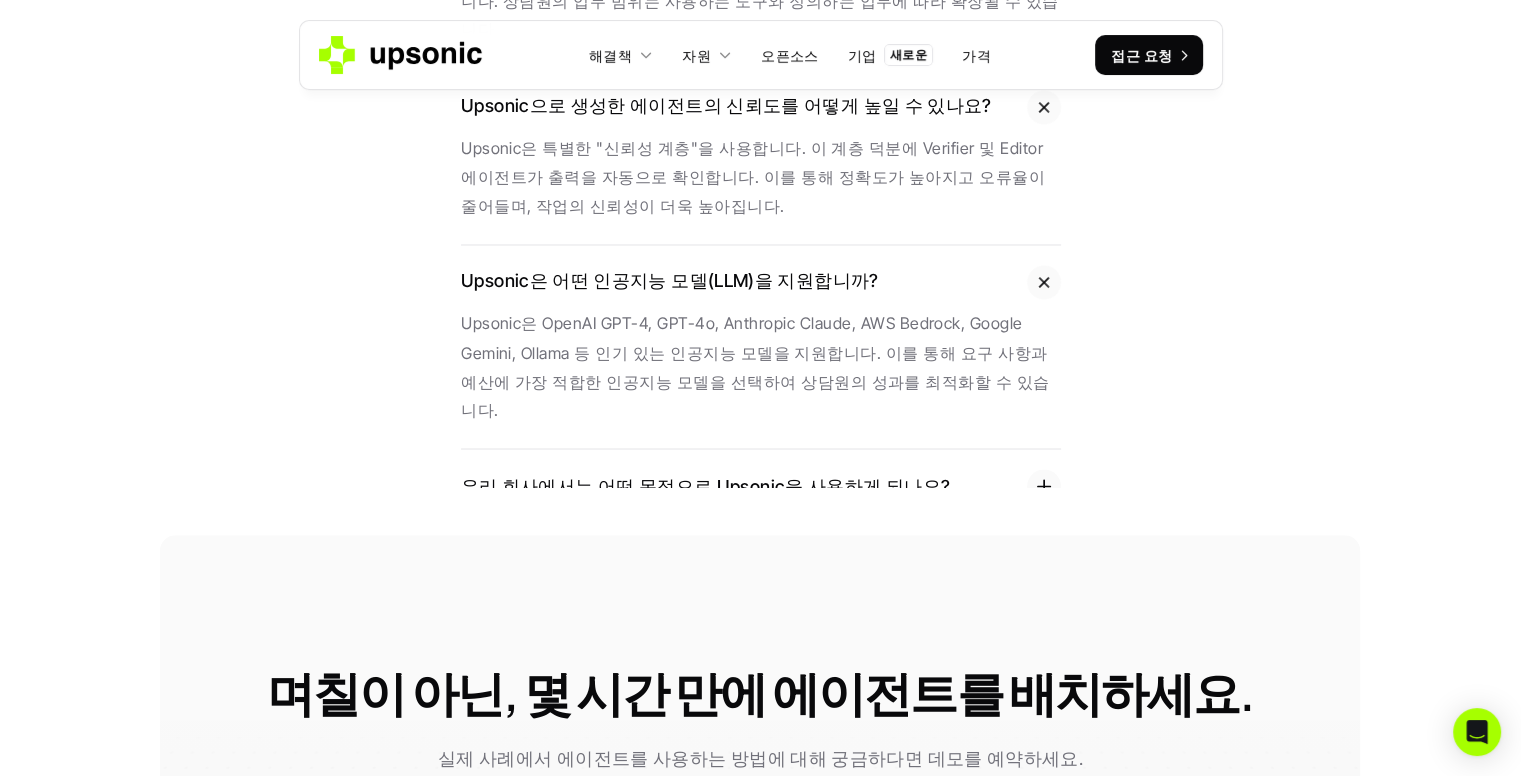 scroll, scrollTop: 3576, scrollLeft: 0, axis: vertical 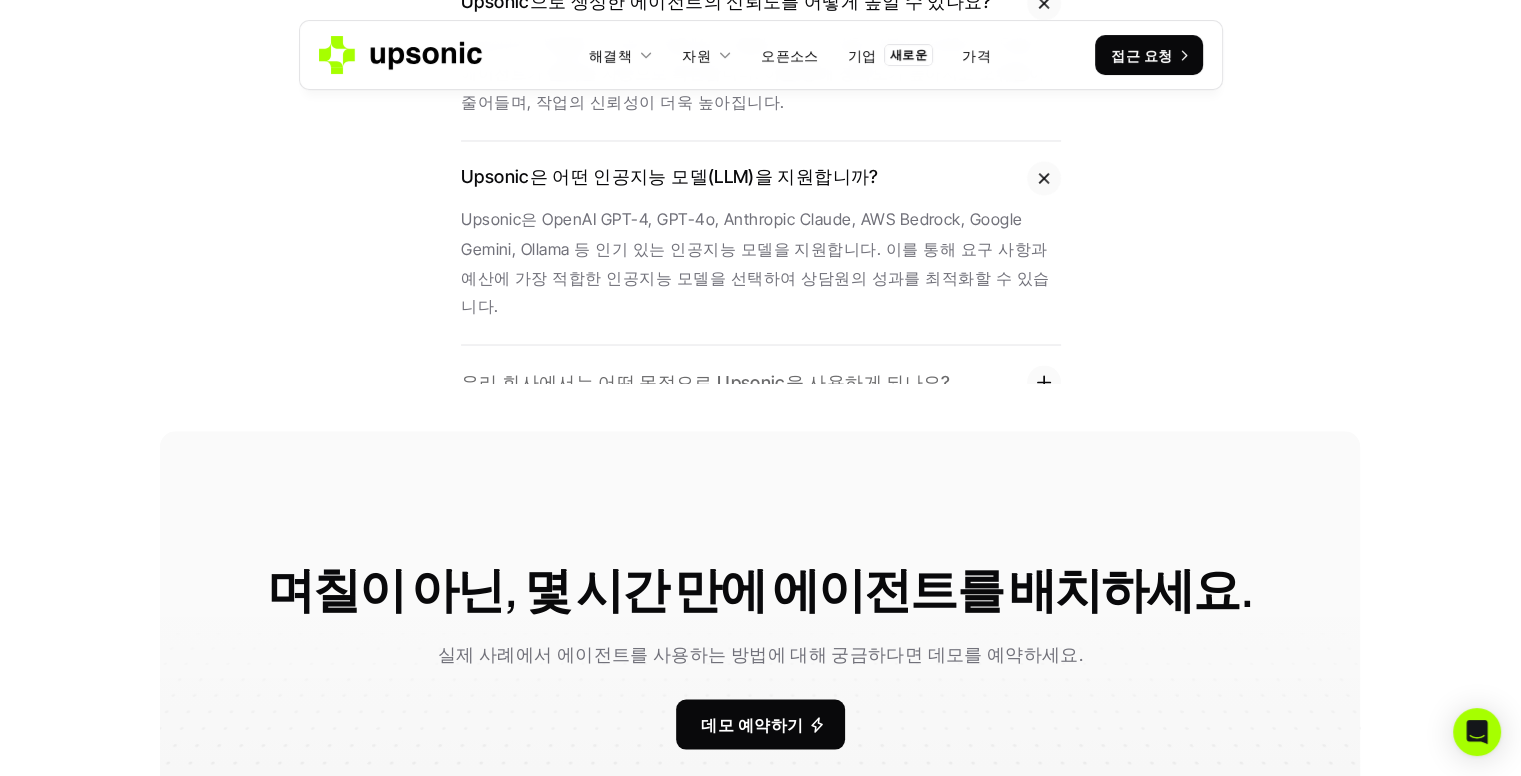 click on "우리 회사에서는 어떤 목적으로 Upsonic을 사용하게 되나요?" at bounding box center [744, 382] 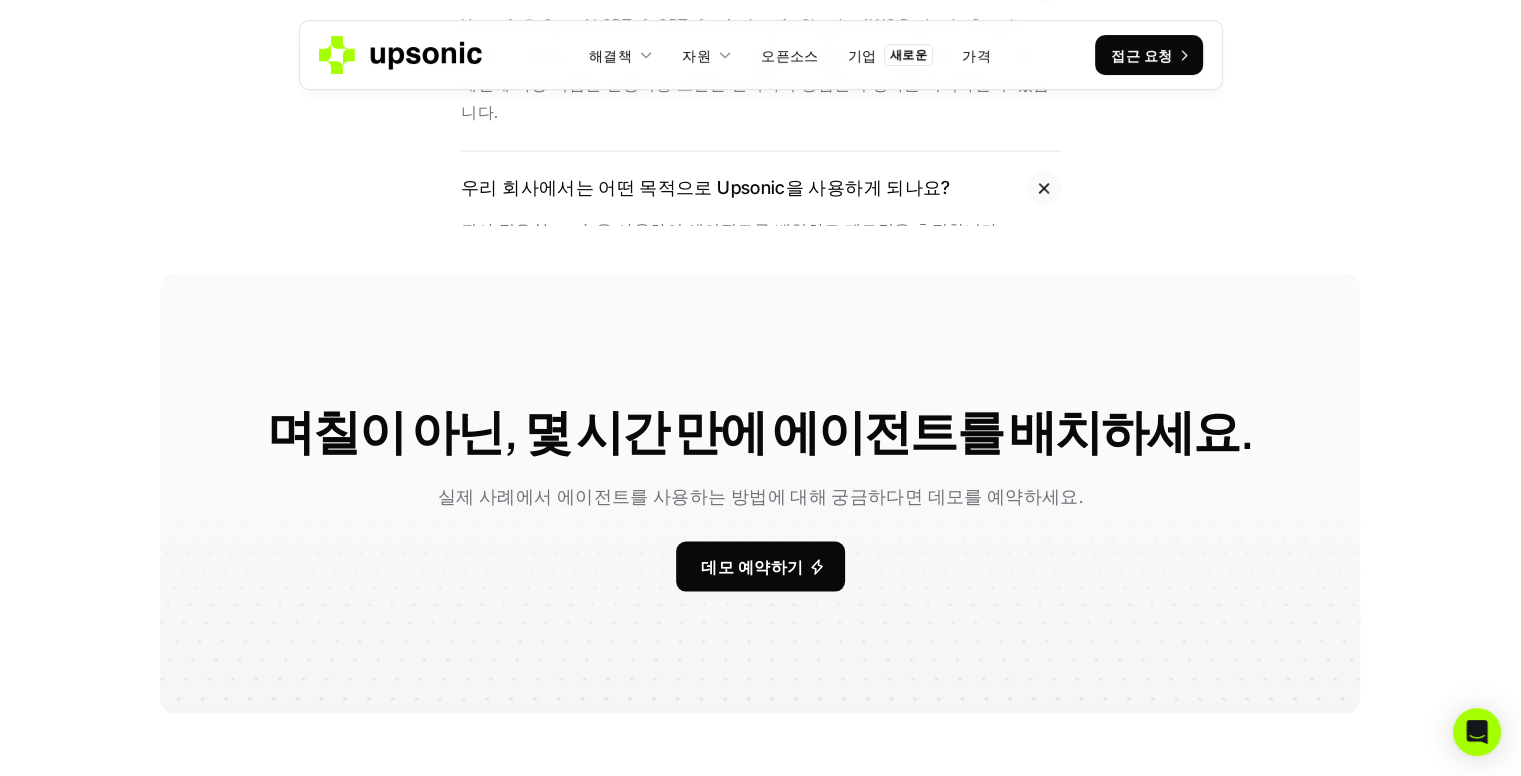 scroll, scrollTop: 3740, scrollLeft: 0, axis: vertical 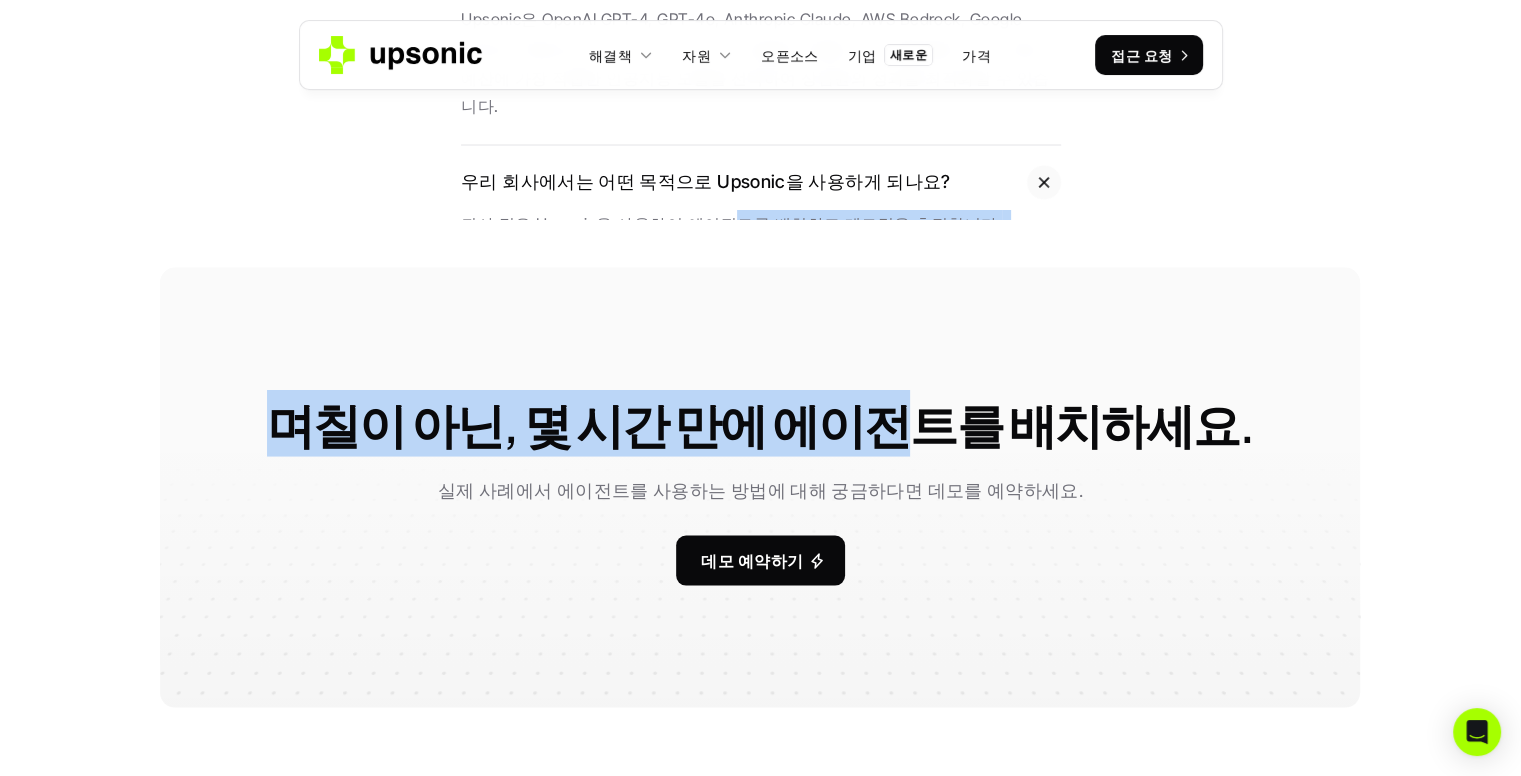 drag, startPoint x: 746, startPoint y: 193, endPoint x: 891, endPoint y: 236, distance: 151.24153 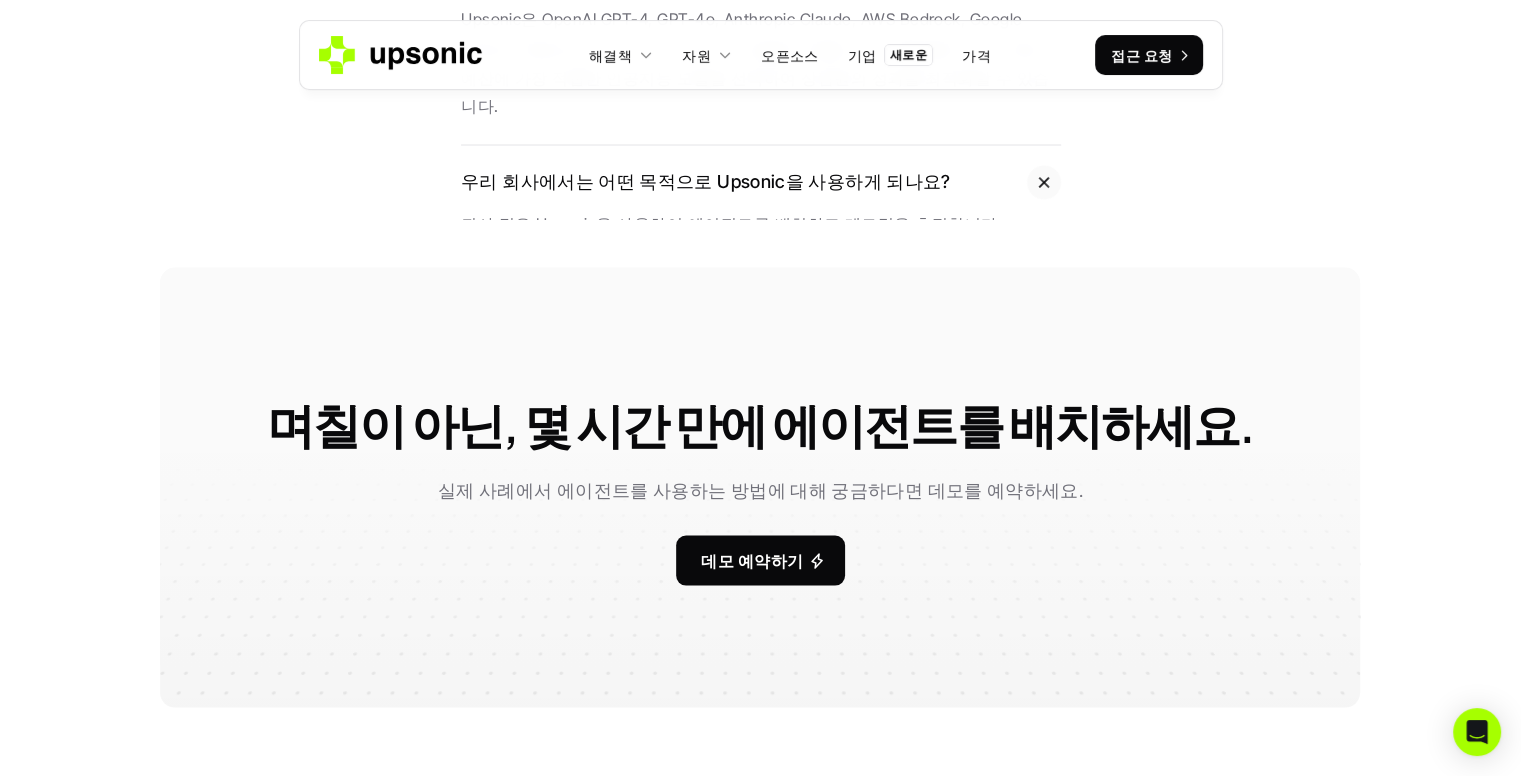 click on "며칠이 아닌, 몇 시간 만에 에이전트를 배치하세요. 실제 사례에서 에이전트를 사용하는 방법에 대해 궁금하다면 데모를 예약하세요. 데모 예약하기" at bounding box center (760, 487) 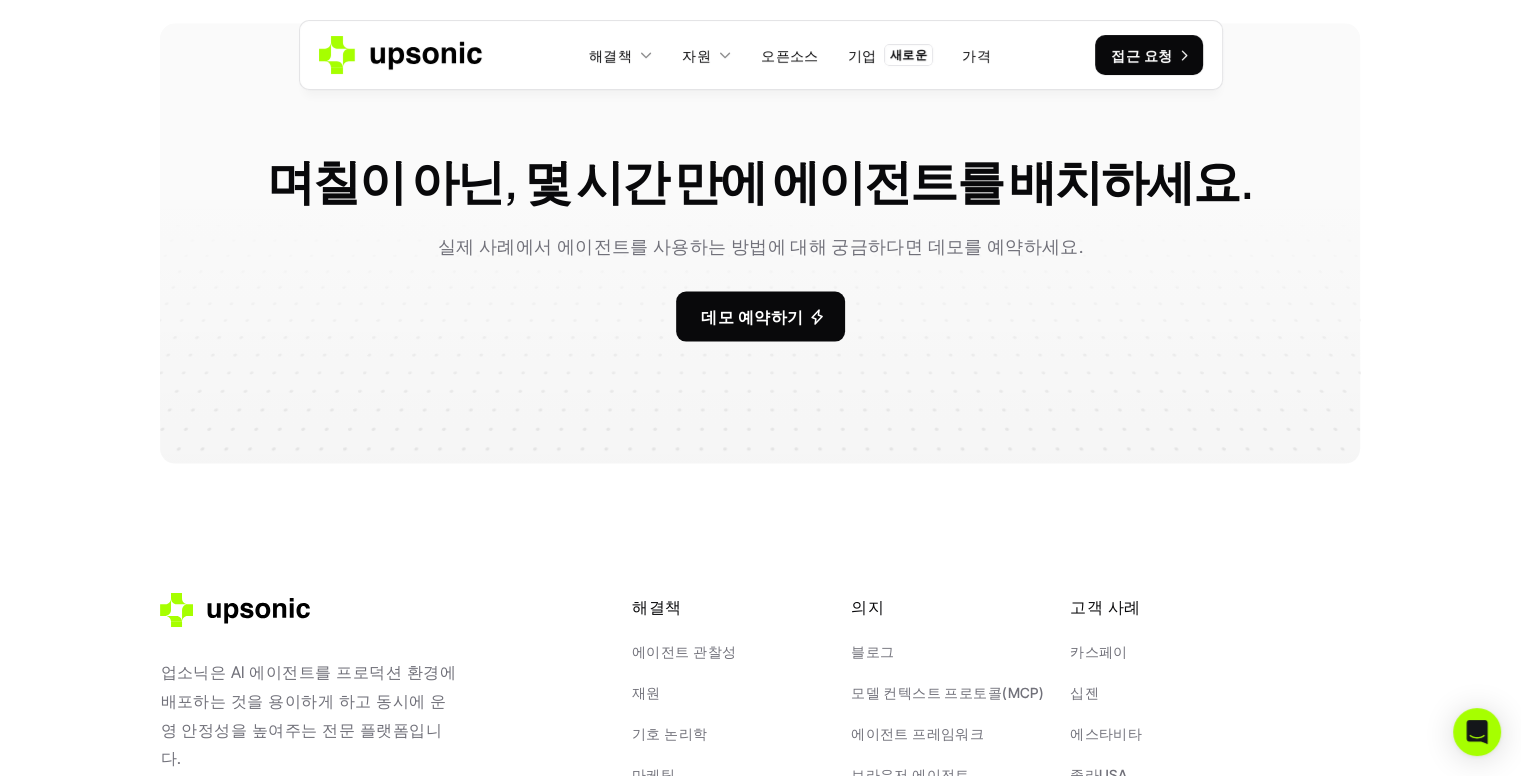 scroll, scrollTop: 4240, scrollLeft: 0, axis: vertical 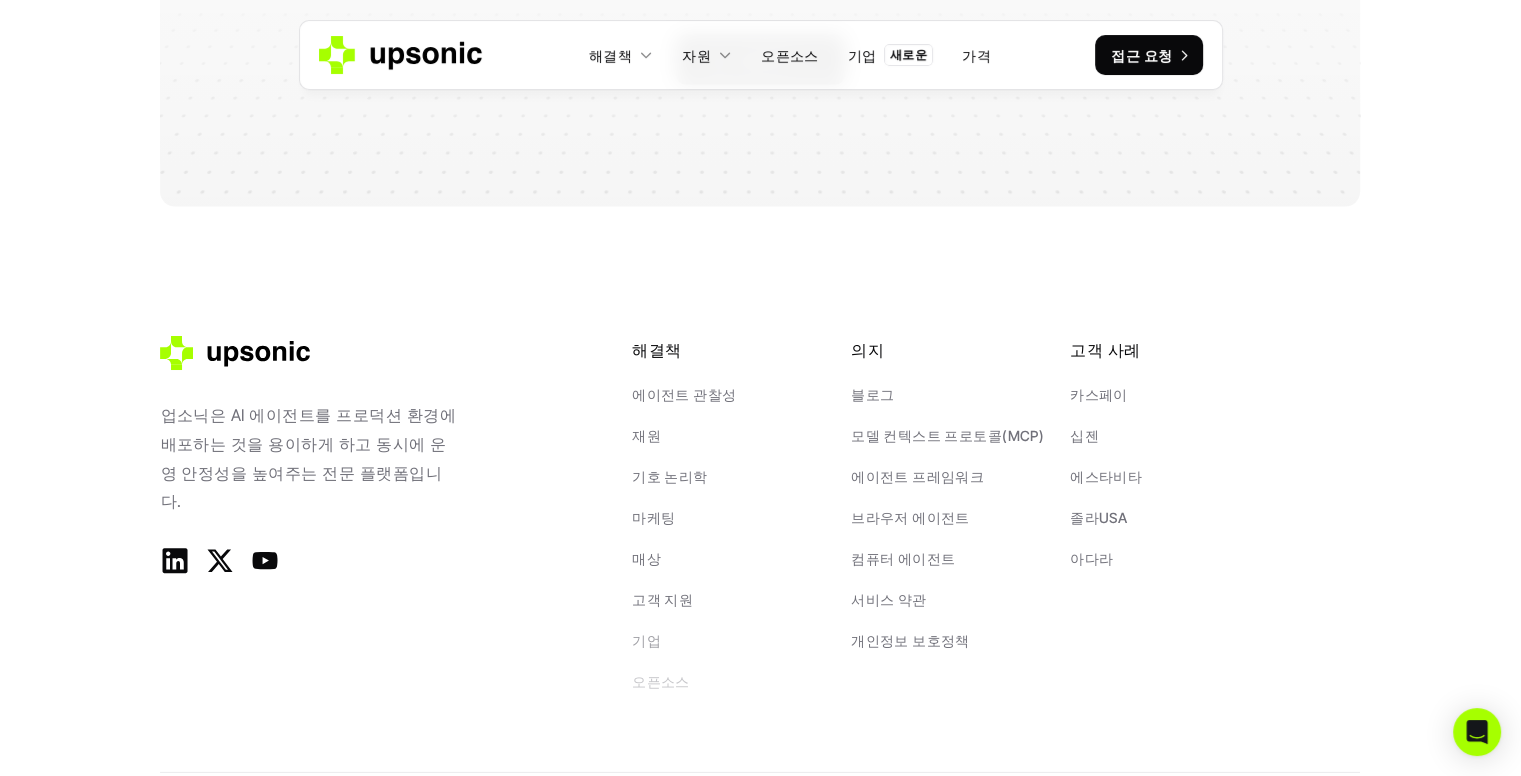 click on "오픈소스" at bounding box center (661, 681) 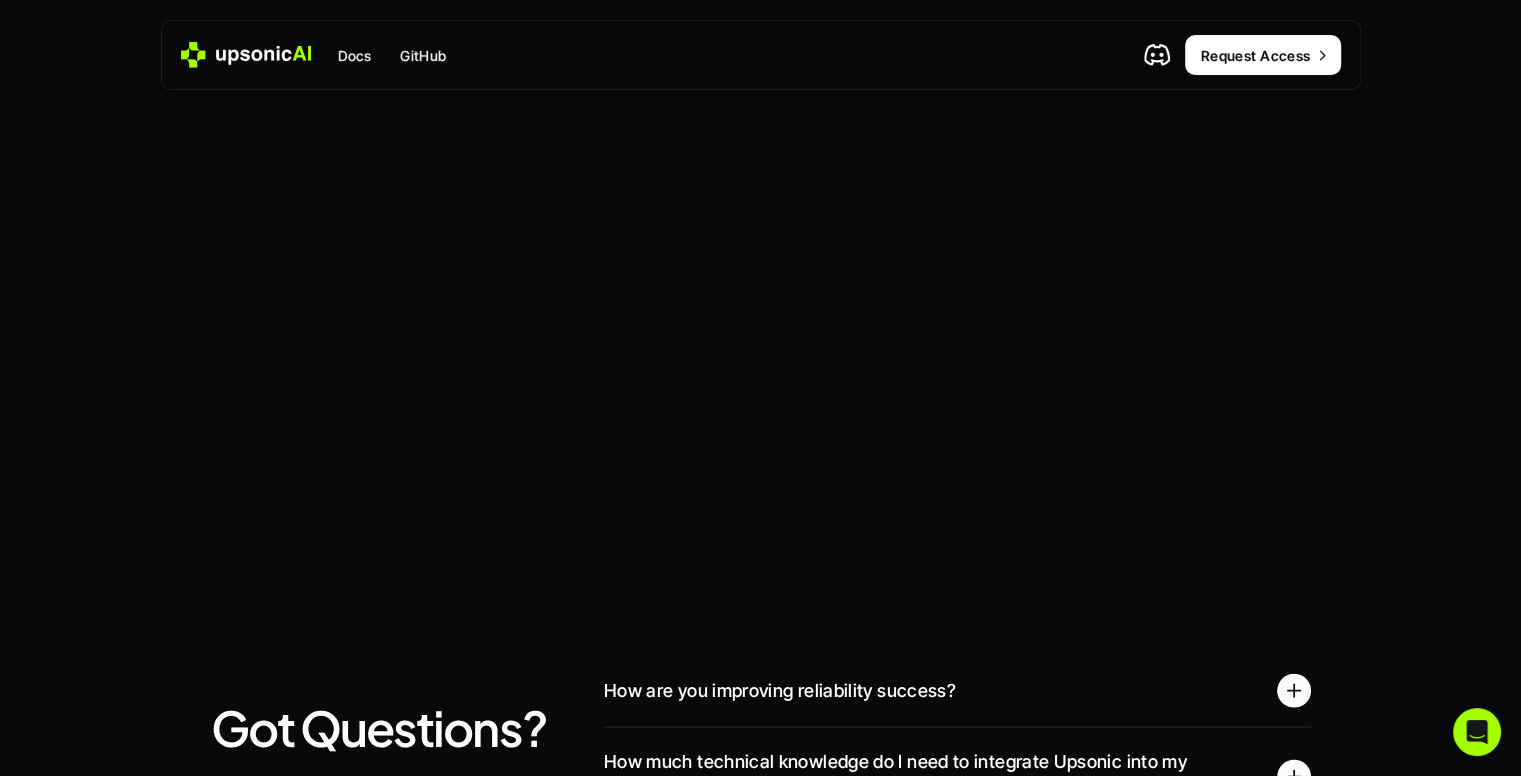 scroll, scrollTop: 0, scrollLeft: 0, axis: both 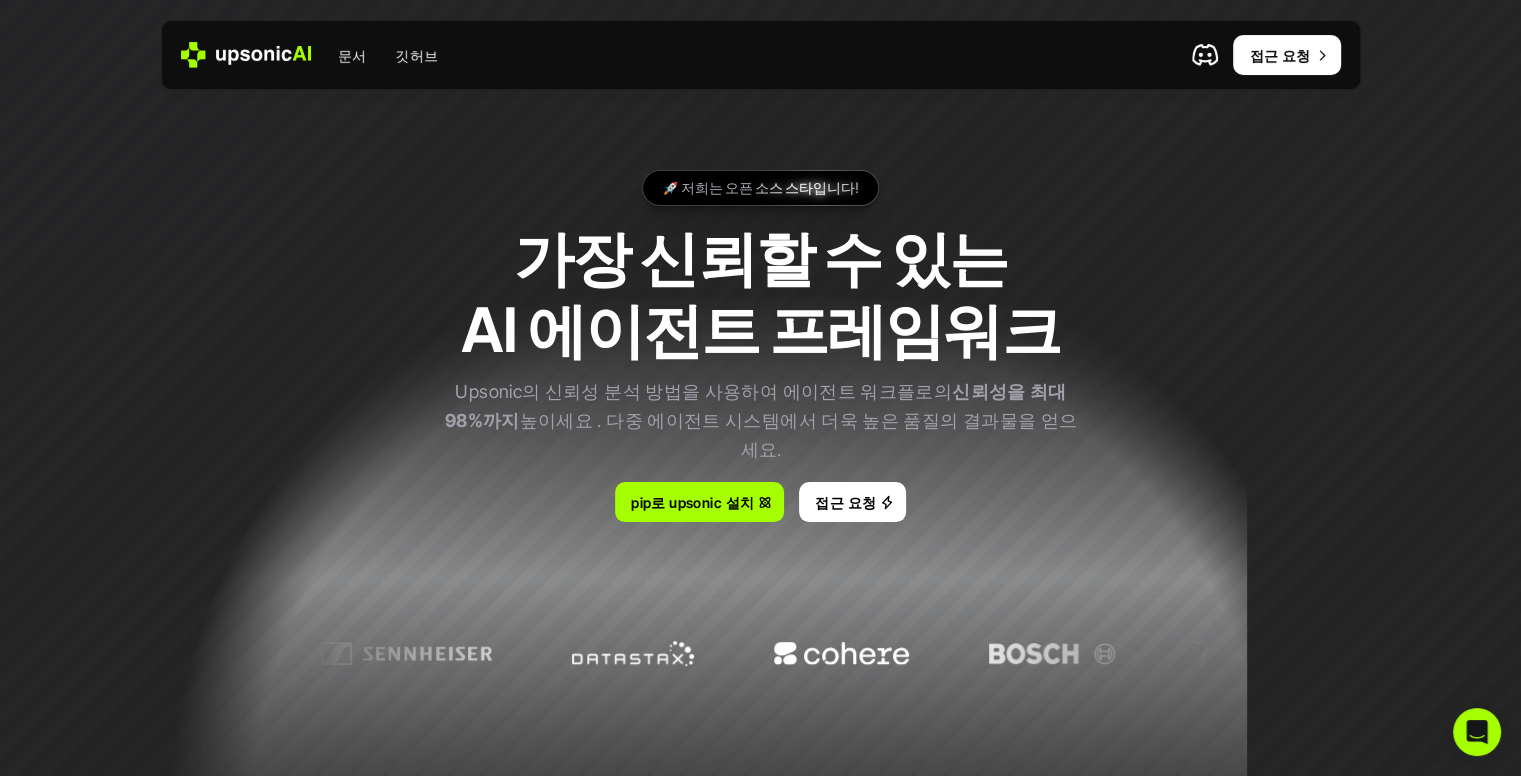 drag, startPoint x: 469, startPoint y: 402, endPoint x: 1081, endPoint y: 437, distance: 613 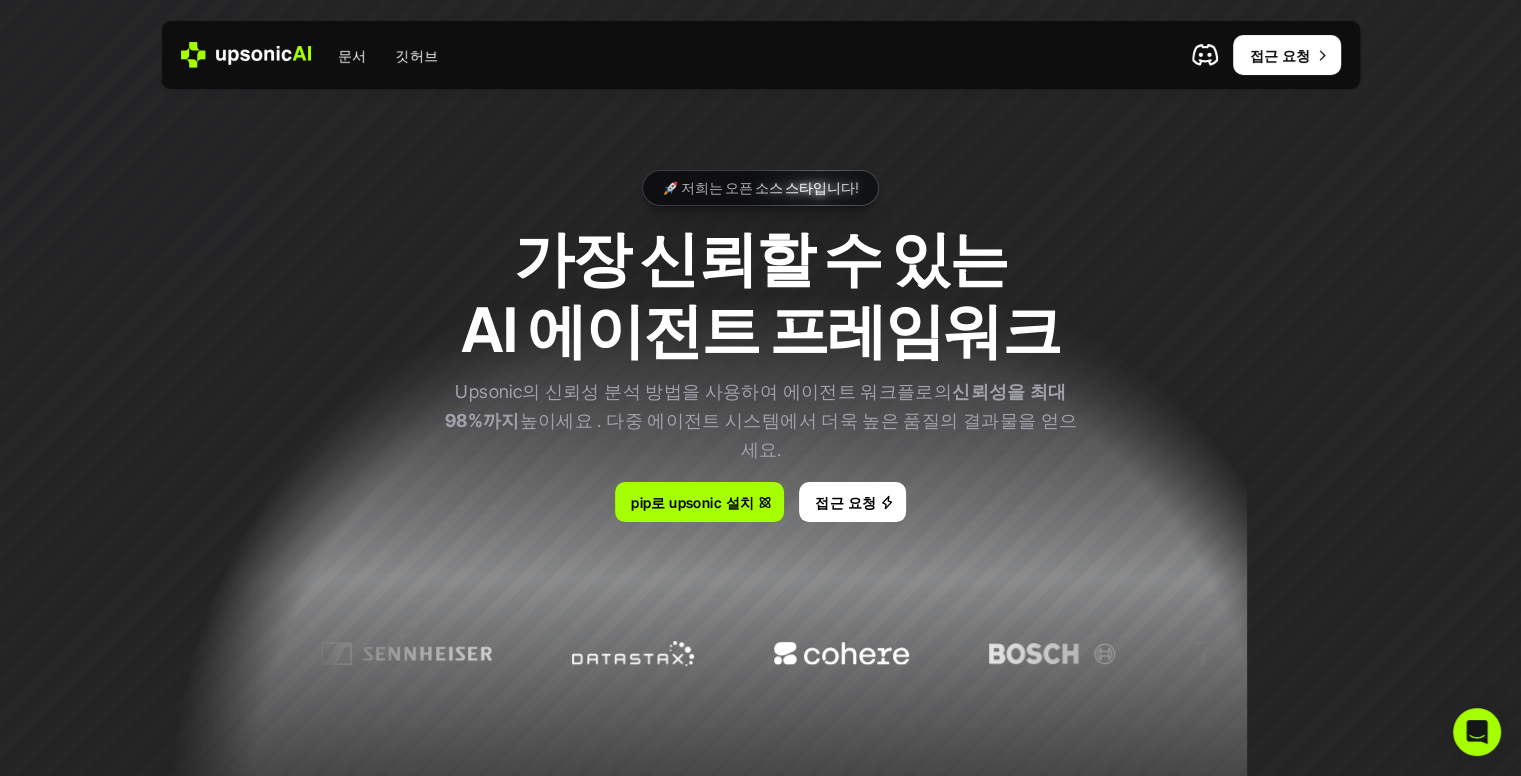 click on "🚀 저희는 오픈 소스 스타입니다! 🚀 저희는 오픈 소스 스타입니다! 🚀 저희는 오픈 소스 스타입니다! 🚀 저희는 오픈 소스 스타입니다! 🚀 저희는 오픈 소스 스타입니다! 가장 신뢰할 수 있는  AI 에이전트 프레임워크 Upsonic의 신뢰성 분석 방법을 사용하여 에이전트 워크플로의  신뢰성을 최대 98%까지  높이세요 . 다중 에이전트 시스템에서 더욱 높은 품질의 결과물을 얻으세요. pip로 upsonic 설치 접근 요청" at bounding box center (761, 347) 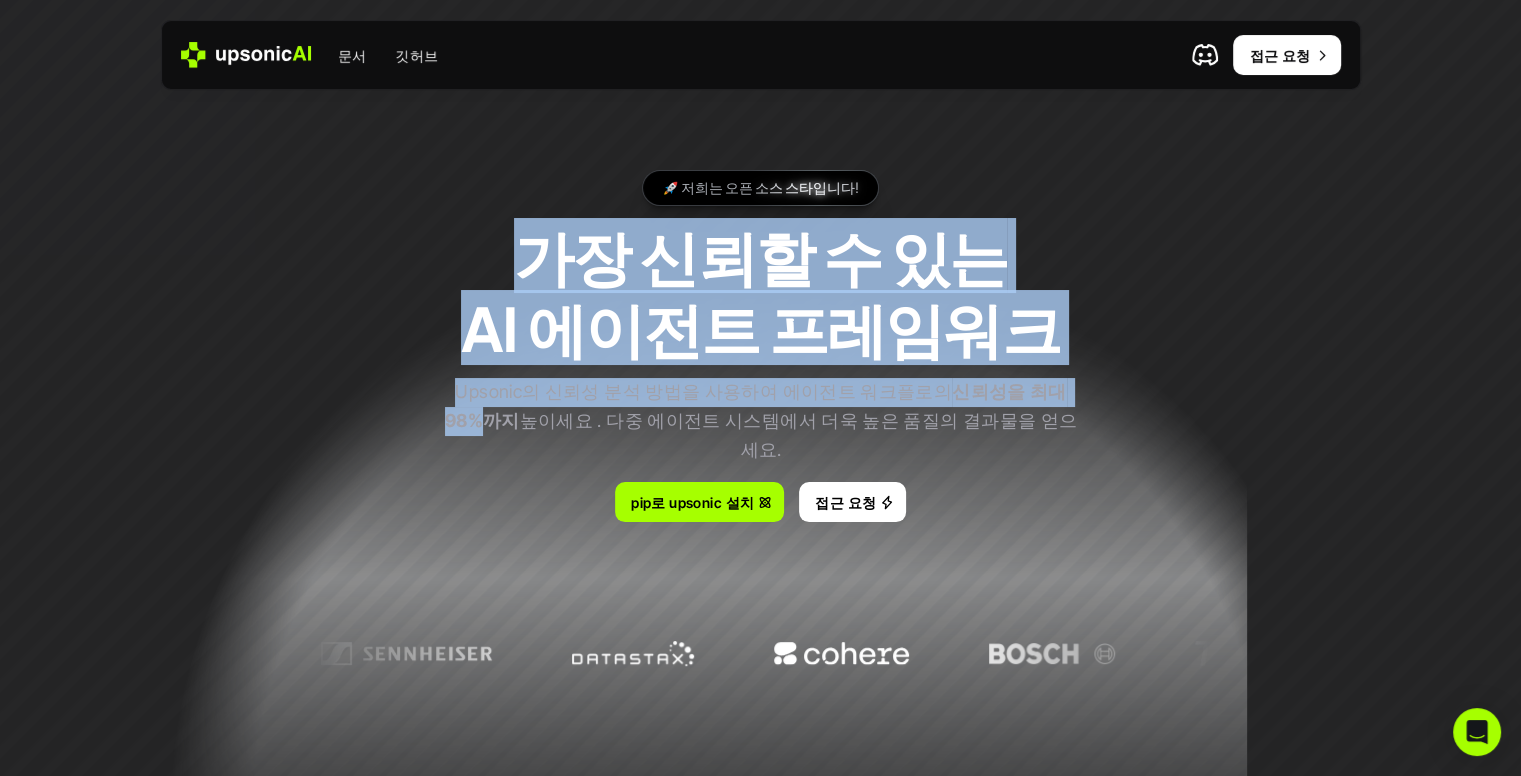 drag, startPoint x: 592, startPoint y: 264, endPoint x: 1064, endPoint y: 376, distance: 485.10617 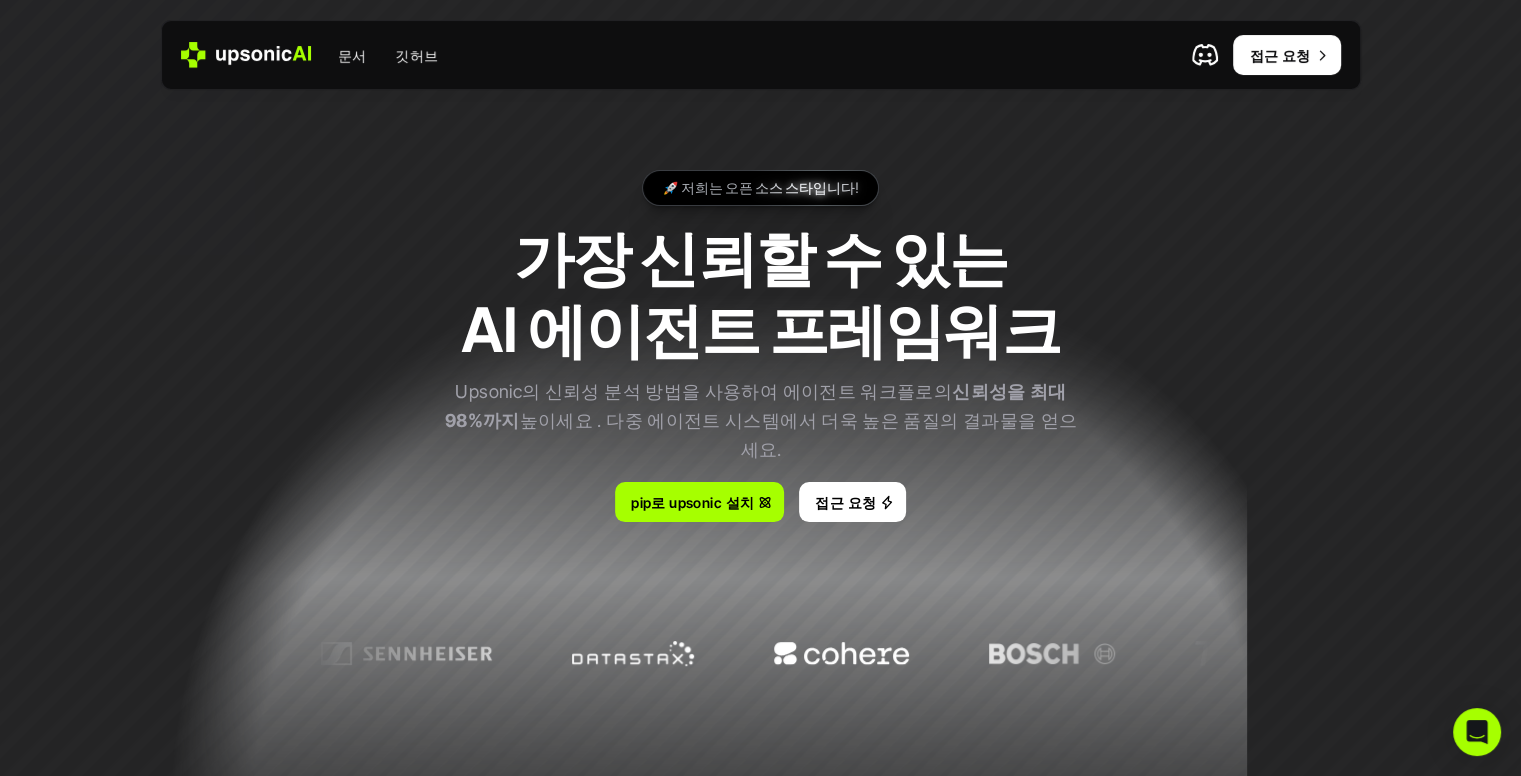 click on "🚀 저희는 오픈 소스 스타입니다! 🚀 저희는 오픈 소스 스타입니다! 🚀 저희는 오픈 소스 스타입니다! 🚀 저희는 오픈 소스 스타입니다! 🚀 저희는 오픈 소스 스타입니다! 가장 신뢰할 수 있는  AI 에이전트 프레임워크 Upsonic의 신뢰성 분석 방법을 사용하여 에이전트 워크플로의  신뢰성을 최대 98%까지  높이세요 . 다중 에이전트 시스템에서 더욱 높은 품질의 결과물을 얻으세요. pip로 upsonic 설치 접근 요청" at bounding box center [761, 347] 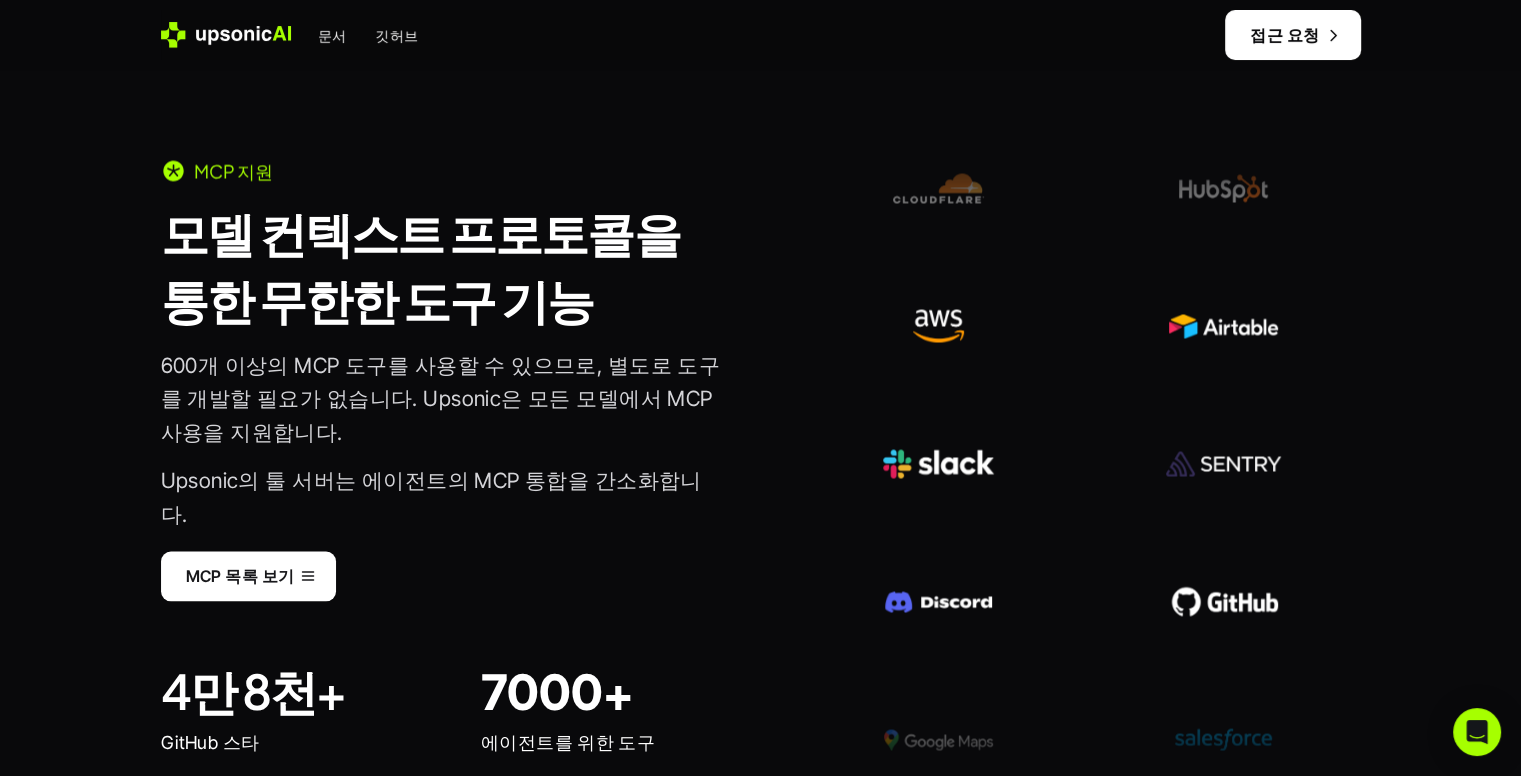 scroll, scrollTop: 3700, scrollLeft: 0, axis: vertical 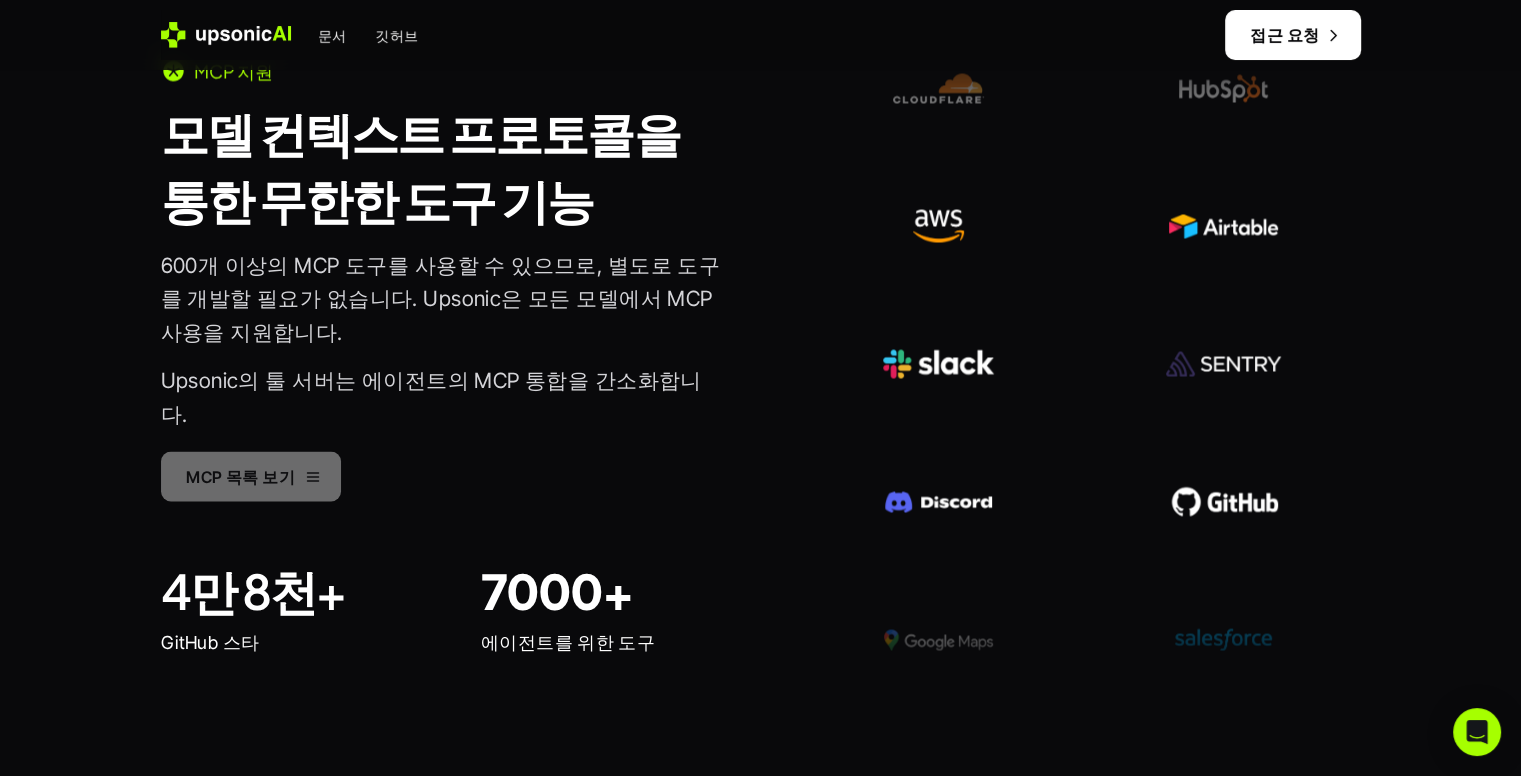 click on "MCP 목록 보기" at bounding box center [240, 475] 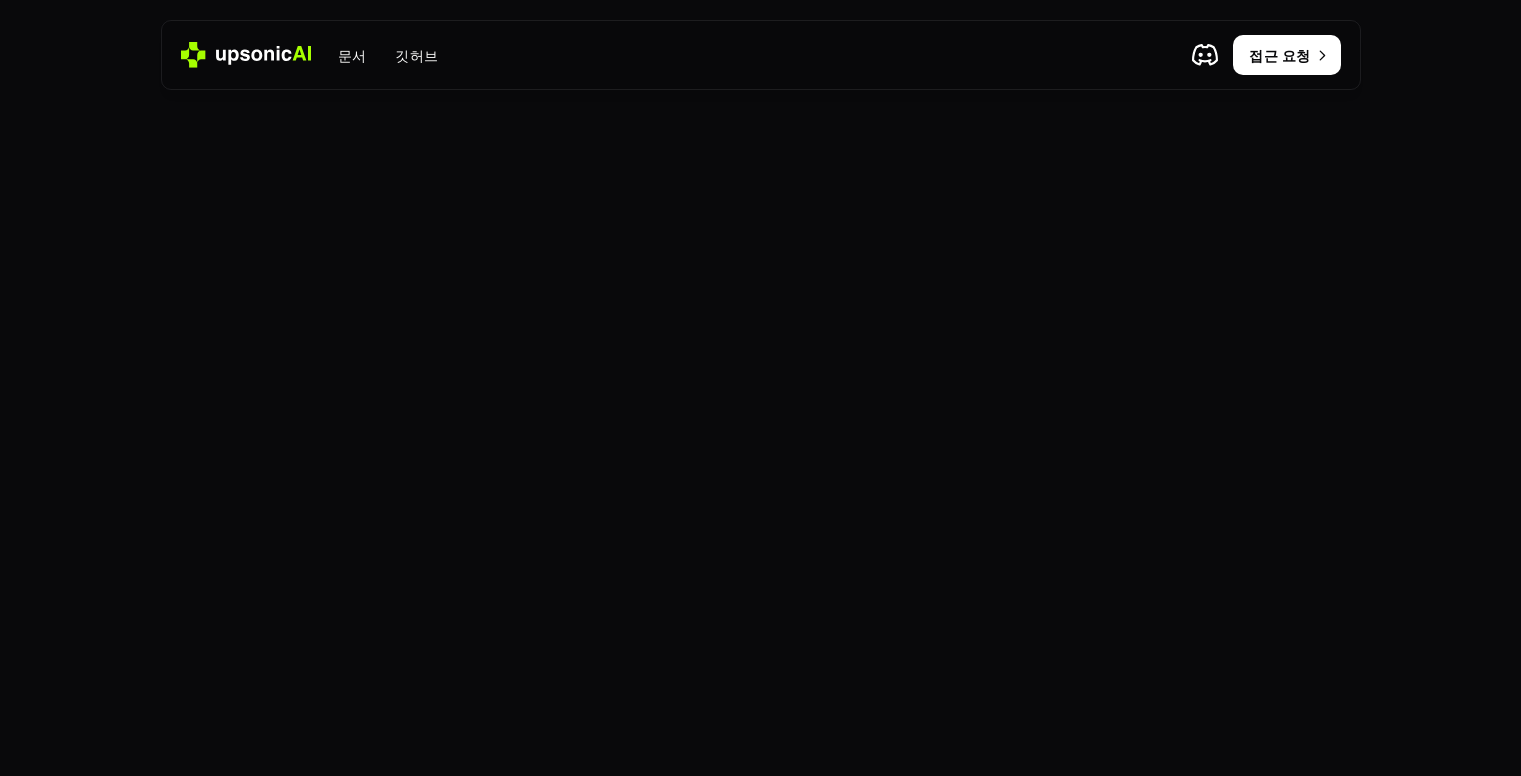 scroll, scrollTop: 3700, scrollLeft: 0, axis: vertical 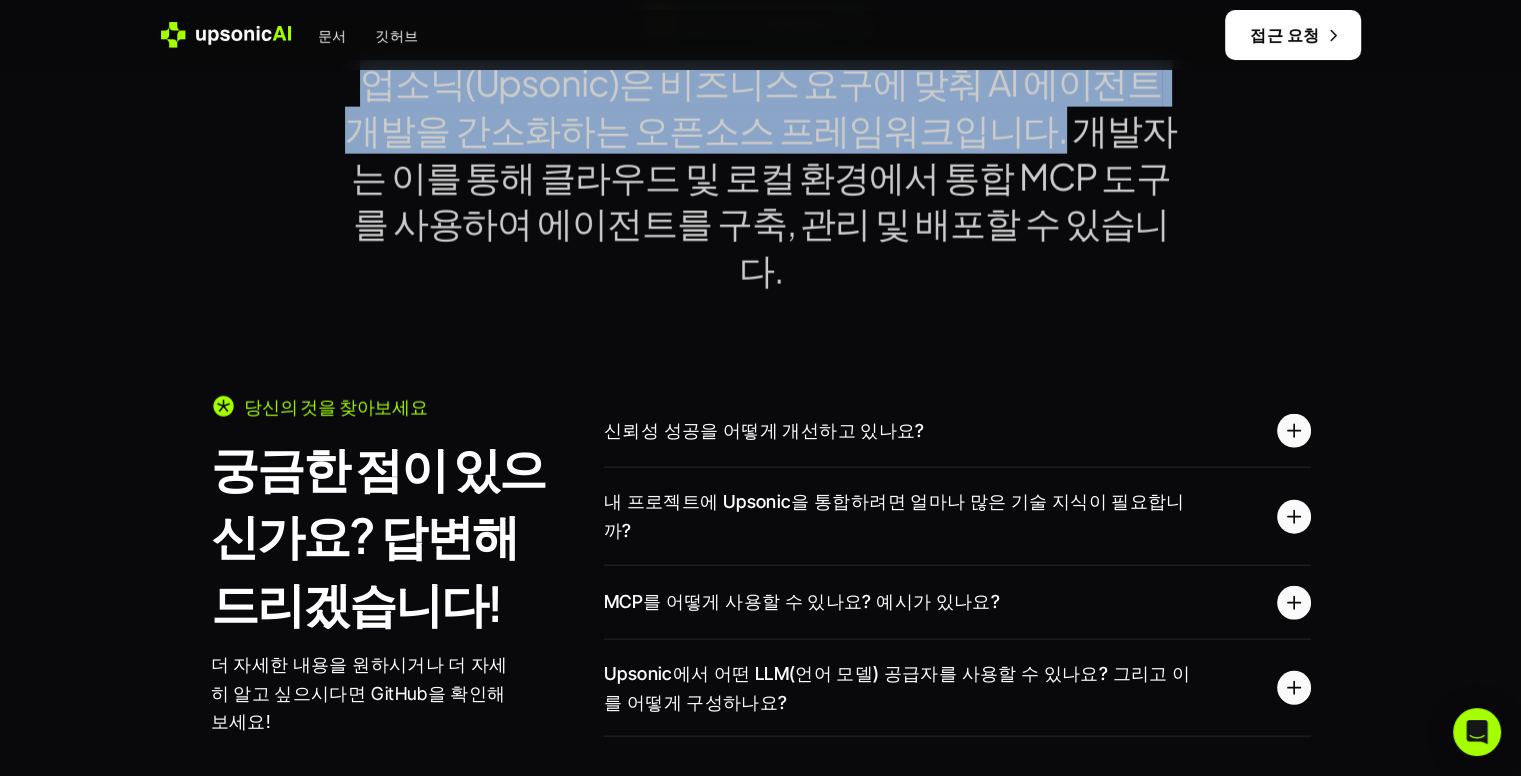 drag, startPoint x: 356, startPoint y: 82, endPoint x: 958, endPoint y: 123, distance: 603.3946 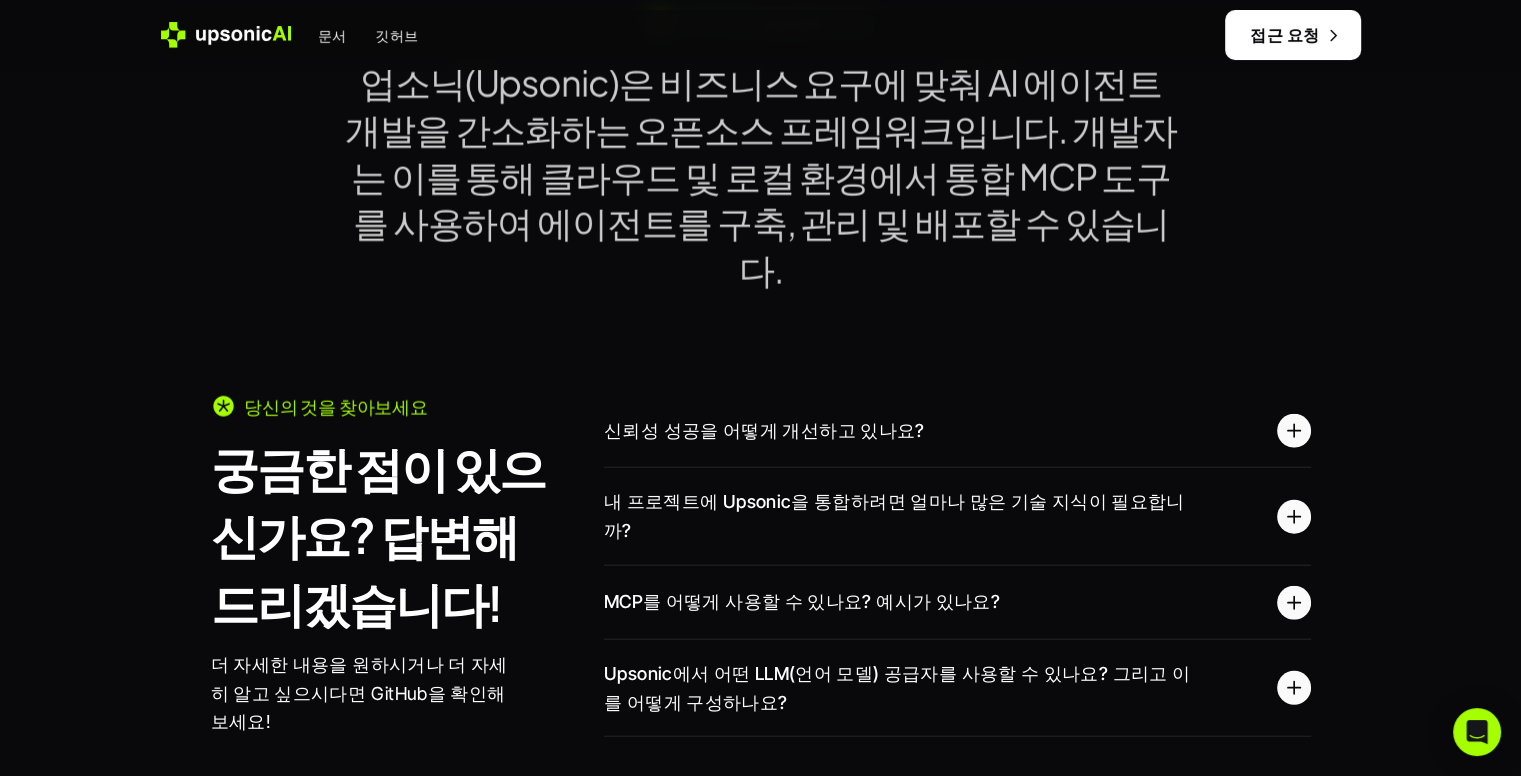 click on "업소닉(Upsonic)은 비즈니스 요구에 맞춰 AI 에이전트 개발을 간소화하는 오픈소스 프레임워크입니다. 개발자는 이를 통해 클라우드 및 로컬 환경에서 통합 MCP 도구를 사용하여 에이전트를 구축, 관리 및 배포할 수 있습니다." at bounding box center (761, 176) 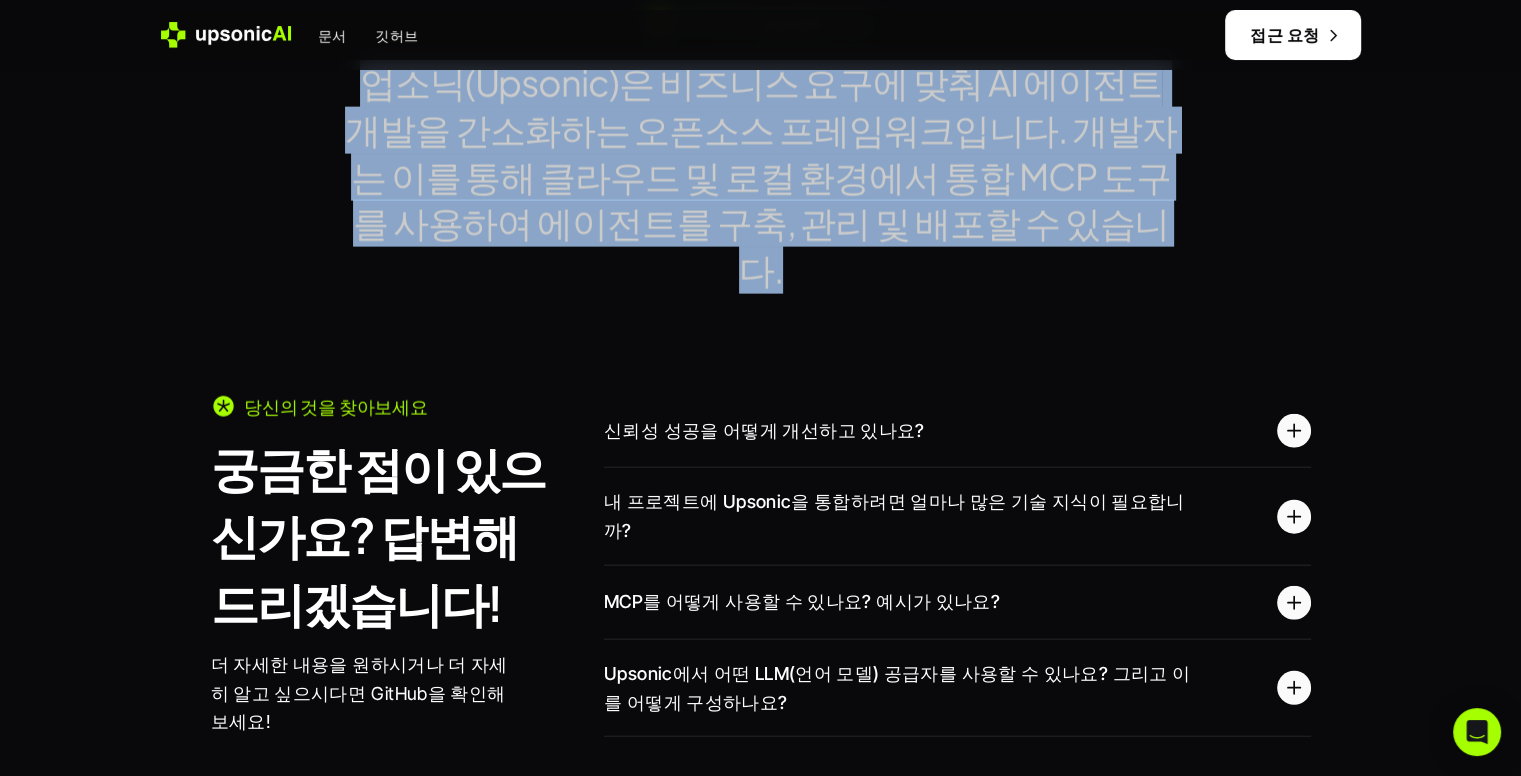 drag, startPoint x: 364, startPoint y: 85, endPoint x: 1088, endPoint y: 210, distance: 734.7115 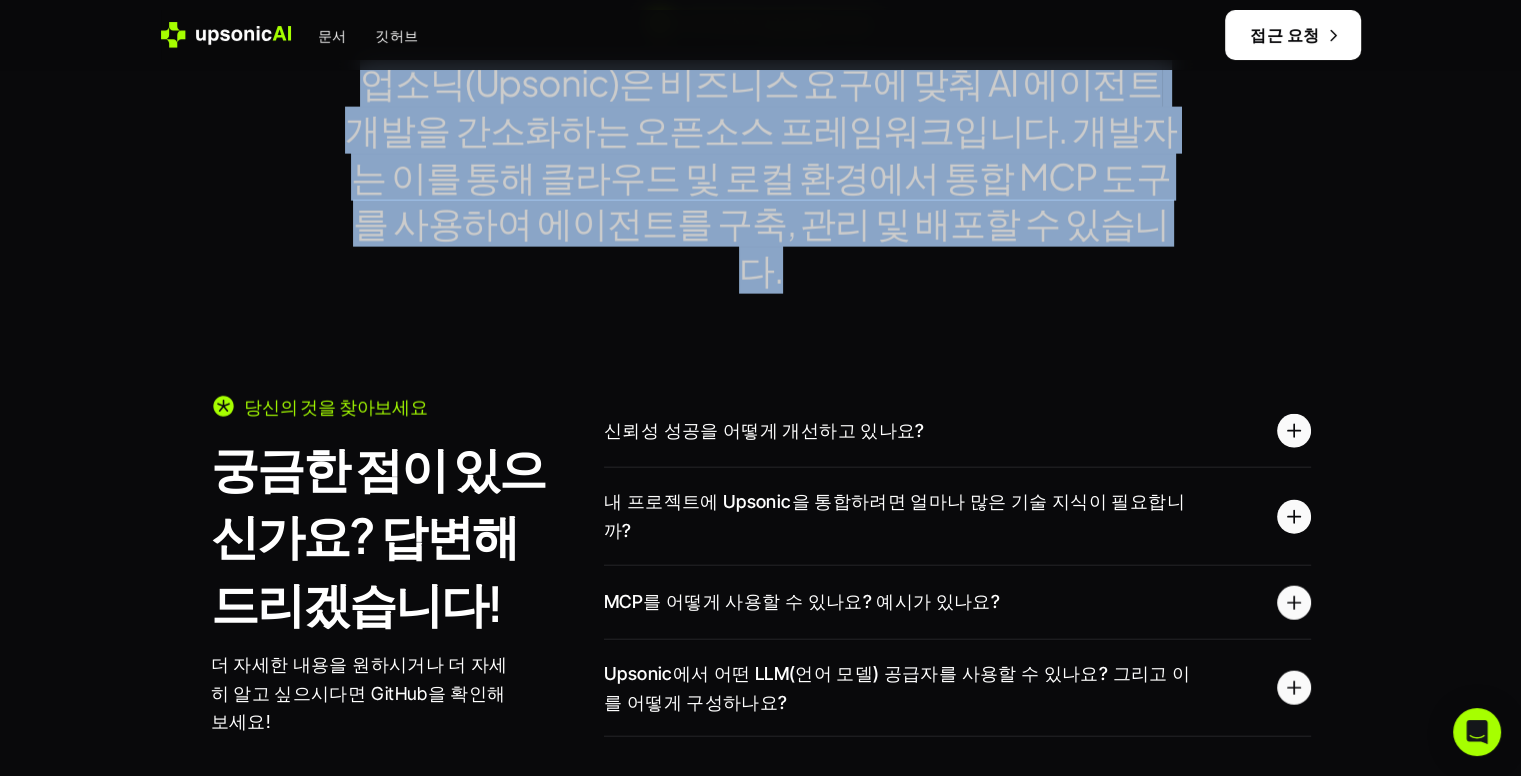 copy on "업소닉(Upsonic)은 비즈니스 요구에 맞춰 AI 에이전트 개발을 간소화하는 오픈소스 프레임워크입니다. 개발자는 이를 통해 클라우드 및 로컬 환경에서 통합 MCP 도구를 사용하여 에이전트를 구축, 관리 및 배포할 수 있습니다." 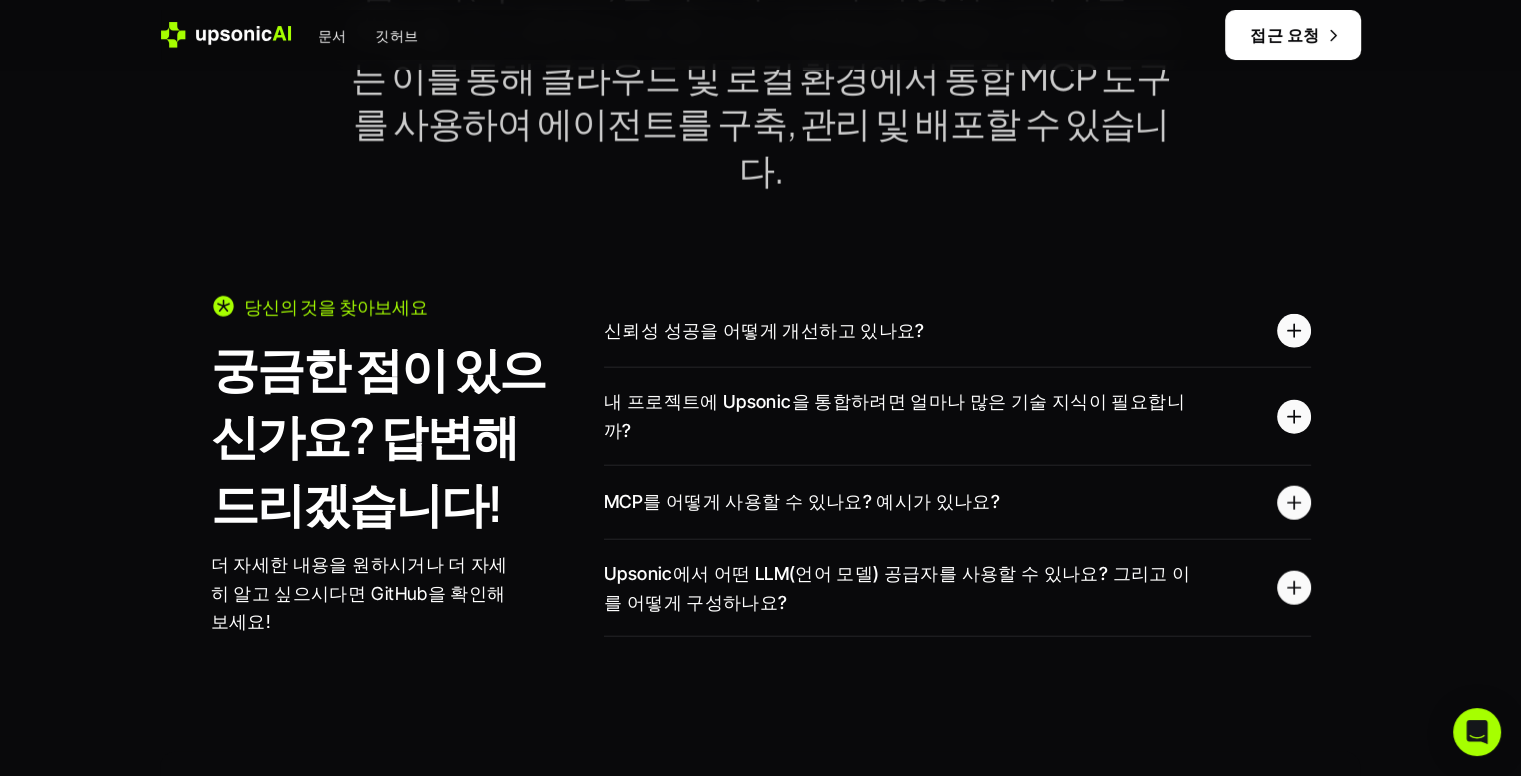 click on "신뢰성 성공을 어떻게 개선하고 있나요?" at bounding box center [957, 331] 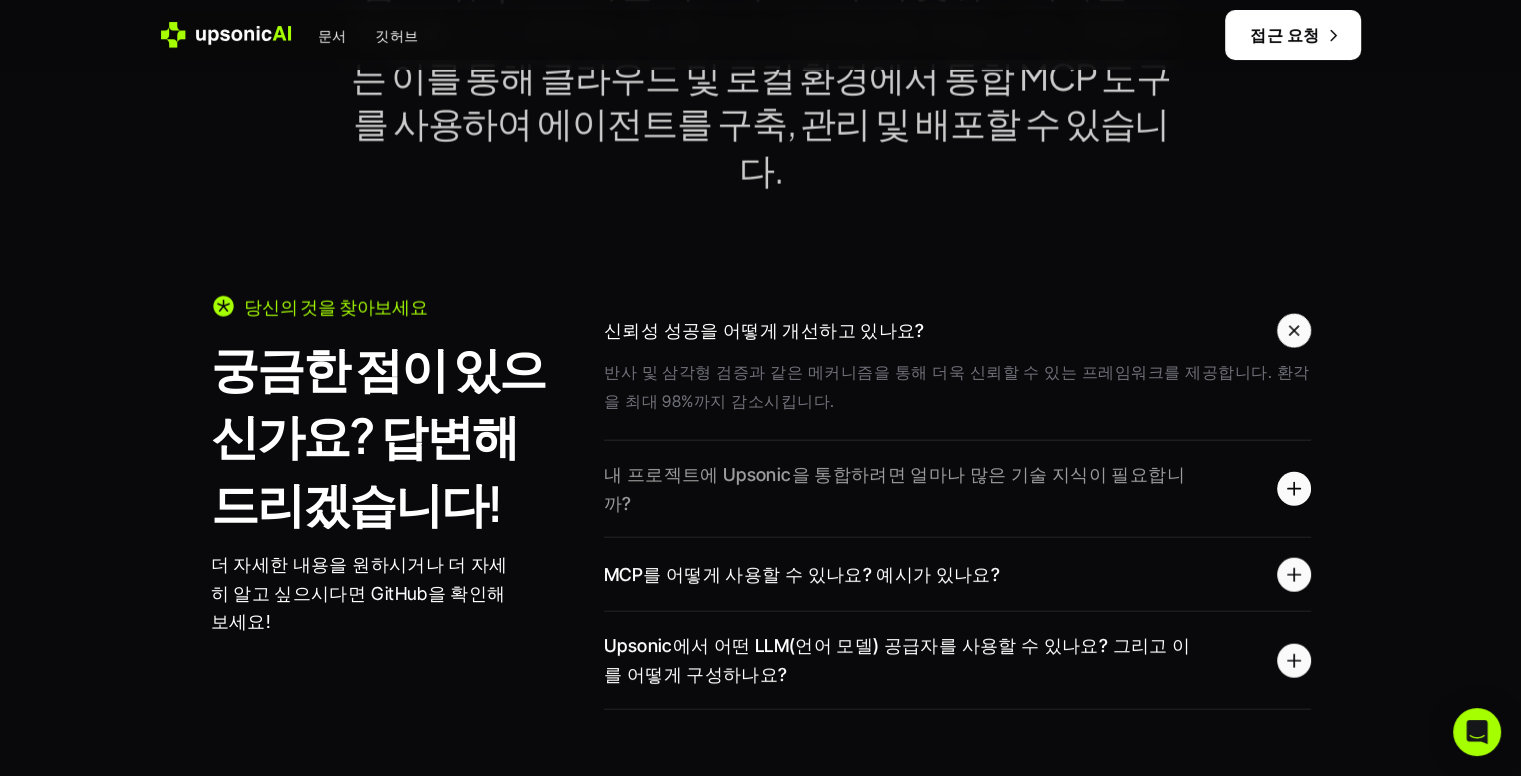 click on "내 프로젝트에 Upsonic을 통합하려면 얼마나 많은 기술 지식이 필요합니까?" at bounding box center (894, 489) 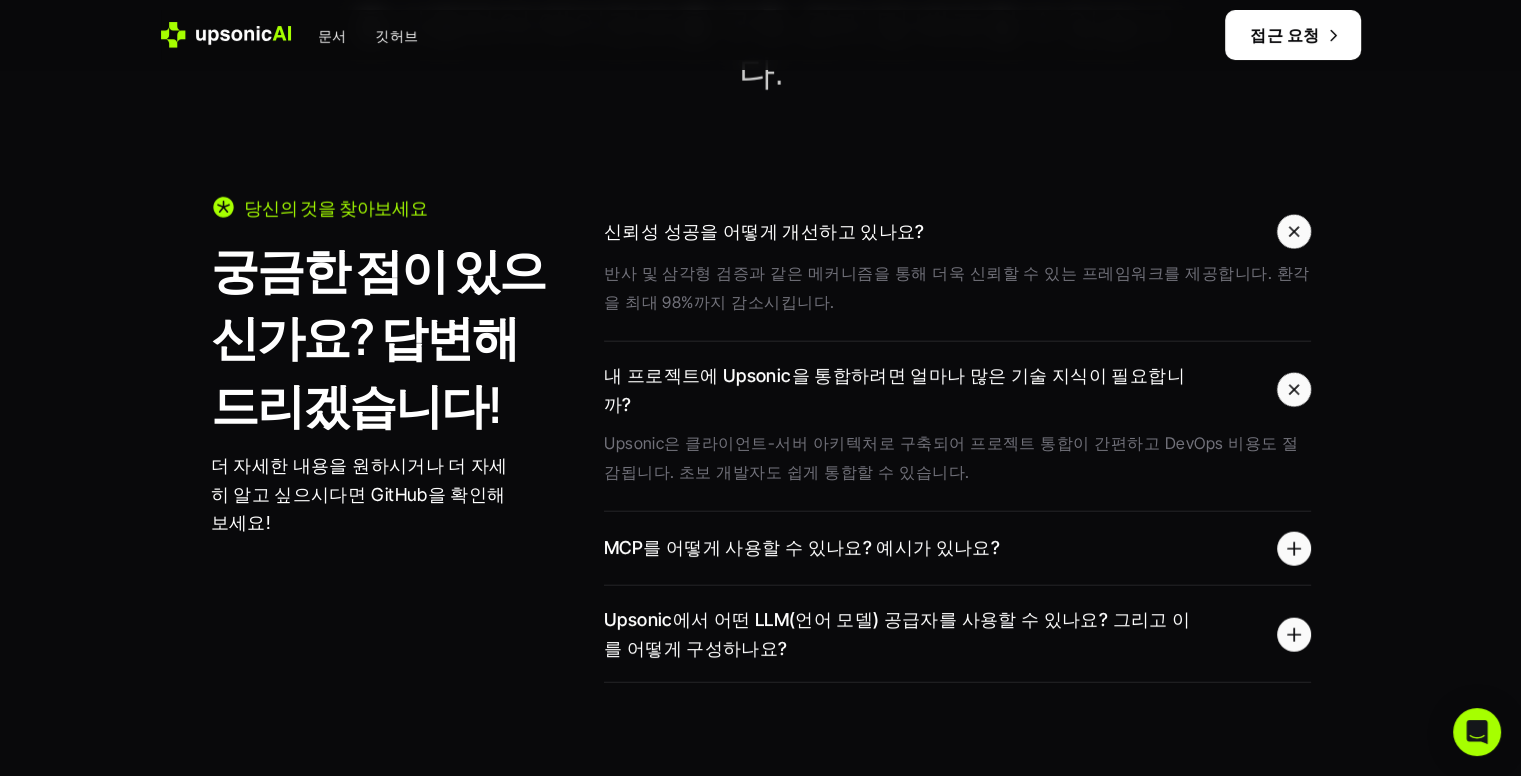 scroll, scrollTop: 4700, scrollLeft: 0, axis: vertical 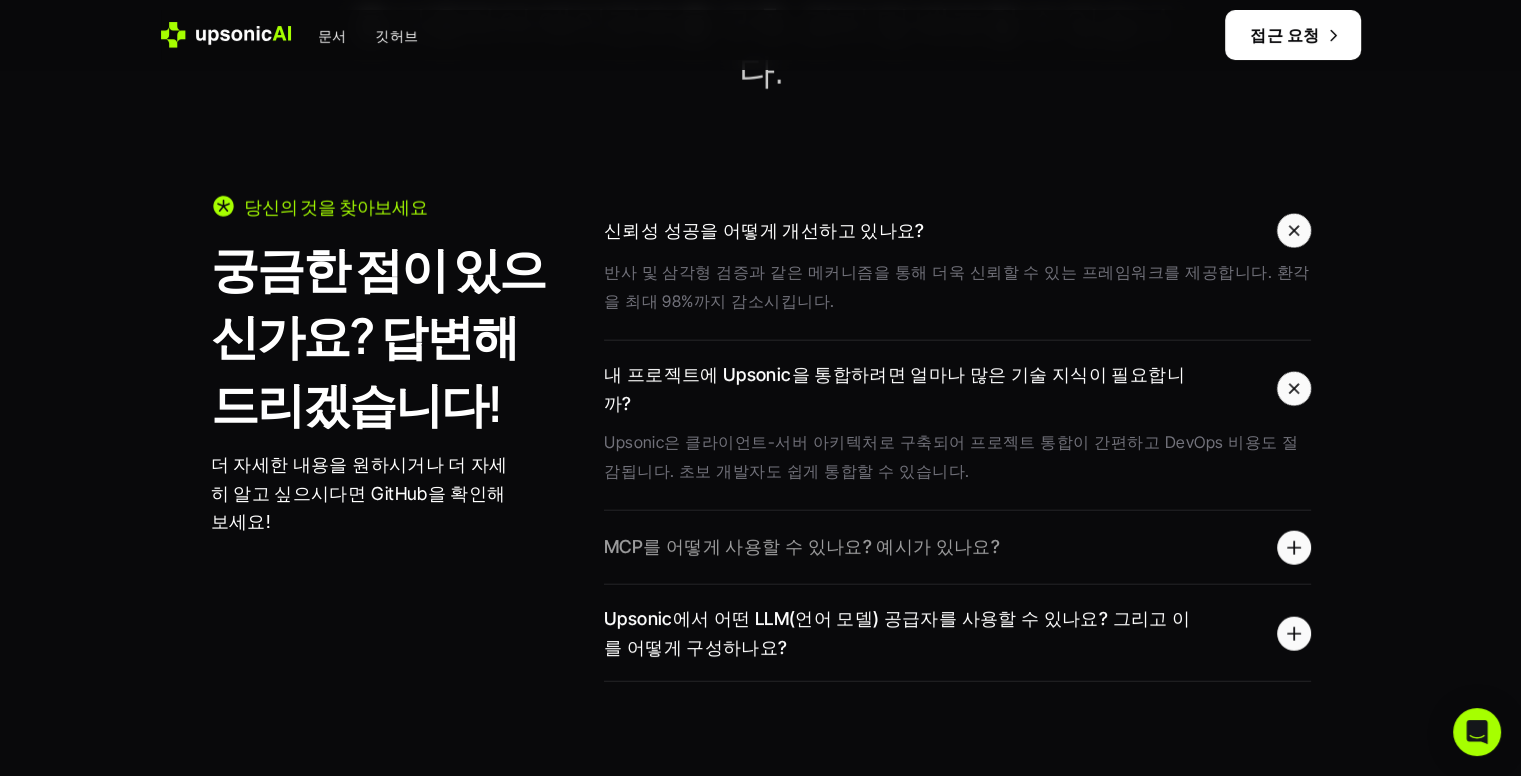 click on "MCP를 어떻게 사용할 수 있나요? 예시가 있나요?" at bounding box center [904, 547] 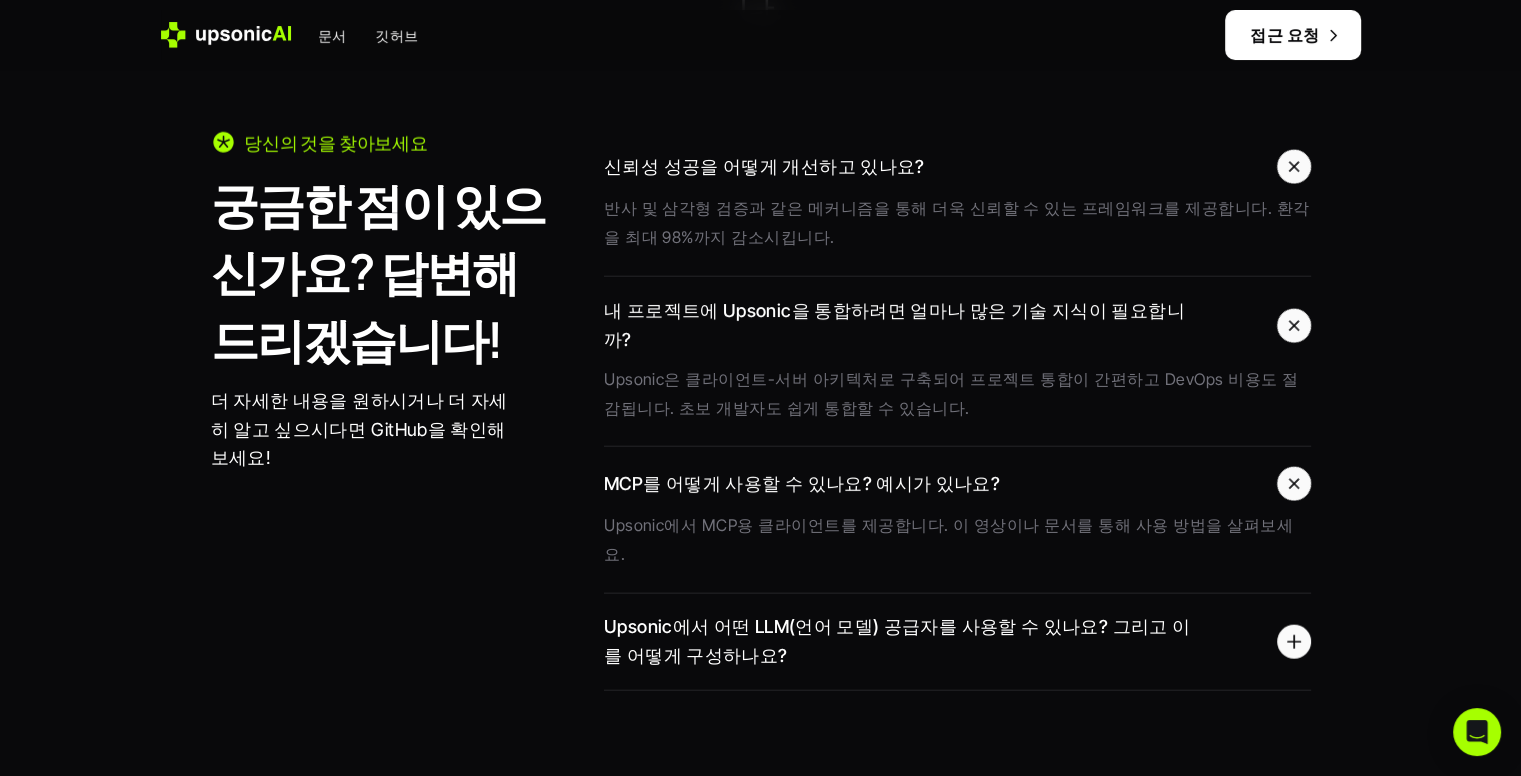 scroll, scrollTop: 4800, scrollLeft: 0, axis: vertical 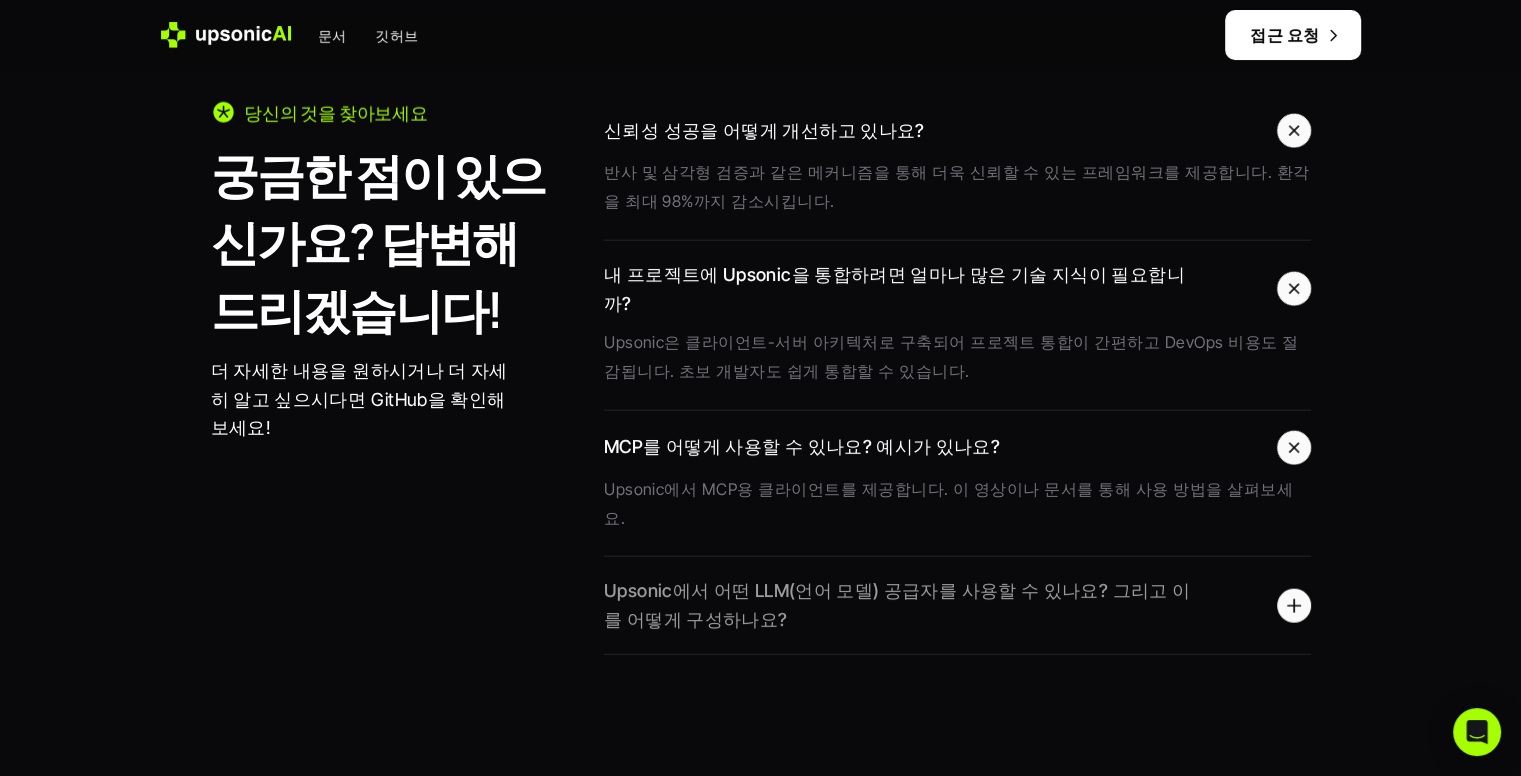 click on "Upsonic에서 어떤 LLM(언어 모델) 공급자를 사용할 수 있나요? 그리고 이를 어떻게 구성하나요?" at bounding box center [897, 605] 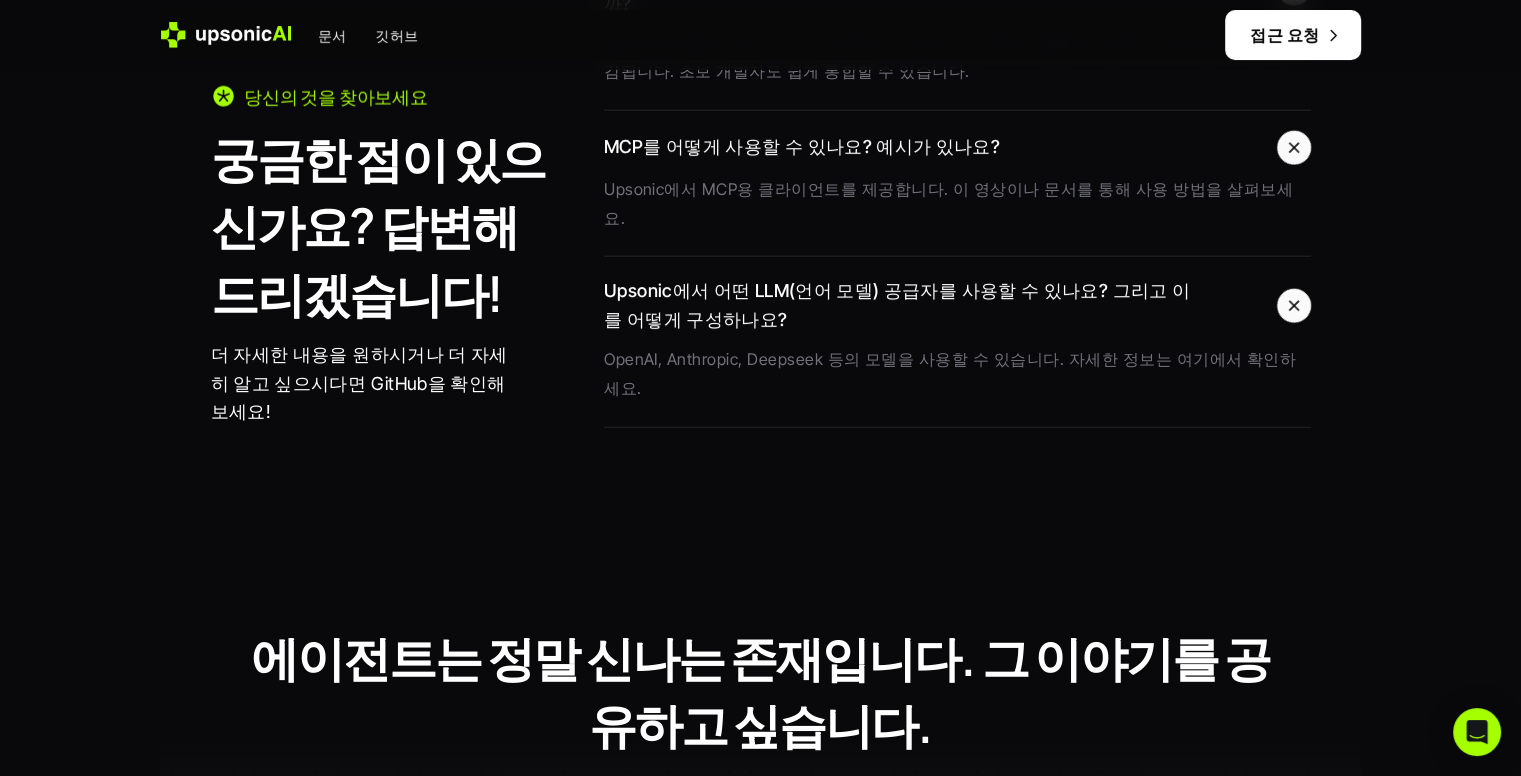 scroll, scrollTop: 5000, scrollLeft: 0, axis: vertical 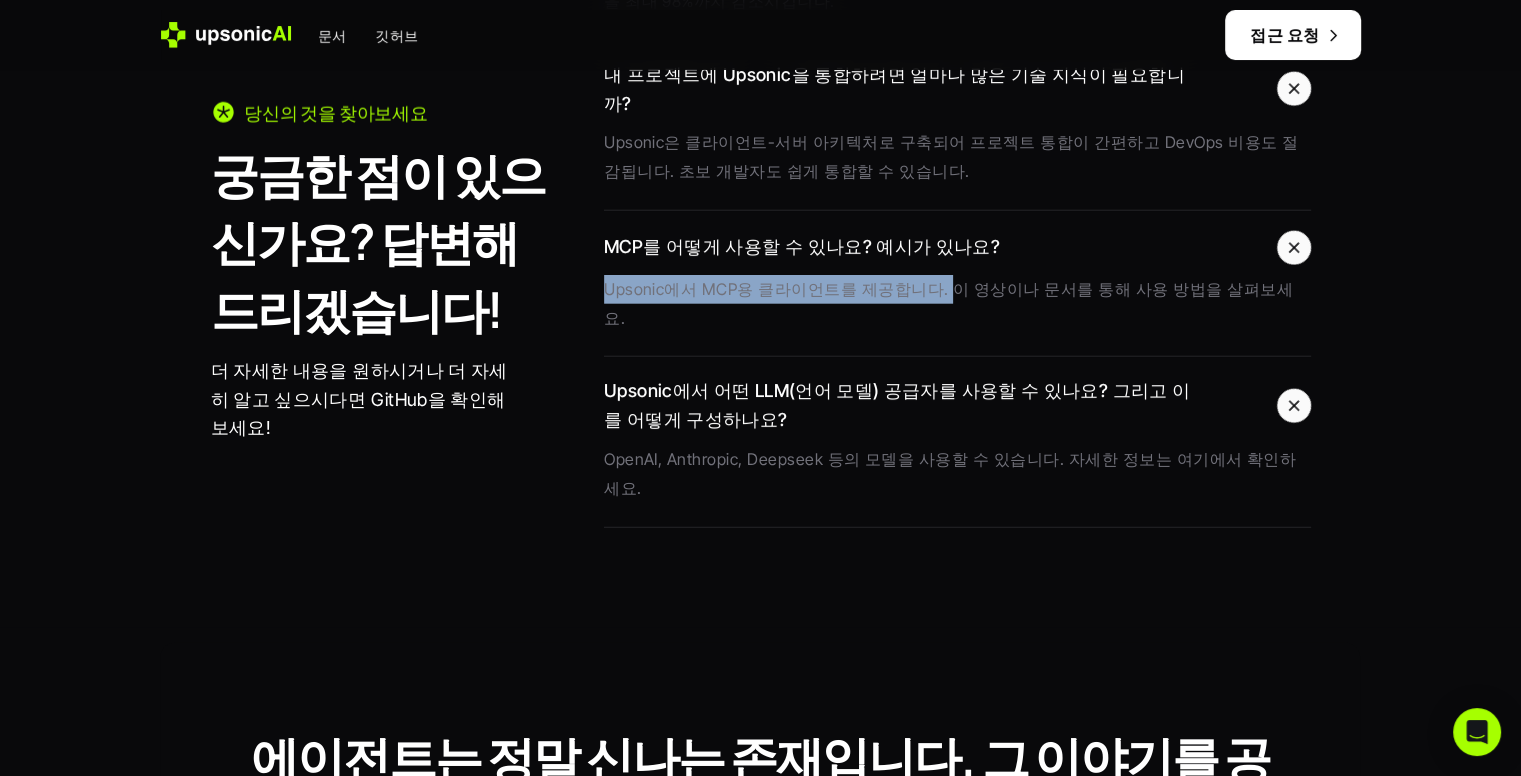 drag, startPoint x: 606, startPoint y: 219, endPoint x: 935, endPoint y: 221, distance: 329.00607 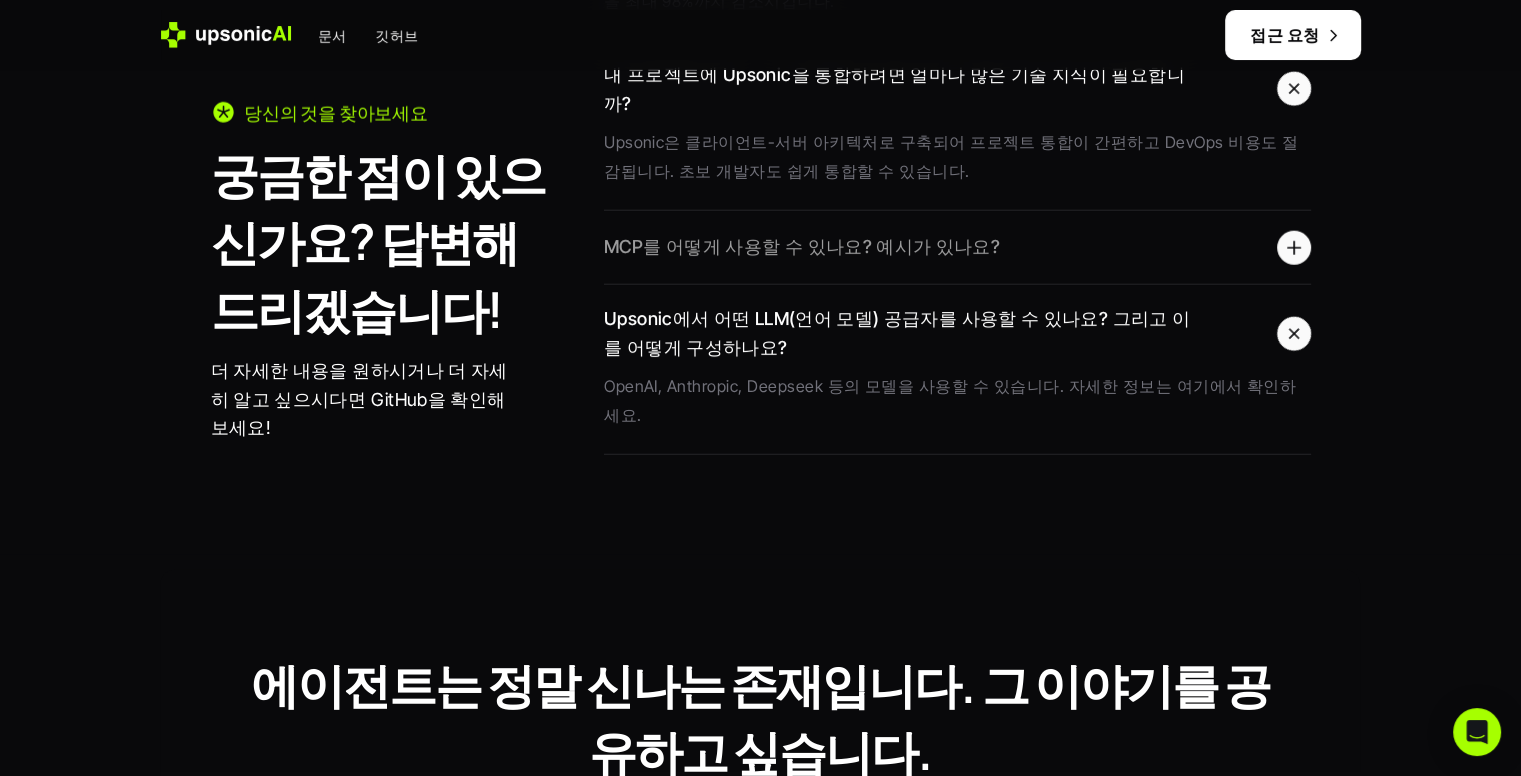 click on "MCP를 어떻게 사용할 수 있나요? 예시가 있나요?" at bounding box center [904, 247] 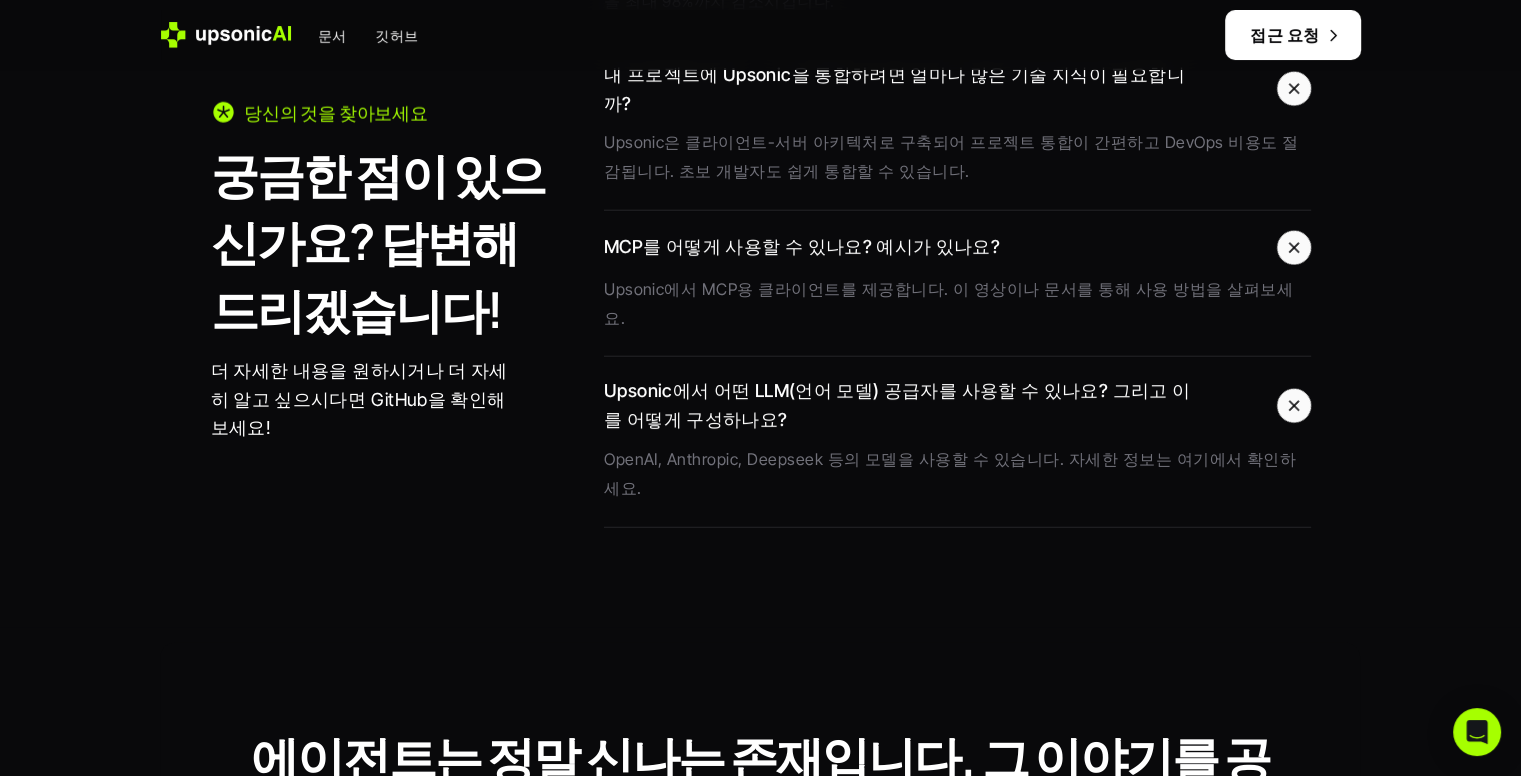 scroll, scrollTop: 4900, scrollLeft: 0, axis: vertical 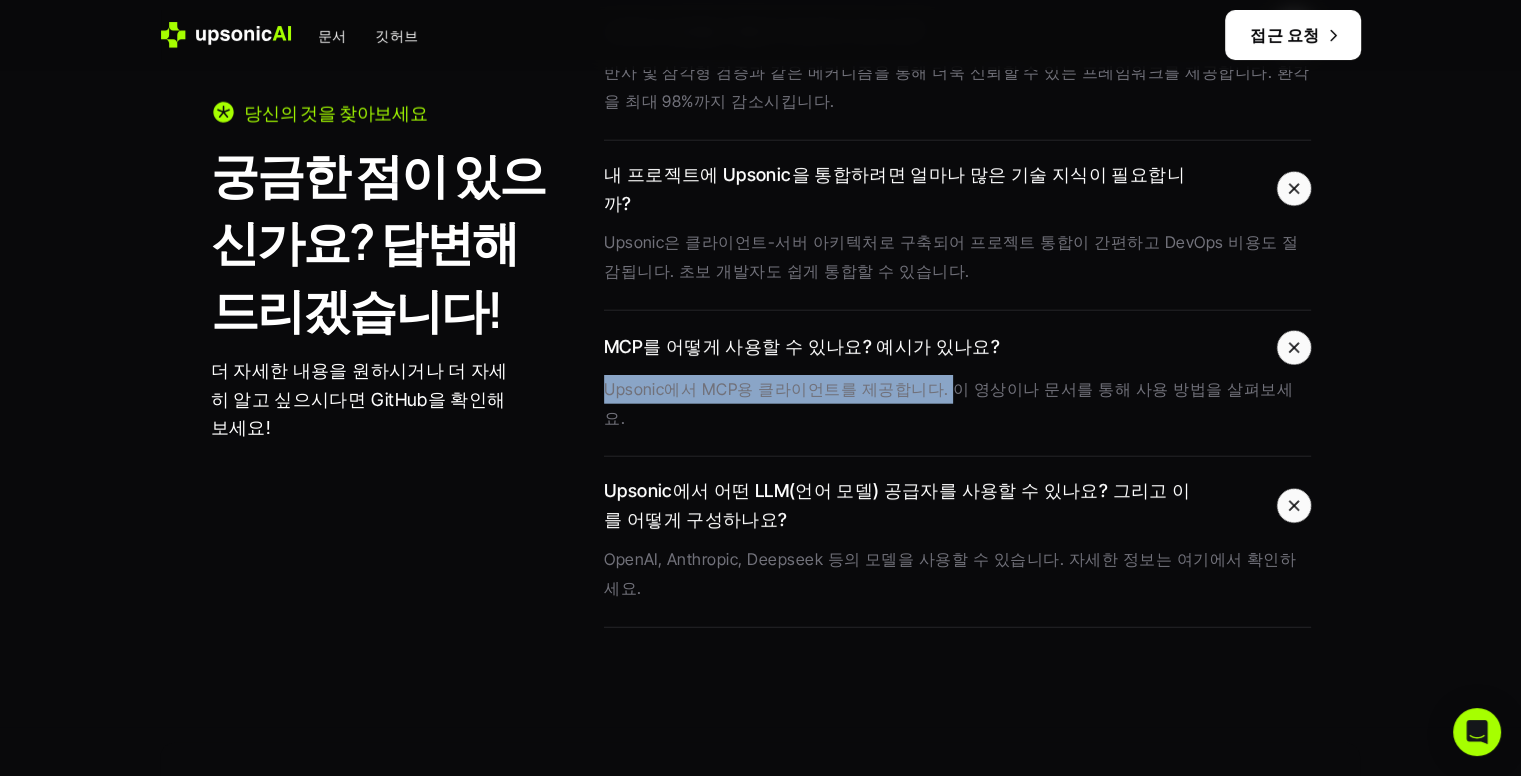 drag, startPoint x: 600, startPoint y: 316, endPoint x: 933, endPoint y: 321, distance: 333.03754 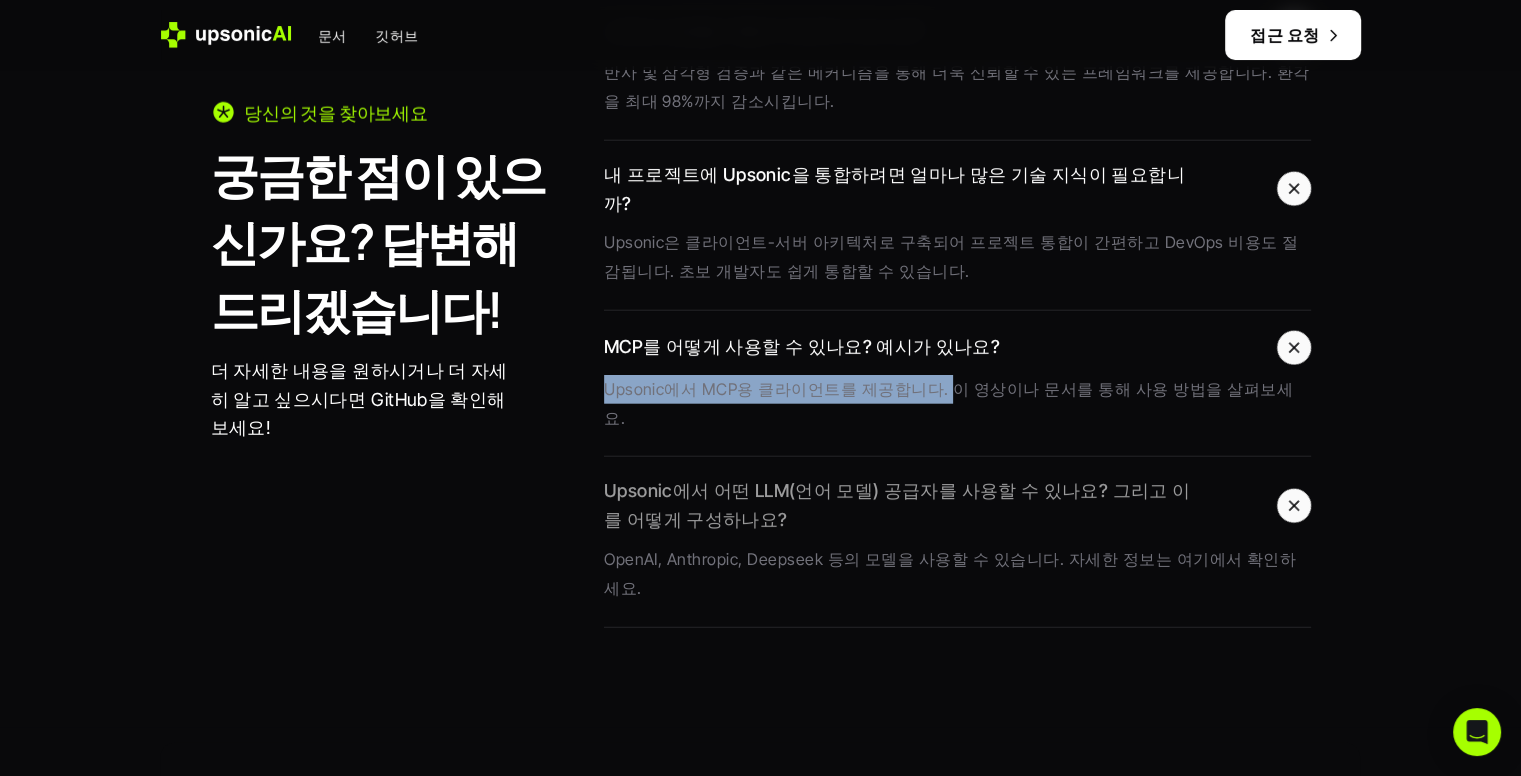 copy on "Upsonic에서 MCP용 클라이언트를 제공합니다." 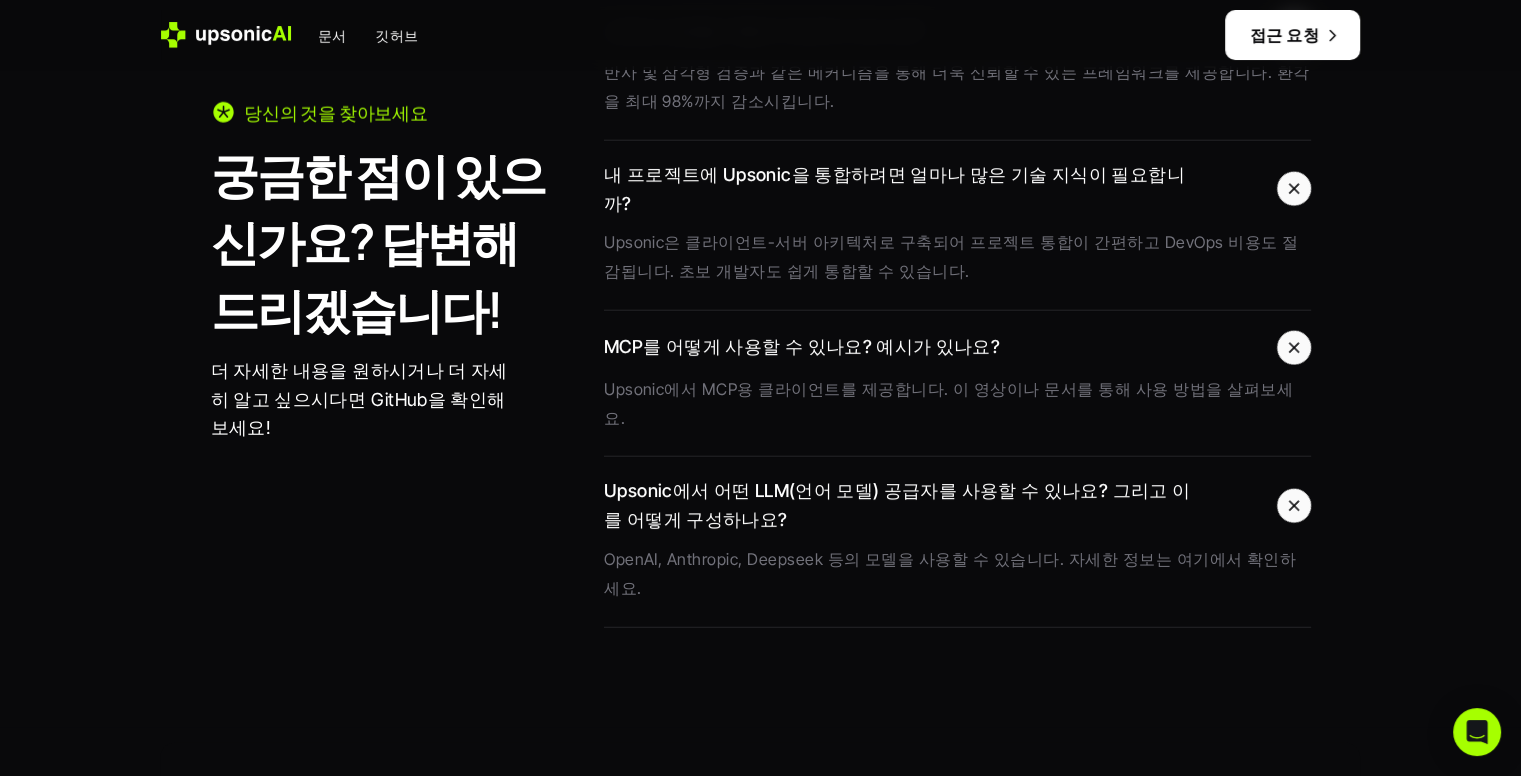 click on "당신의 것을 찾아보세요 궁금한 점이 있으신가요? 답변해 드리겠습니다! 더 자세한 내용을 원하시거나 더 자세히 알고 싶으시다면 GitHub을 확인해 보세요! 신뢰성 성공을 어떻게 개선하고 있나요? 반사 및 삼각형 검증과 같은 메커니즘을 통해 더욱 신뢰할 수 있는 프레임워크를 제공합니다. 환각을 최대 98%까지 감소시킵니다. 내 프로젝트에 Upsonic을 통합하려면 얼마나 많은 기술 지식이 필요합니까? Upsonic은 클라이언트-서버 아키텍처로 구축되어 프로젝트 통합이 간편하고 DevOps 비용도 절감됩니다. 초보 개발자도 쉽게 통합할 수 있습니다. MCP를 어떻게 사용할 수 있나요? 예시가 있나요? Upsonic에서 MCP용 클라이언트를 제공합니다. 이 영상이나 문서를 통해 사용 방법을 살펴보세요." at bounding box center (760, 311) 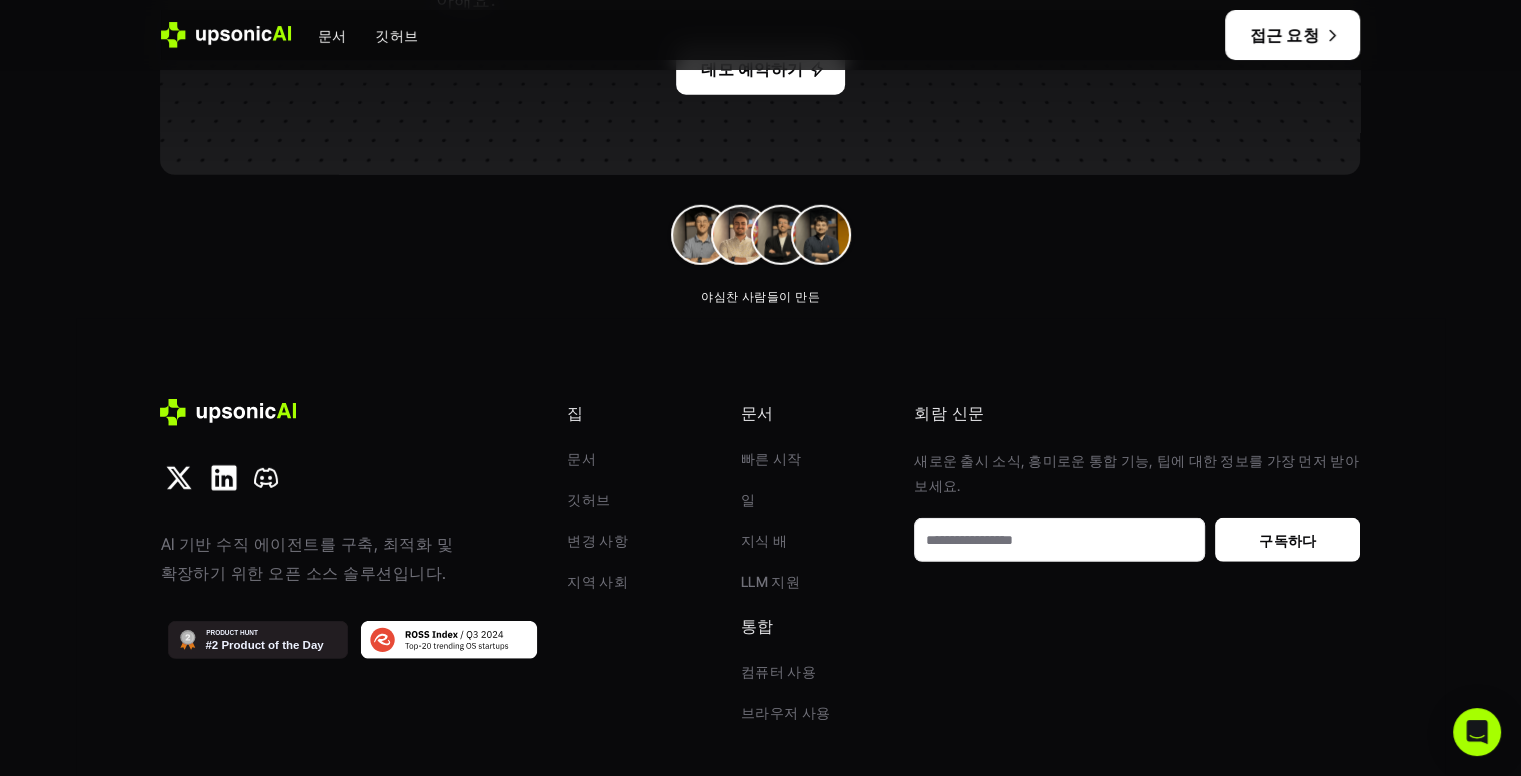 scroll, scrollTop: 5924, scrollLeft: 0, axis: vertical 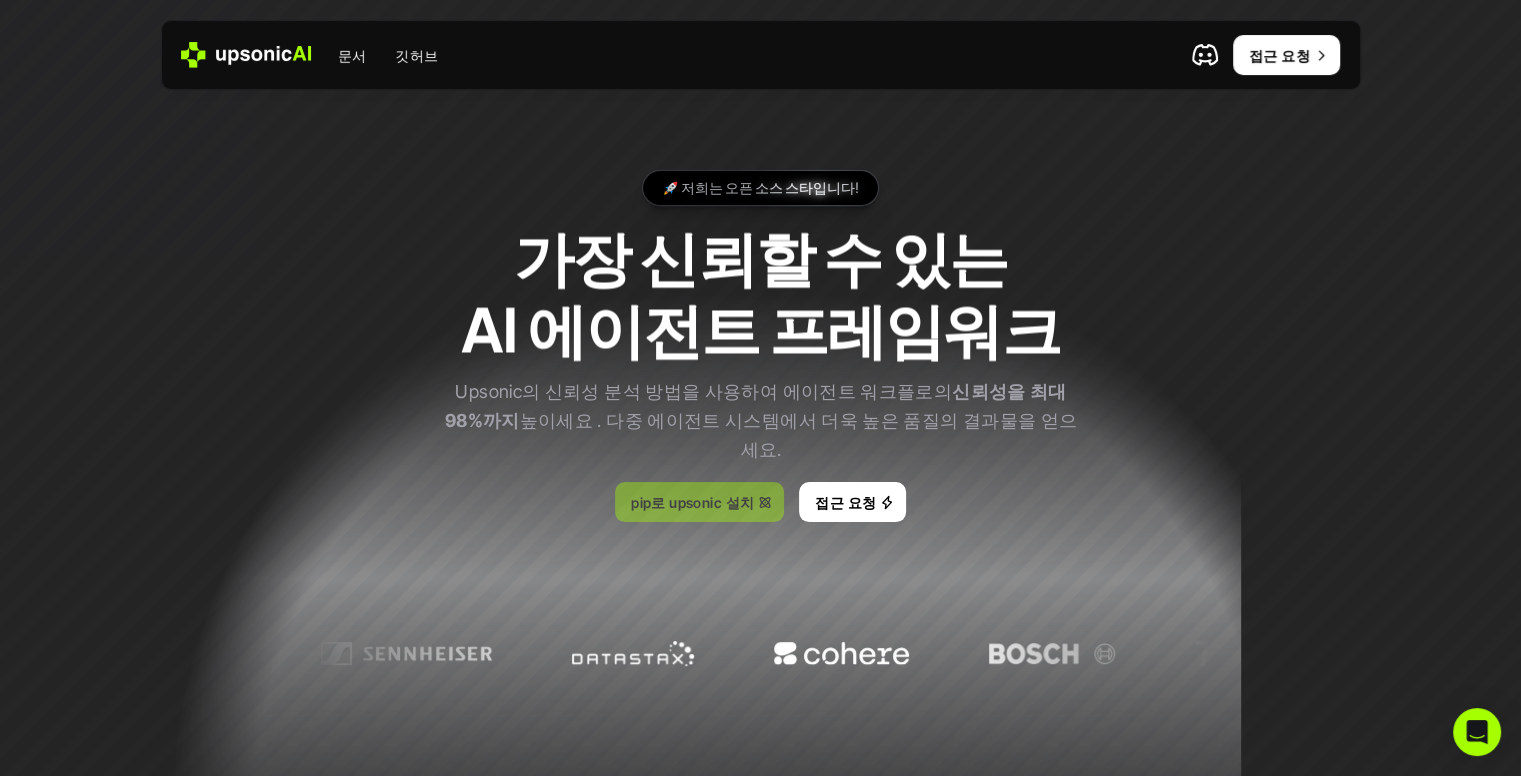 click on "pip로 upsonic 설치" at bounding box center [699, 502] 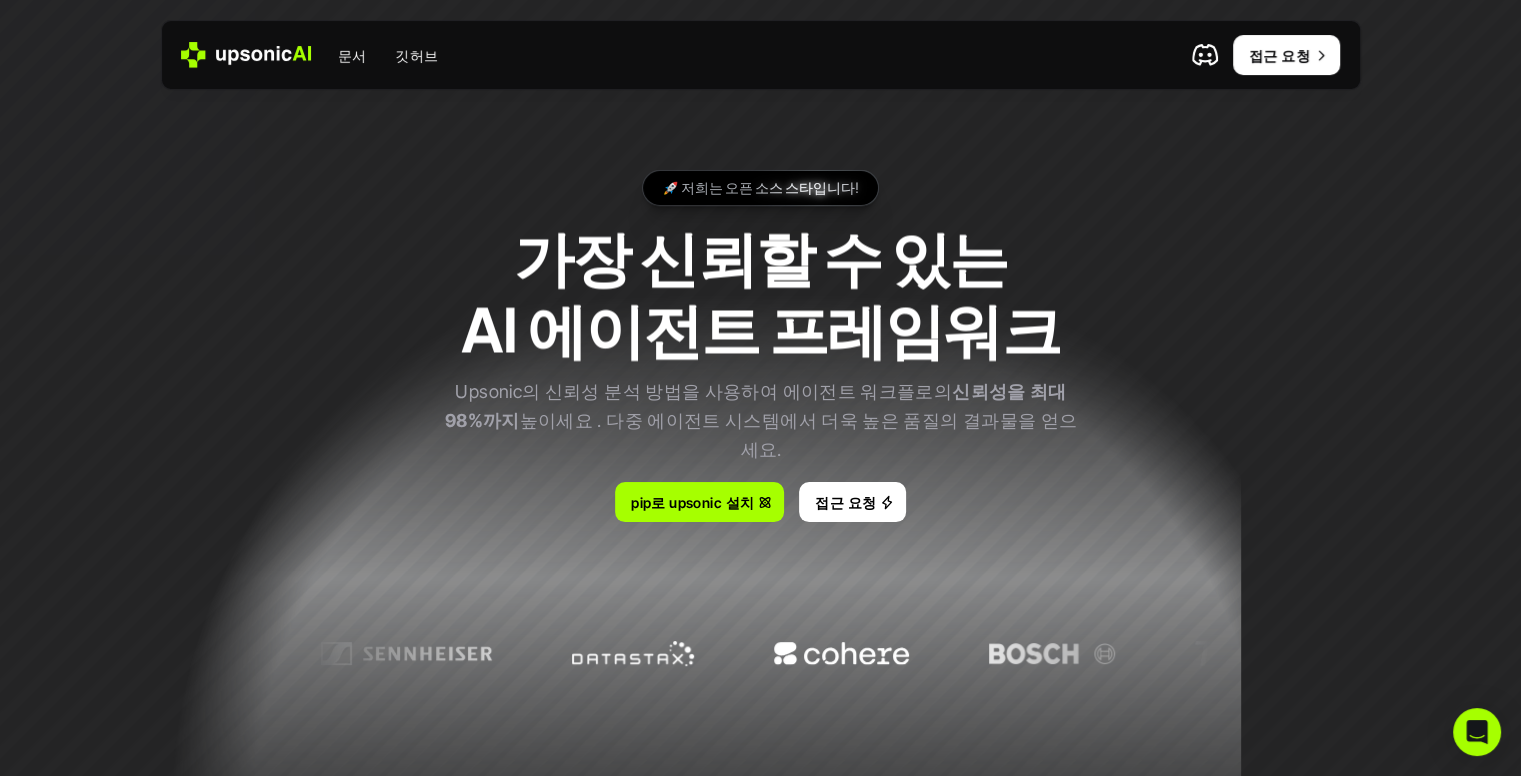 click 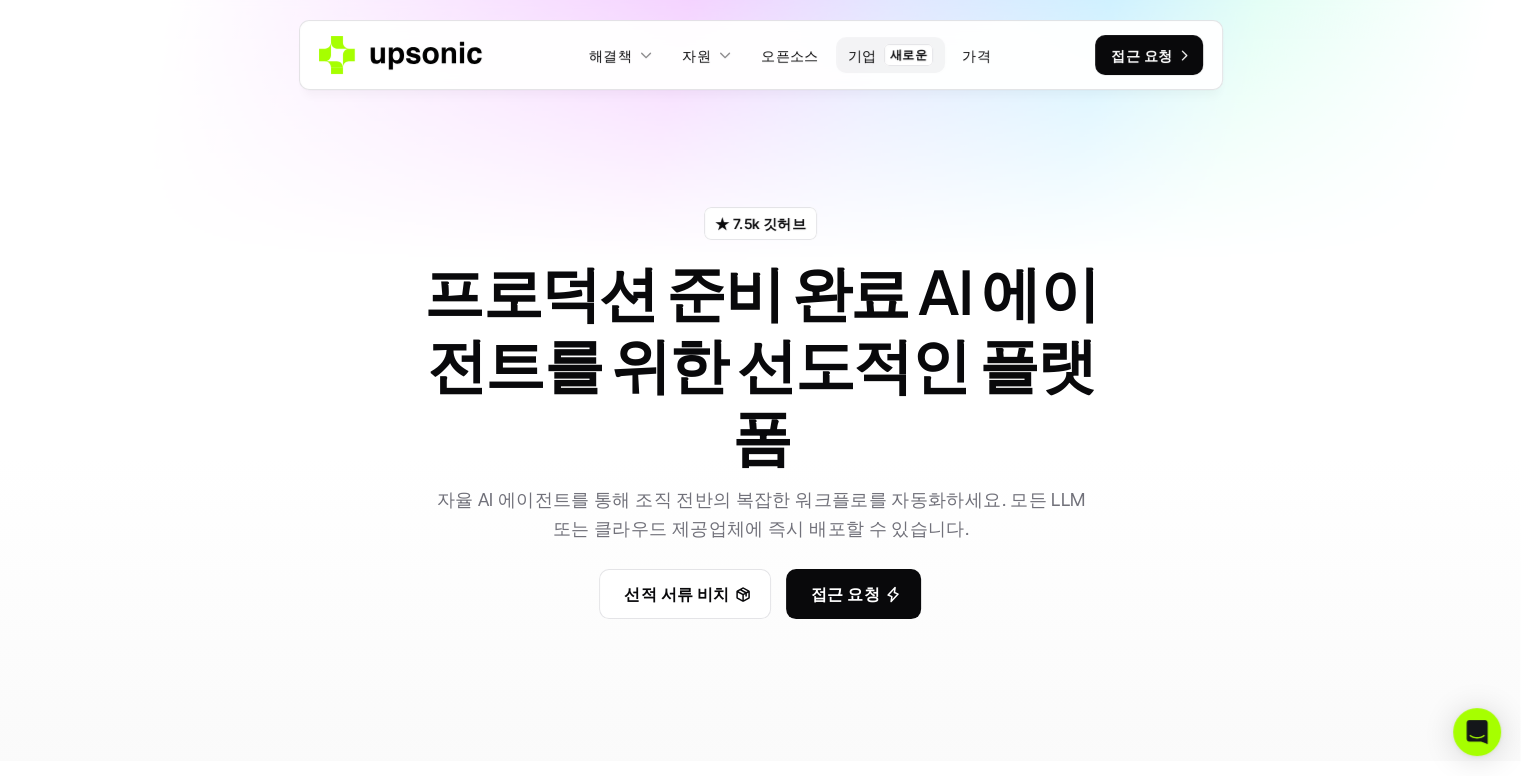 click on "기업 새로운" at bounding box center [890, 55] 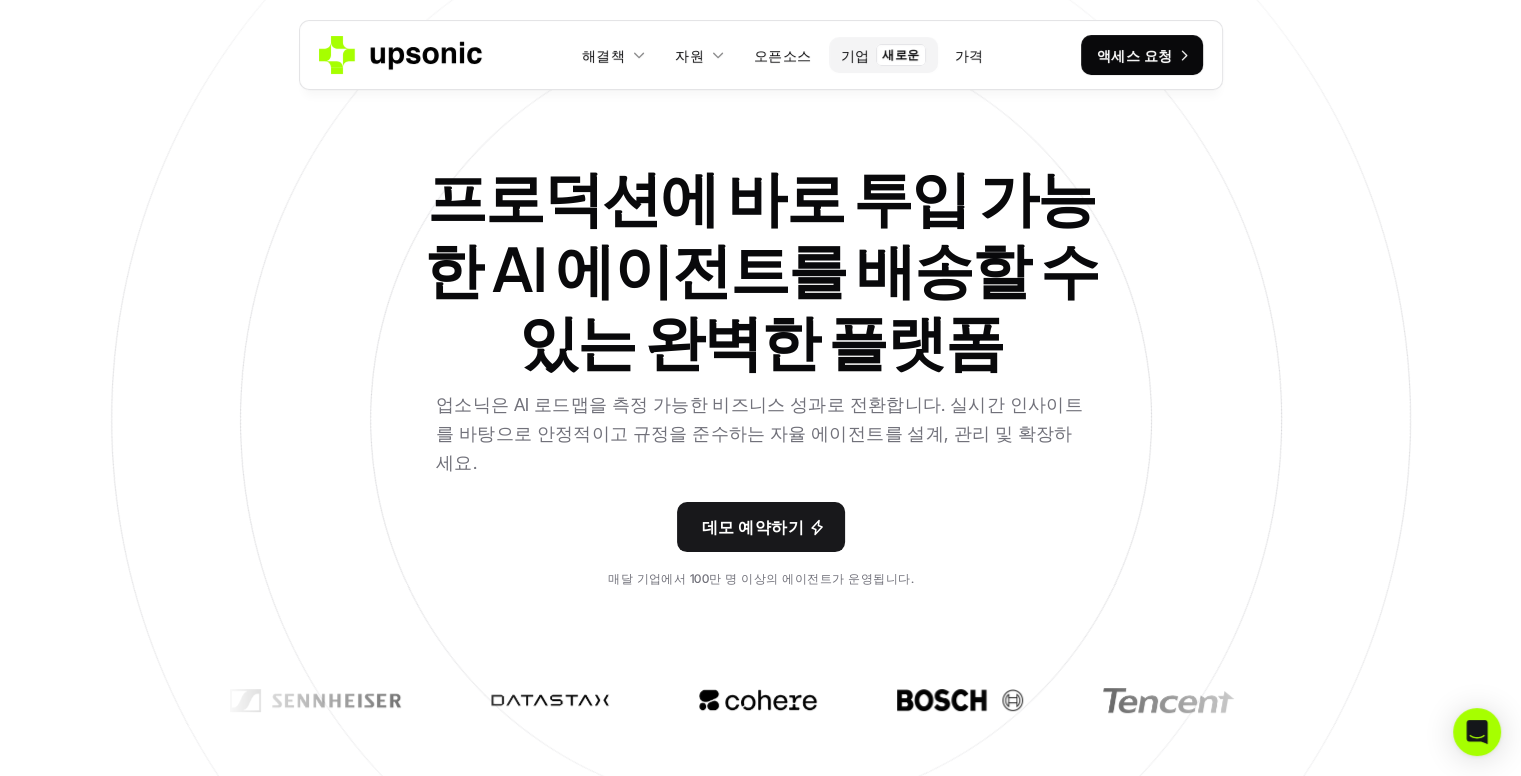 click on "새로운" at bounding box center (900, 54) 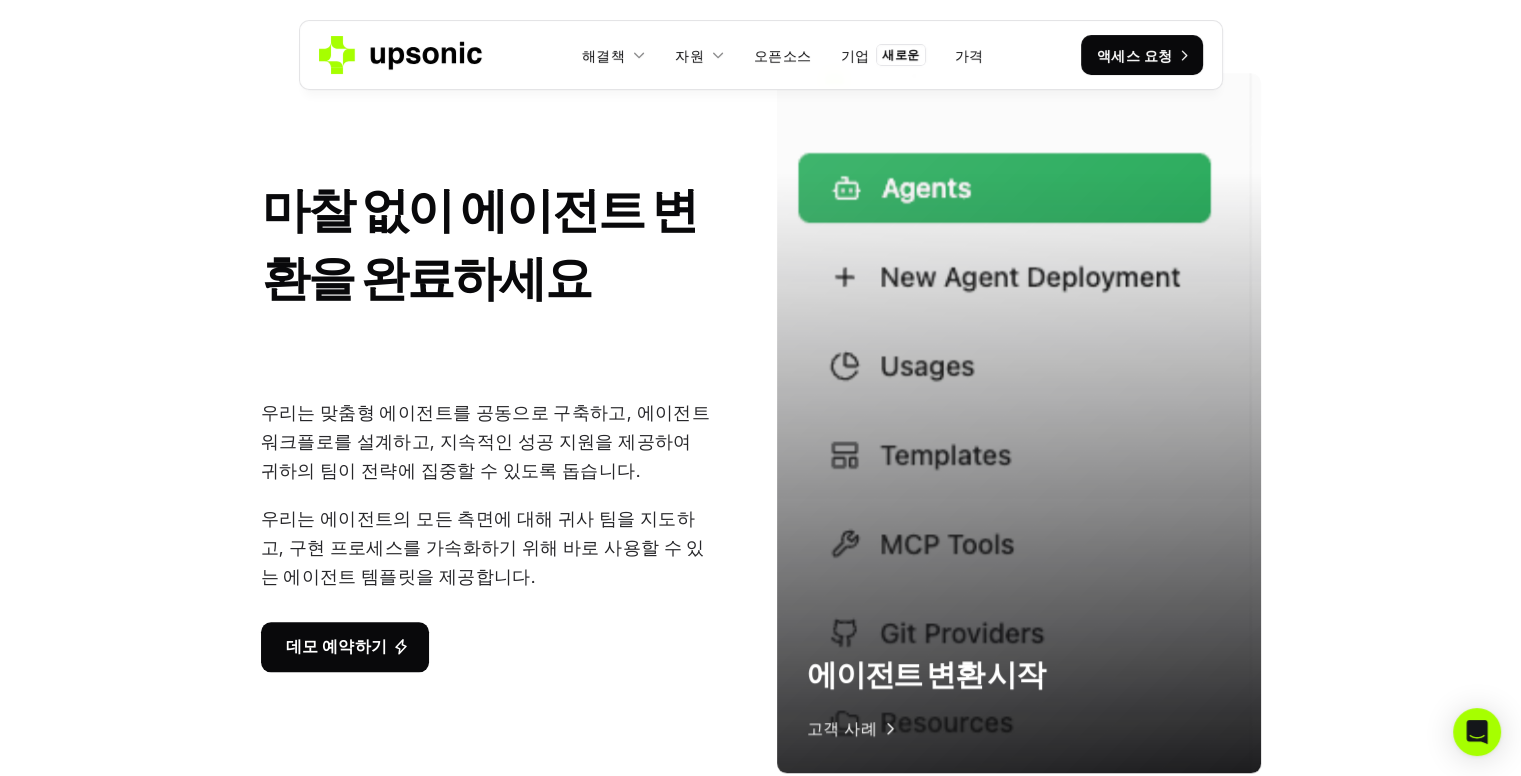 scroll, scrollTop: 2500, scrollLeft: 0, axis: vertical 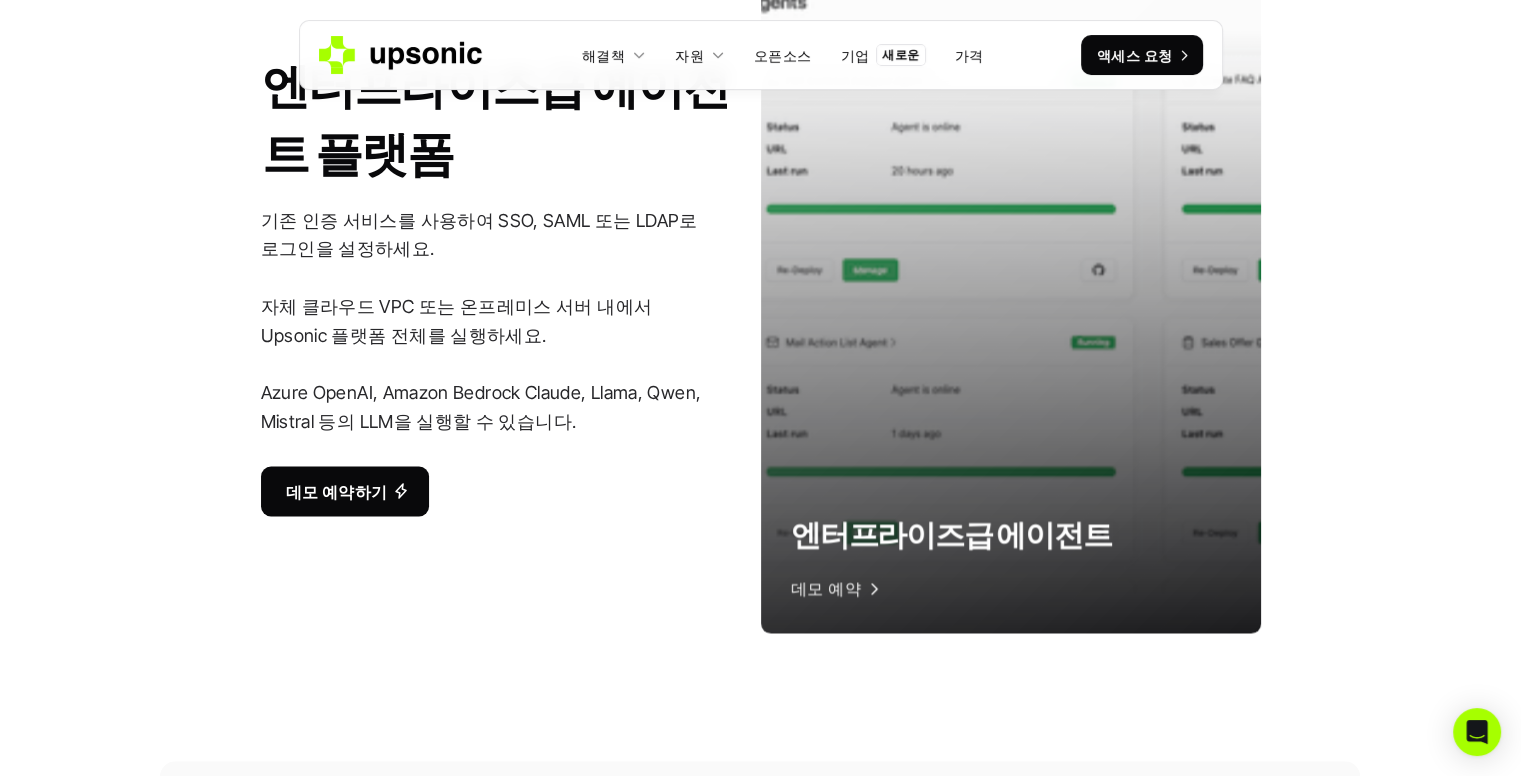 click on "엔터프라이즈급 에이전트 플랫폼 기존 인증 서비스를 사용하여 SSO, SAML 또는 LDAP로 로그인을 설정하세요.  자체 클라우드 VPC 또는 온프레미스 서버 내에서 Upsonic 플랫폼 전체를 실행하세요.  Azure OpenAI, Amazon Bedrock Claude, Llama, Qwen, Mistral 등의 LLM을 실행할 수 있습니다. 데모 예약하기 엔터프라이즈급 에이전트 데모 예약" at bounding box center [760, 283] 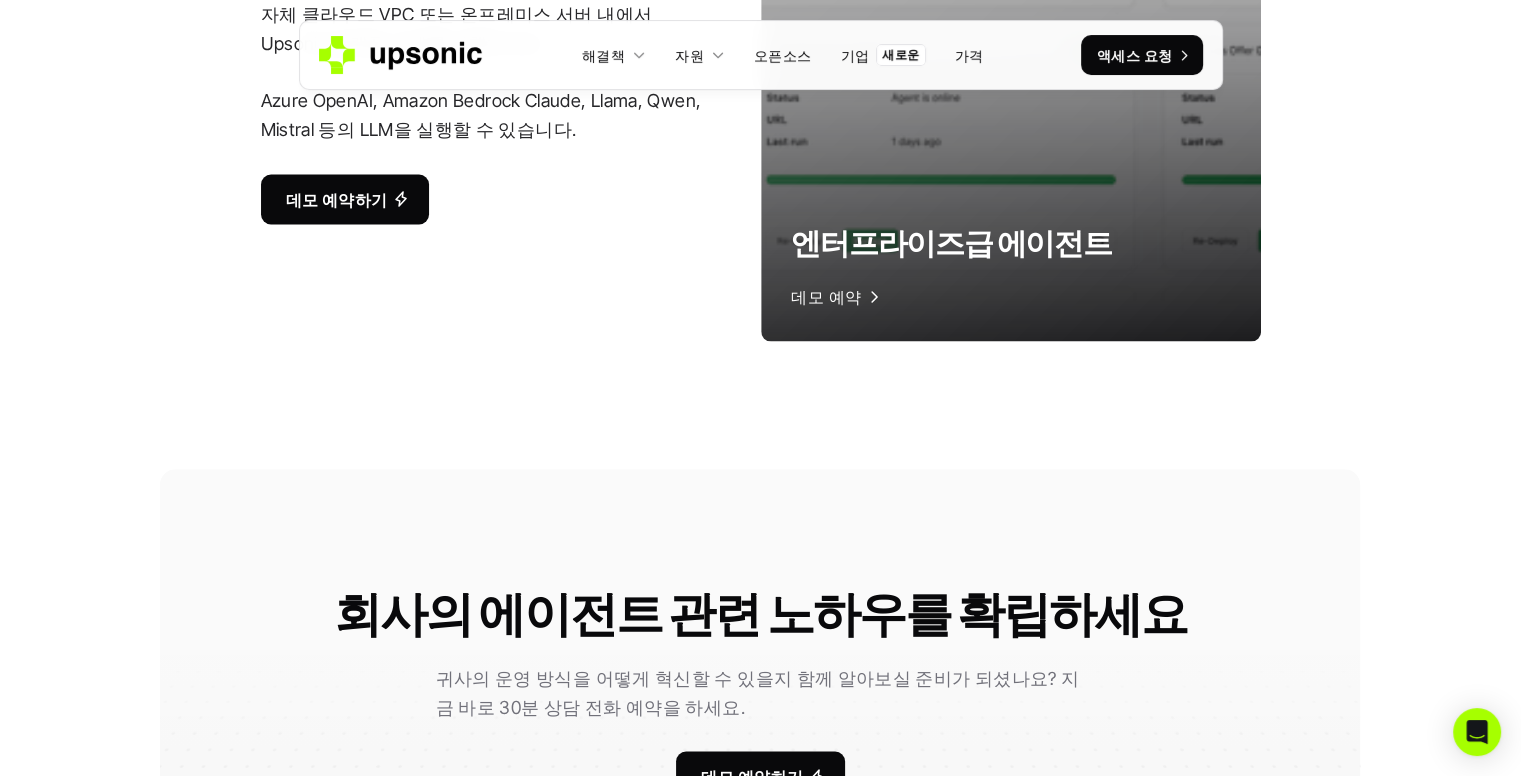 scroll, scrollTop: 4160, scrollLeft: 0, axis: vertical 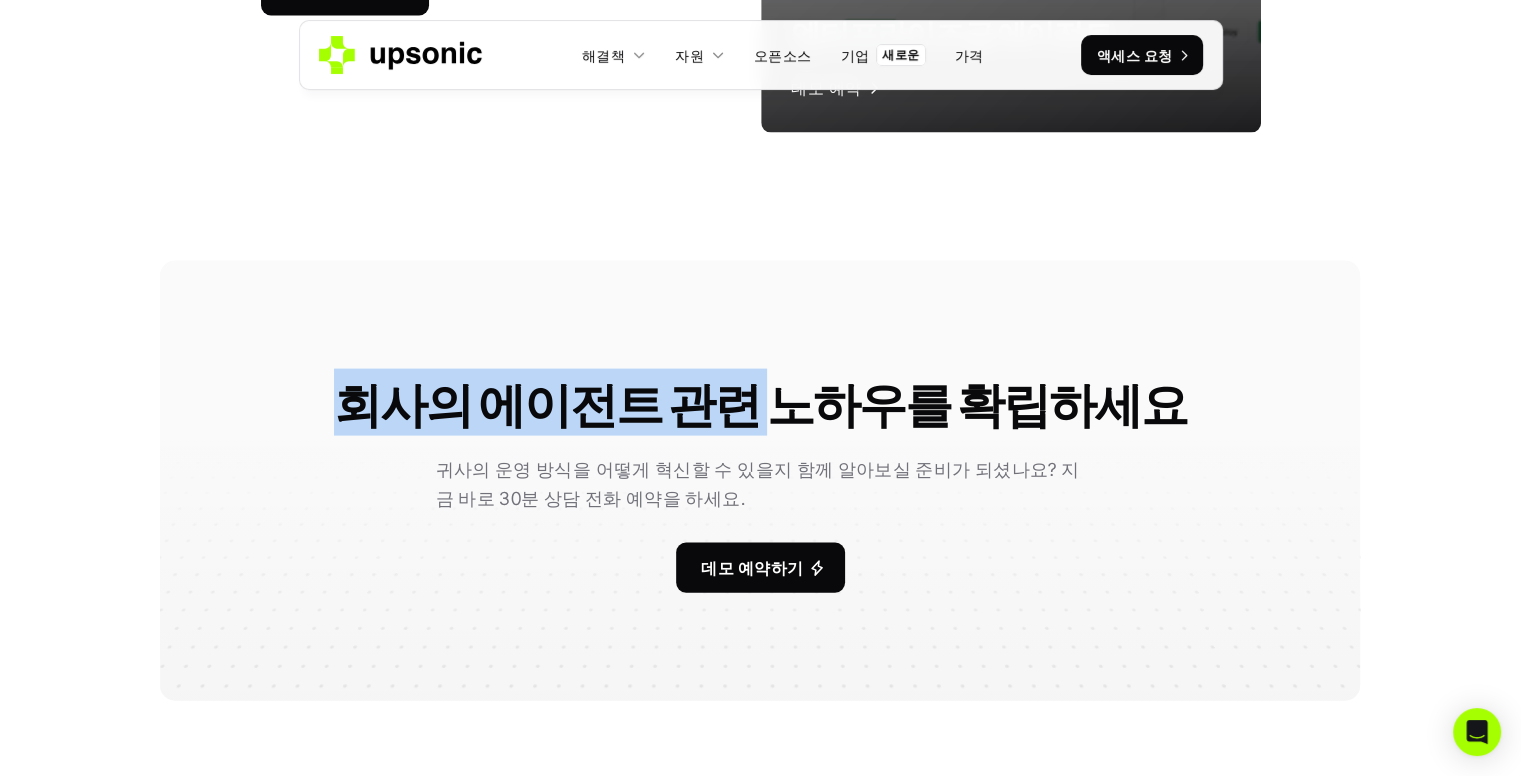 drag, startPoint x: 820, startPoint y: 355, endPoint x: 1144, endPoint y: 497, distance: 353.7513 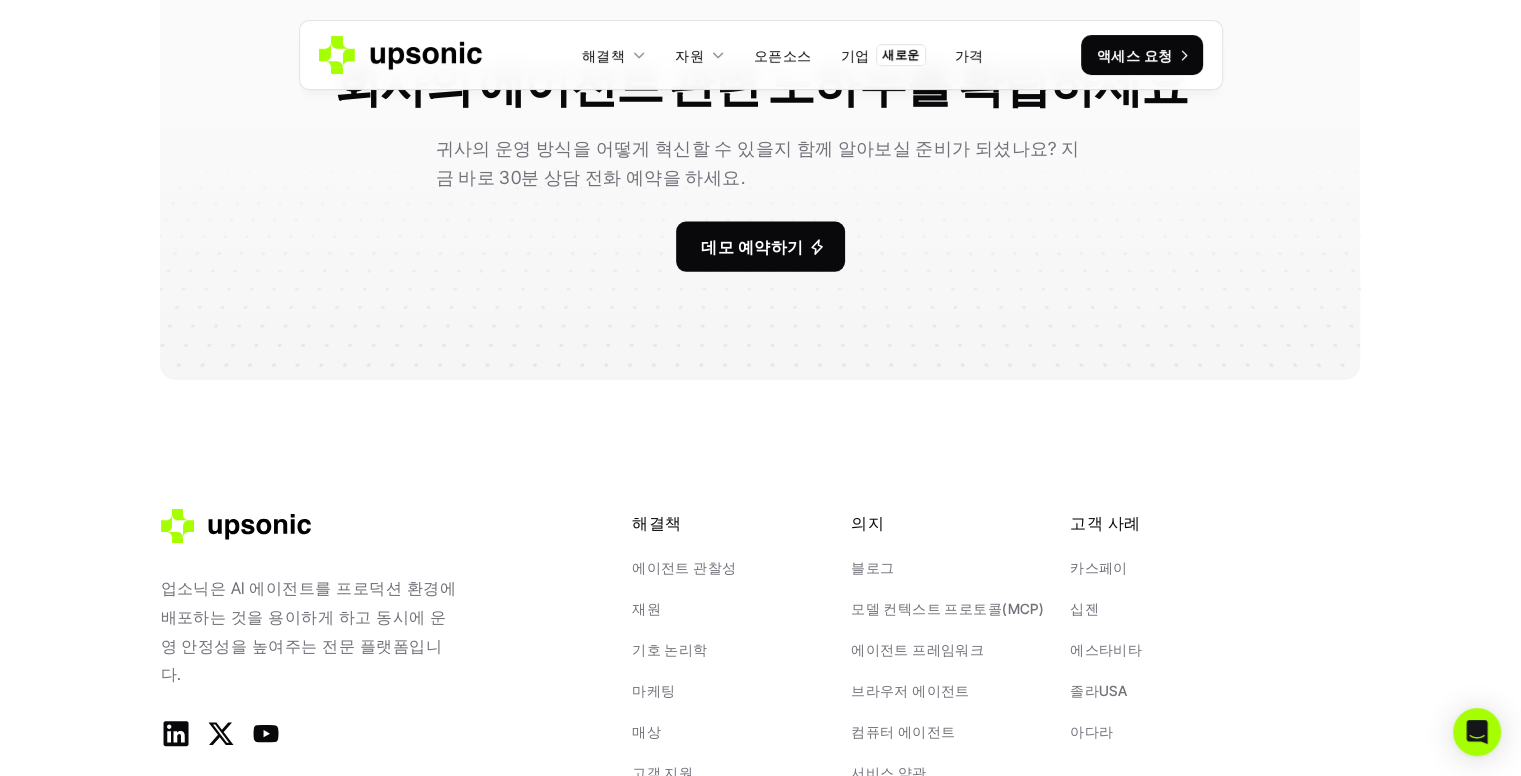 scroll, scrollTop: 4698, scrollLeft: 0, axis: vertical 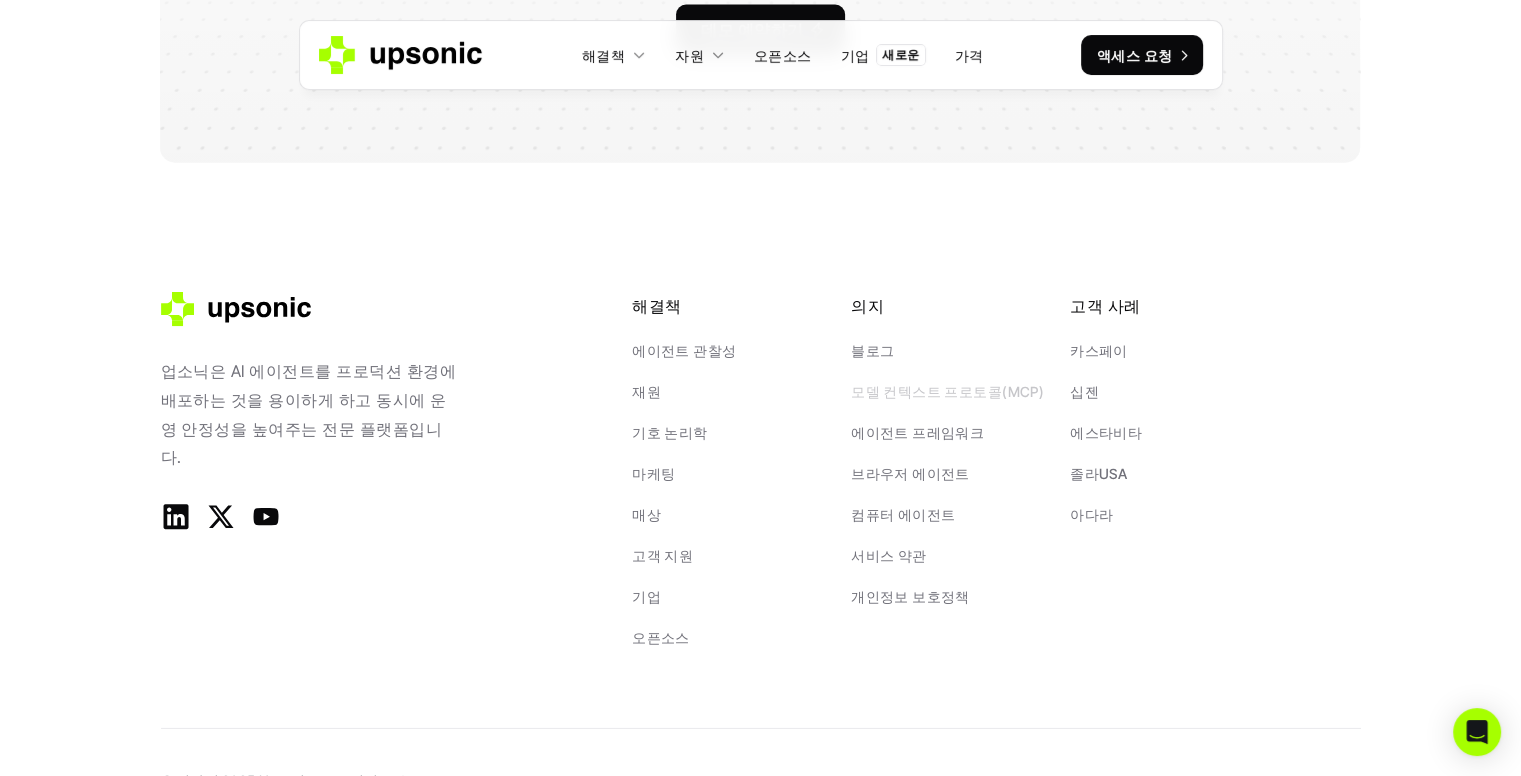 click on "모델 컨텍스트 프로토콜(MCP)" at bounding box center (947, 391) 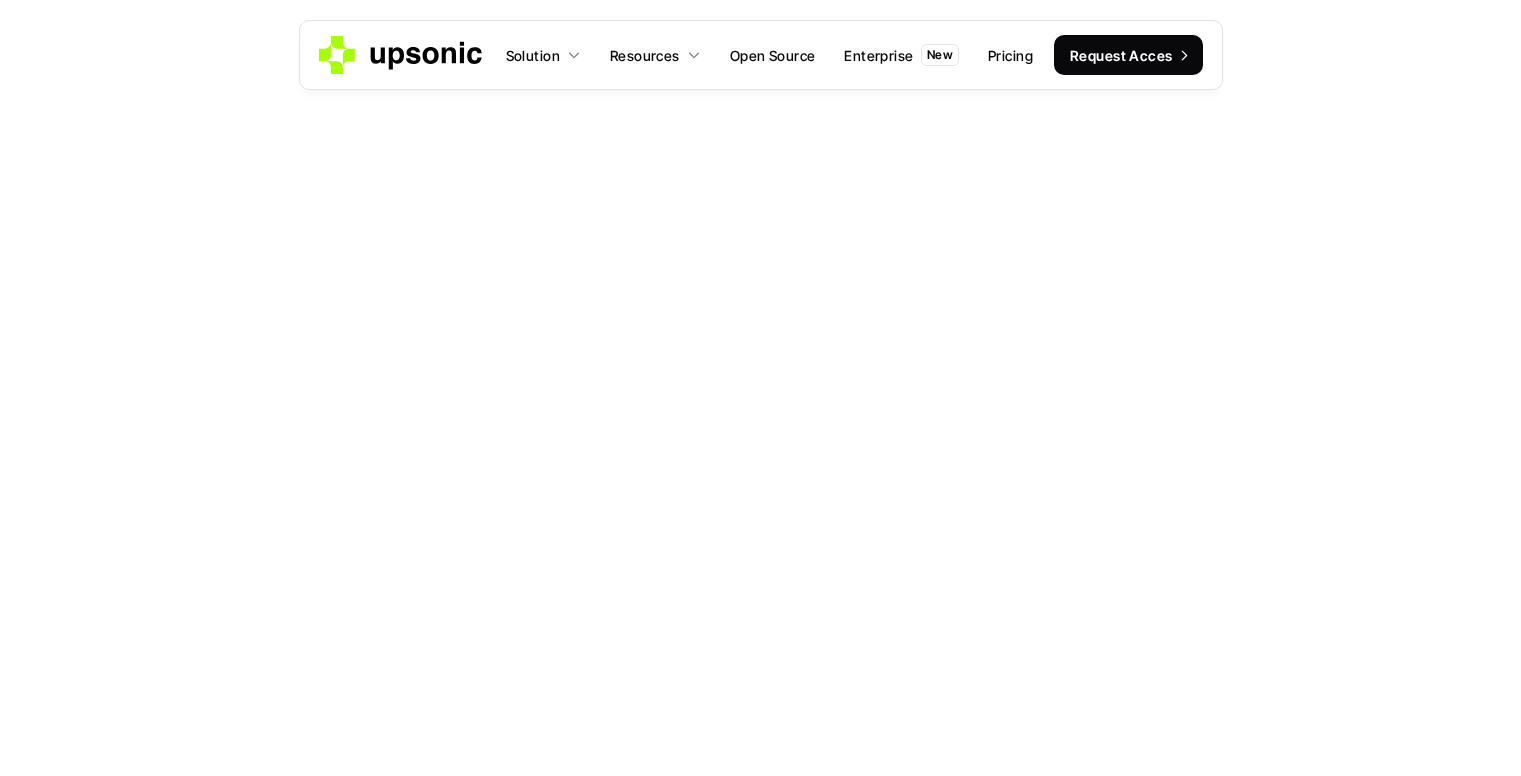 scroll, scrollTop: 4669, scrollLeft: 0, axis: vertical 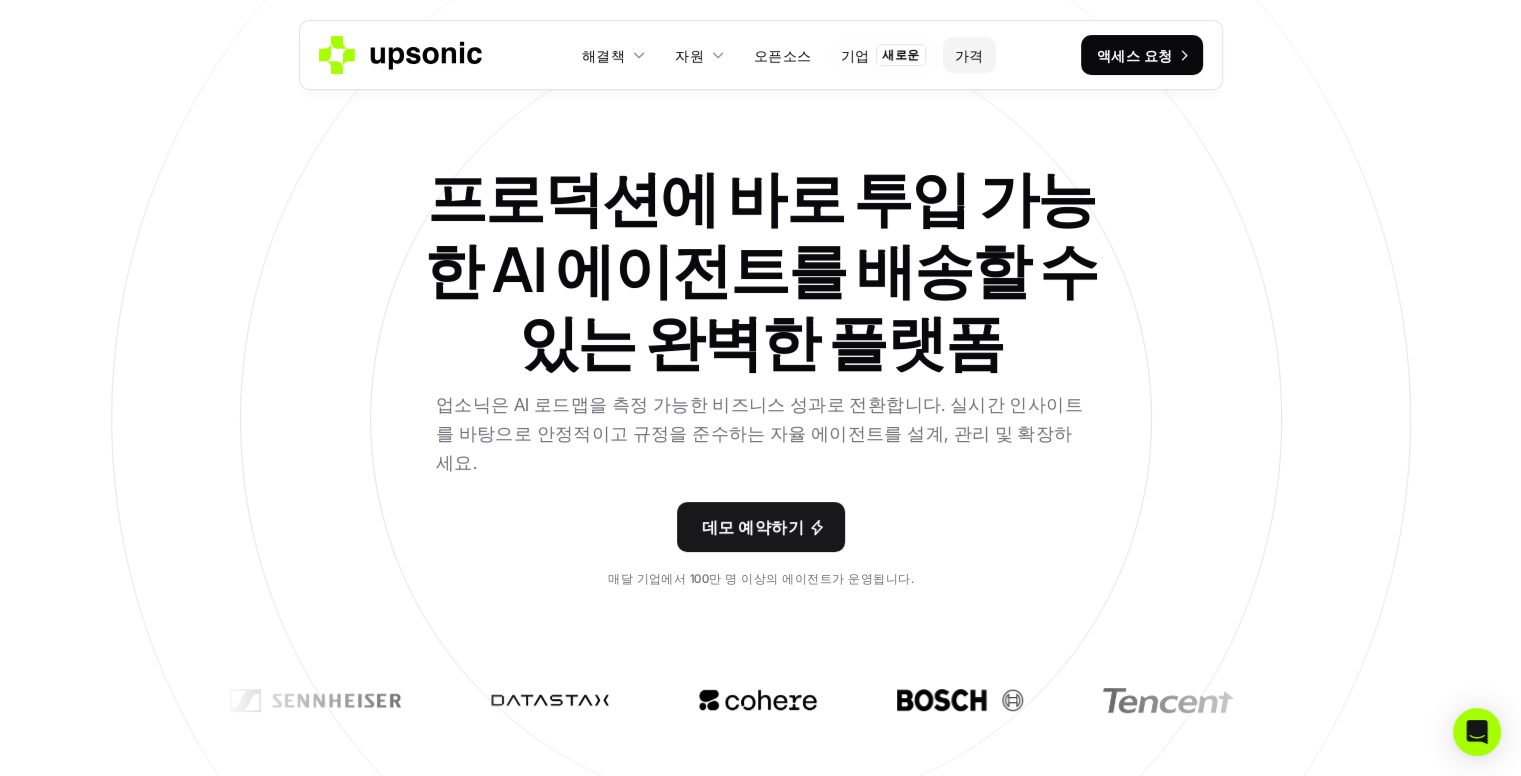 click on "가격" at bounding box center (969, 55) 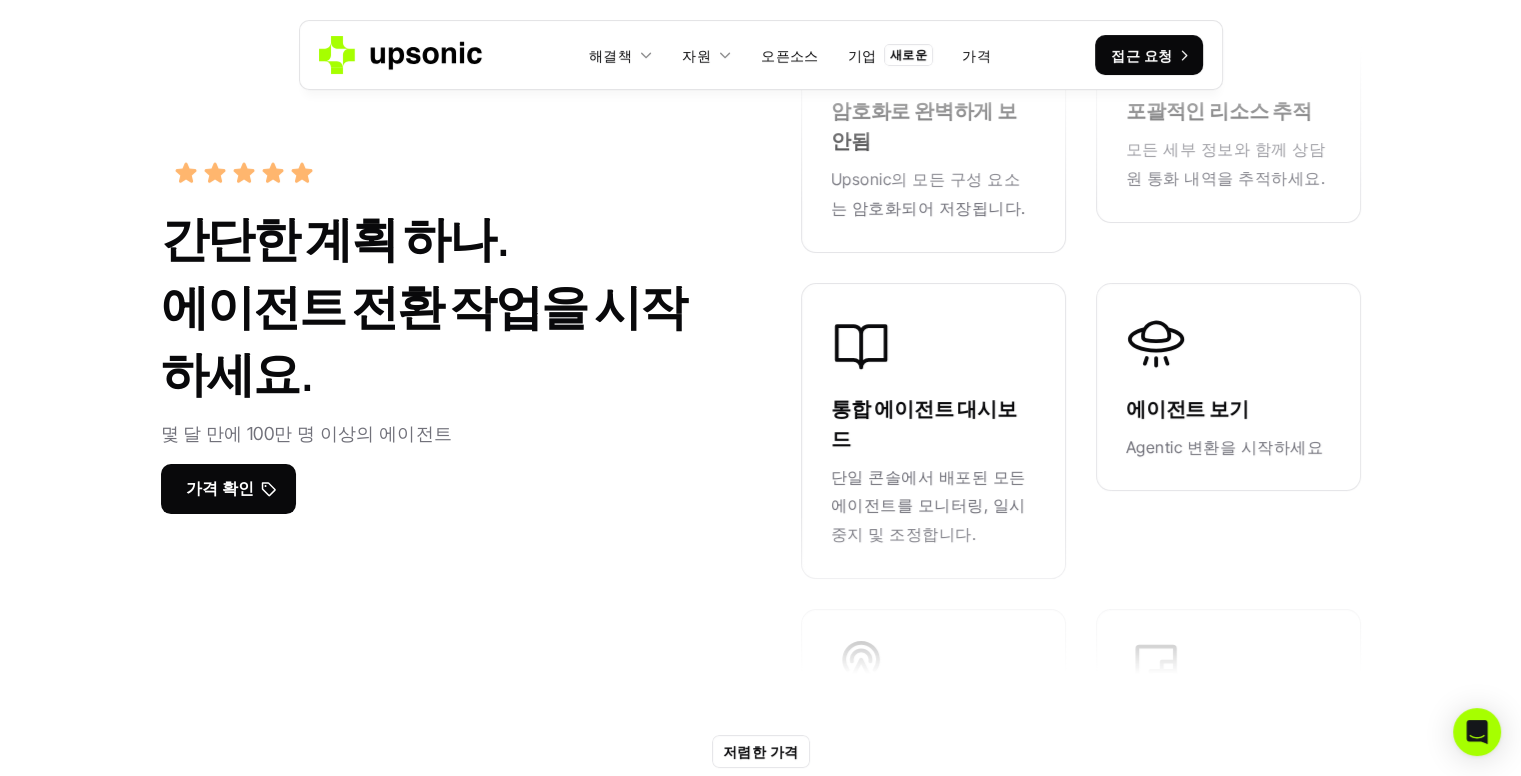 scroll, scrollTop: 0, scrollLeft: 0, axis: both 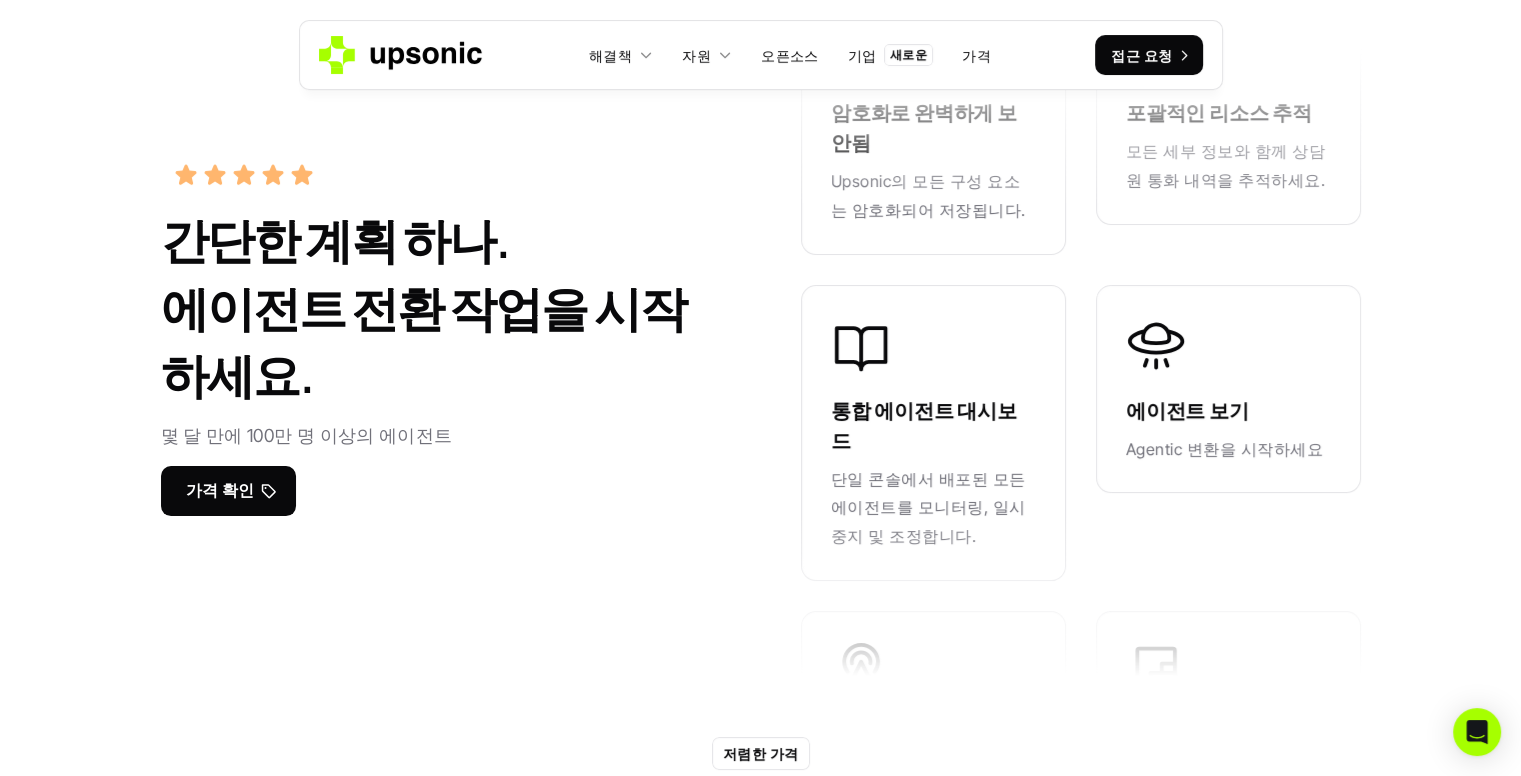 drag, startPoint x: 1124, startPoint y: 225, endPoint x: 1260, endPoint y: 309, distance: 159.84993 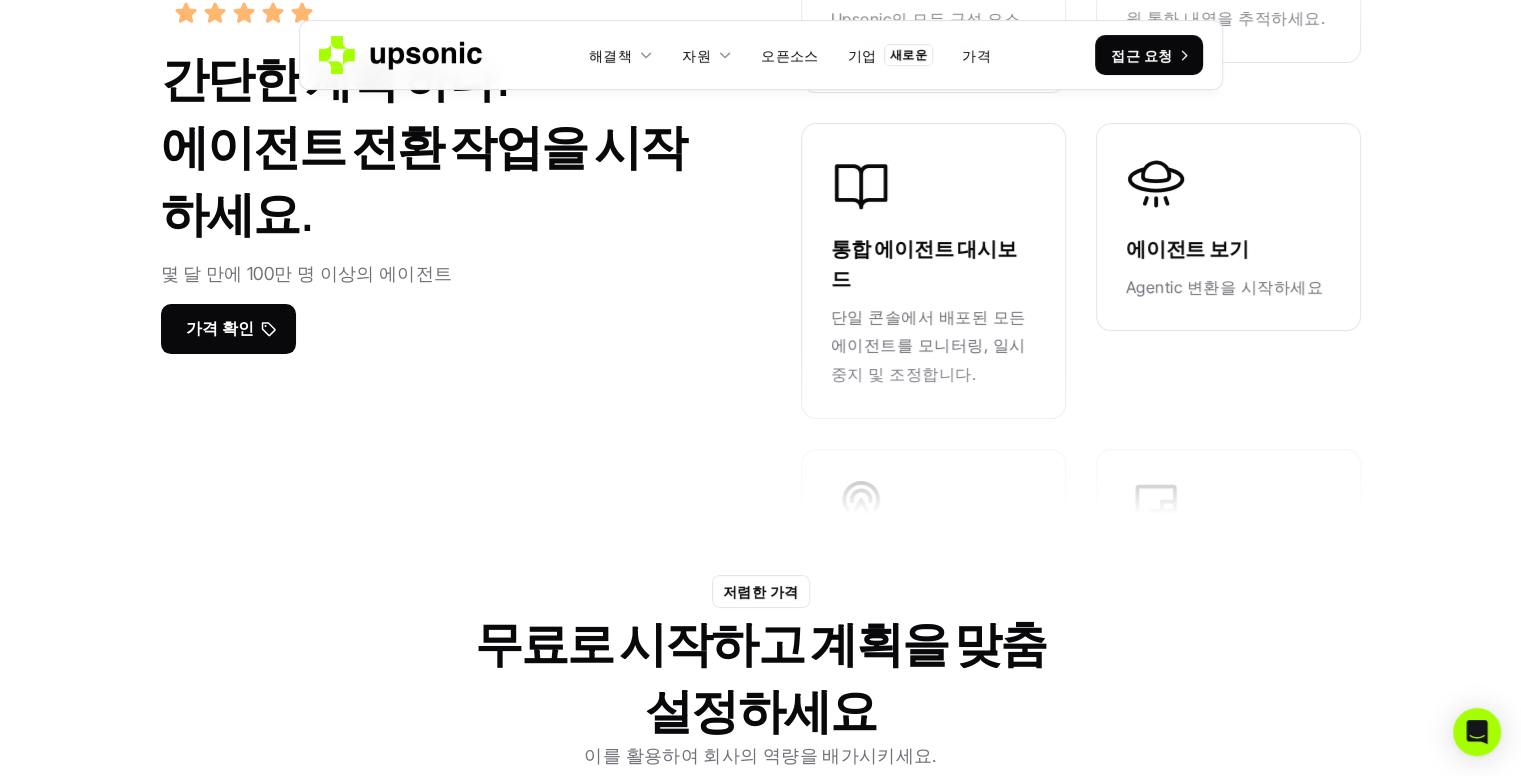 scroll, scrollTop: 0, scrollLeft: 0, axis: both 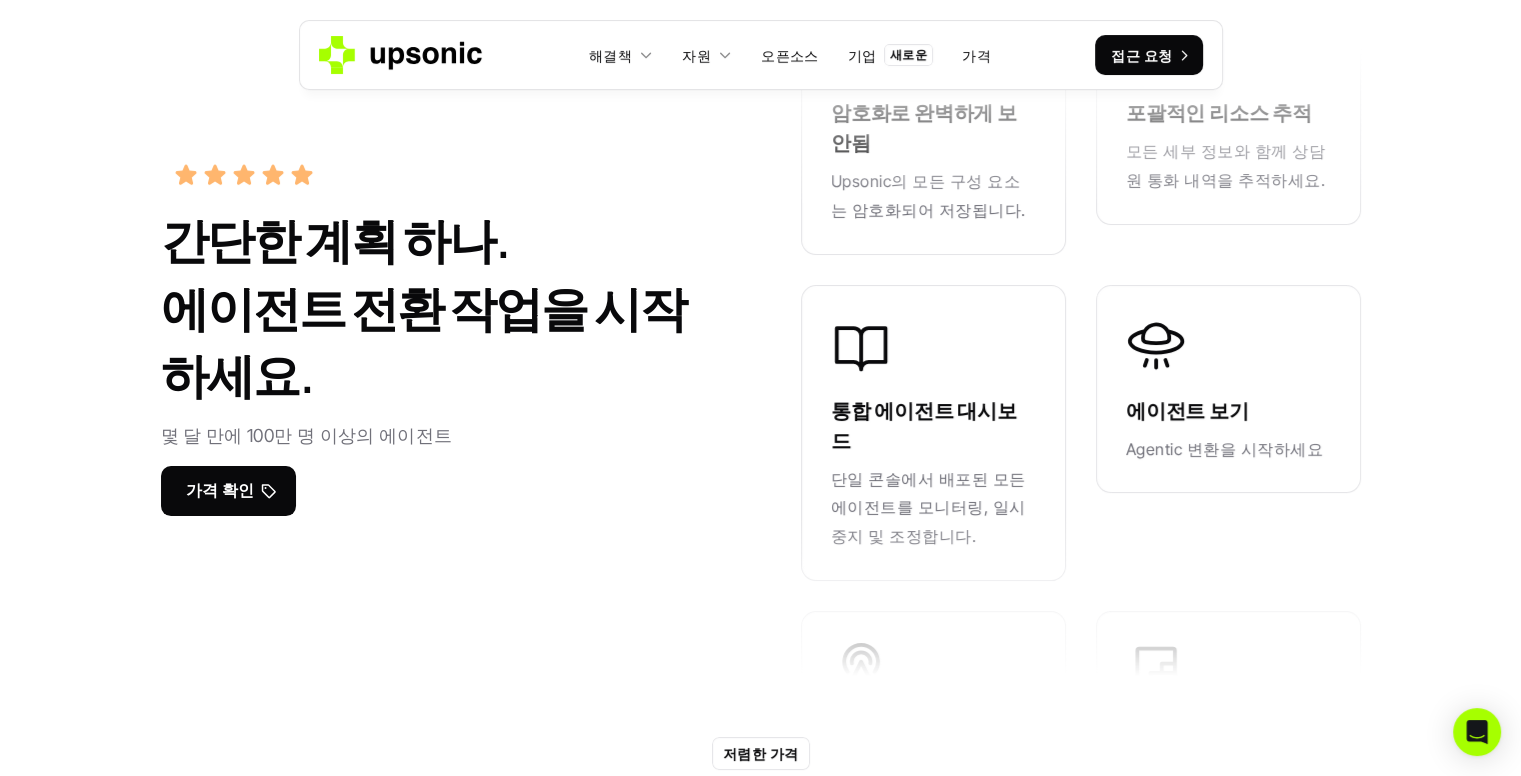 drag, startPoint x: 936, startPoint y: 170, endPoint x: 1176, endPoint y: 197, distance: 241.51398 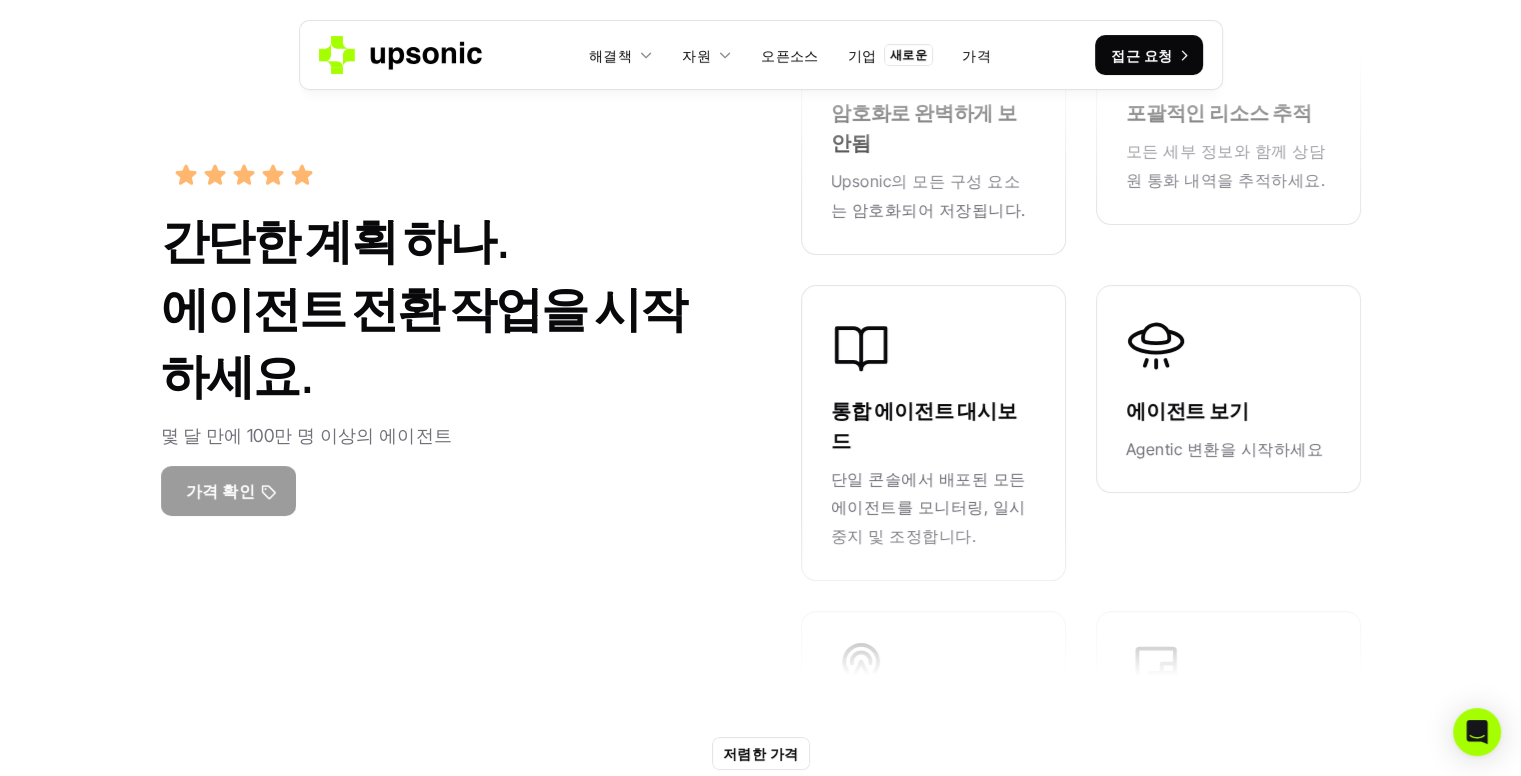 click on "가격 확인" at bounding box center [228, 491] 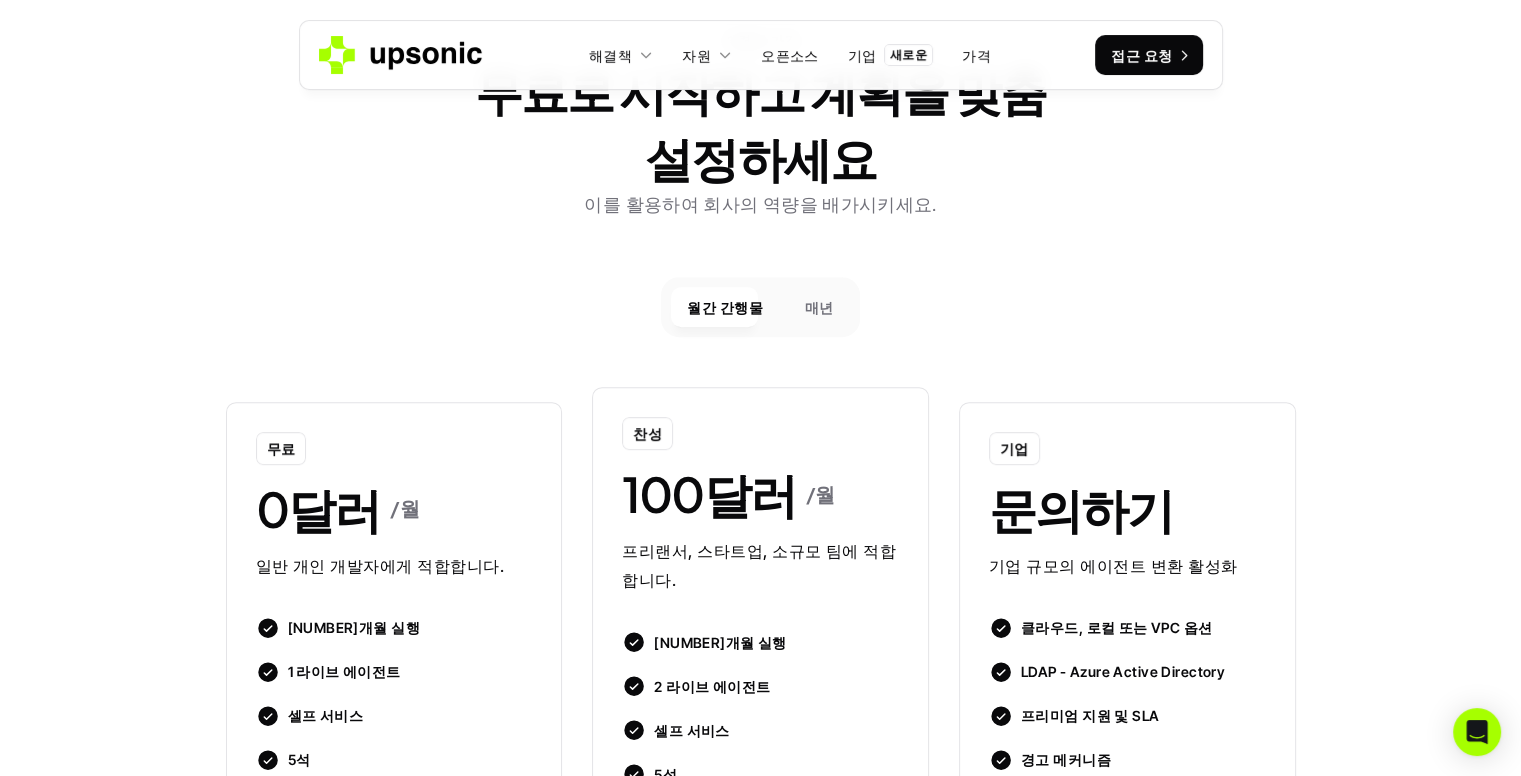 scroll, scrollTop: 720, scrollLeft: 0, axis: vertical 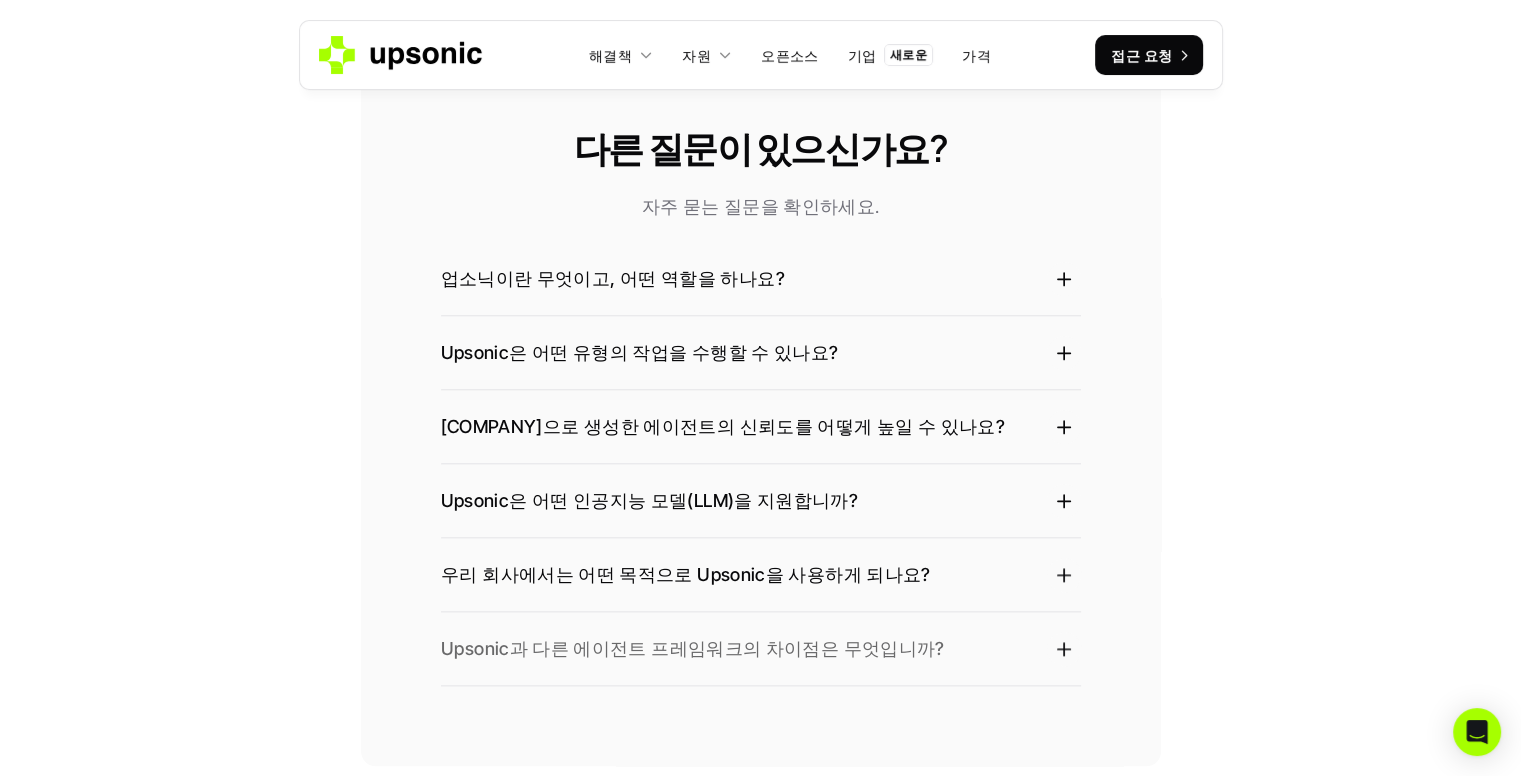 click on "Upsonic과 다른 에이전트 프레임워크의 차이점은 무엇입니까?" at bounding box center (693, 648) 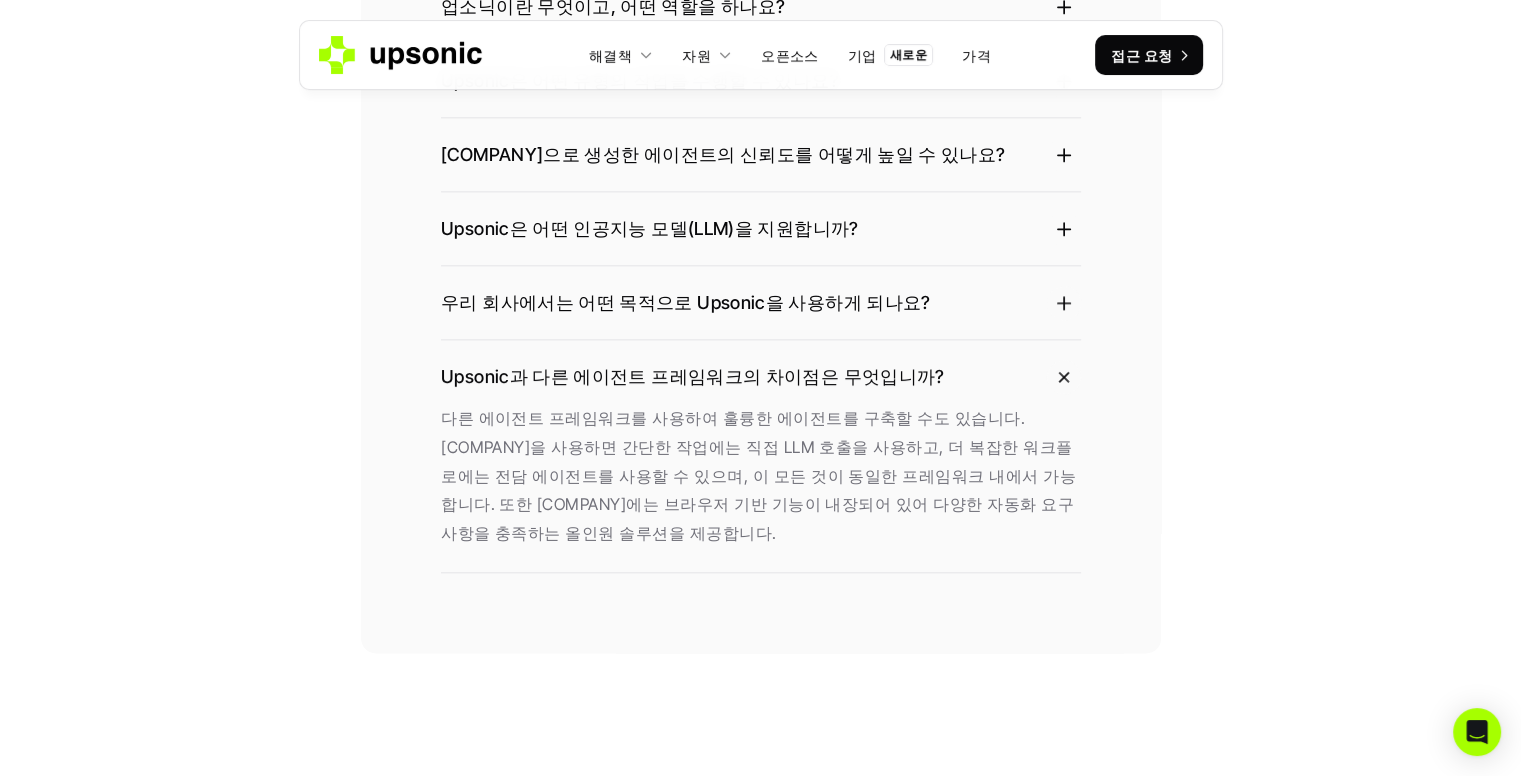 scroll, scrollTop: 2405, scrollLeft: 0, axis: vertical 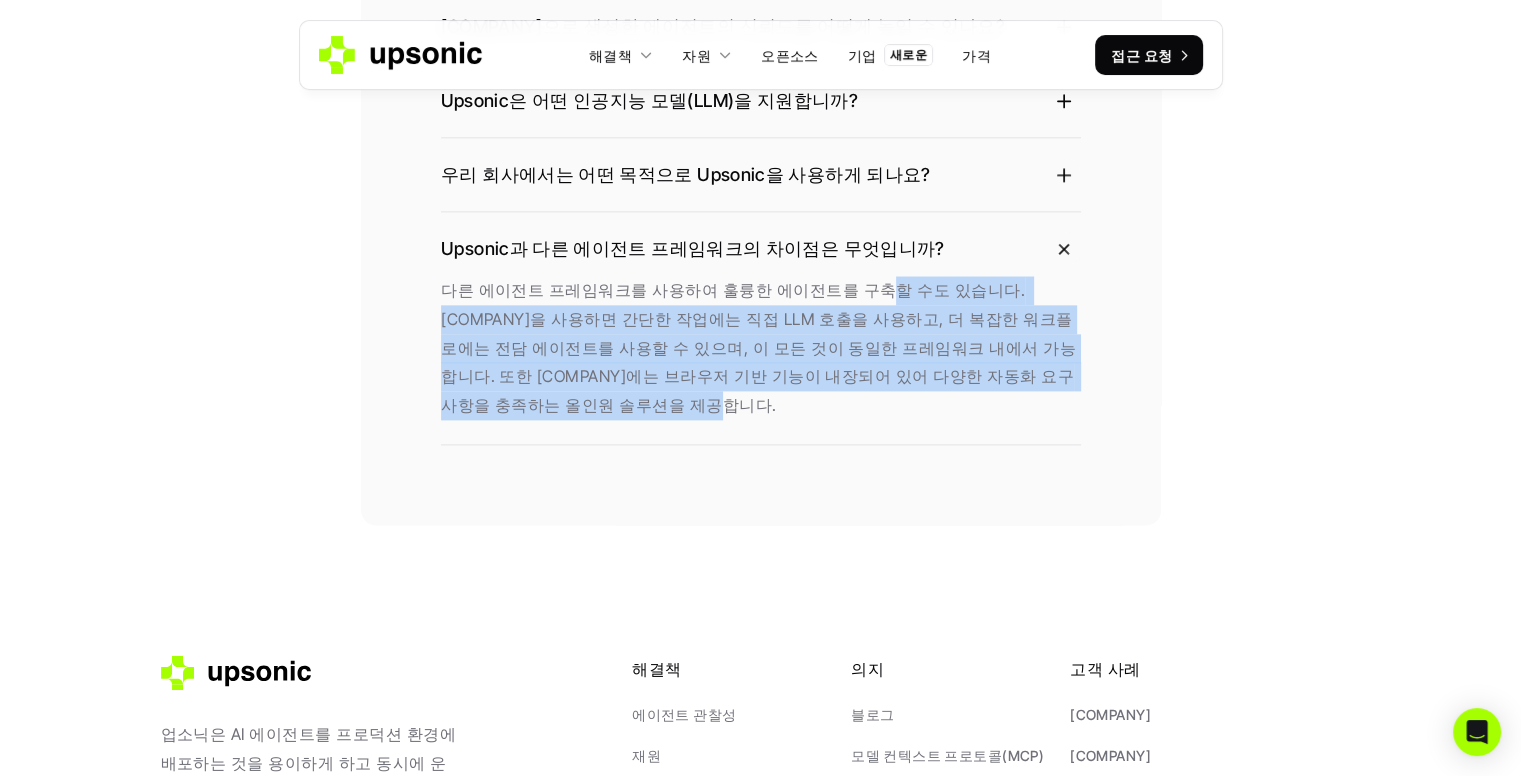 drag, startPoint x: 915, startPoint y: 297, endPoint x: 986, endPoint y: 397, distance: 122.641754 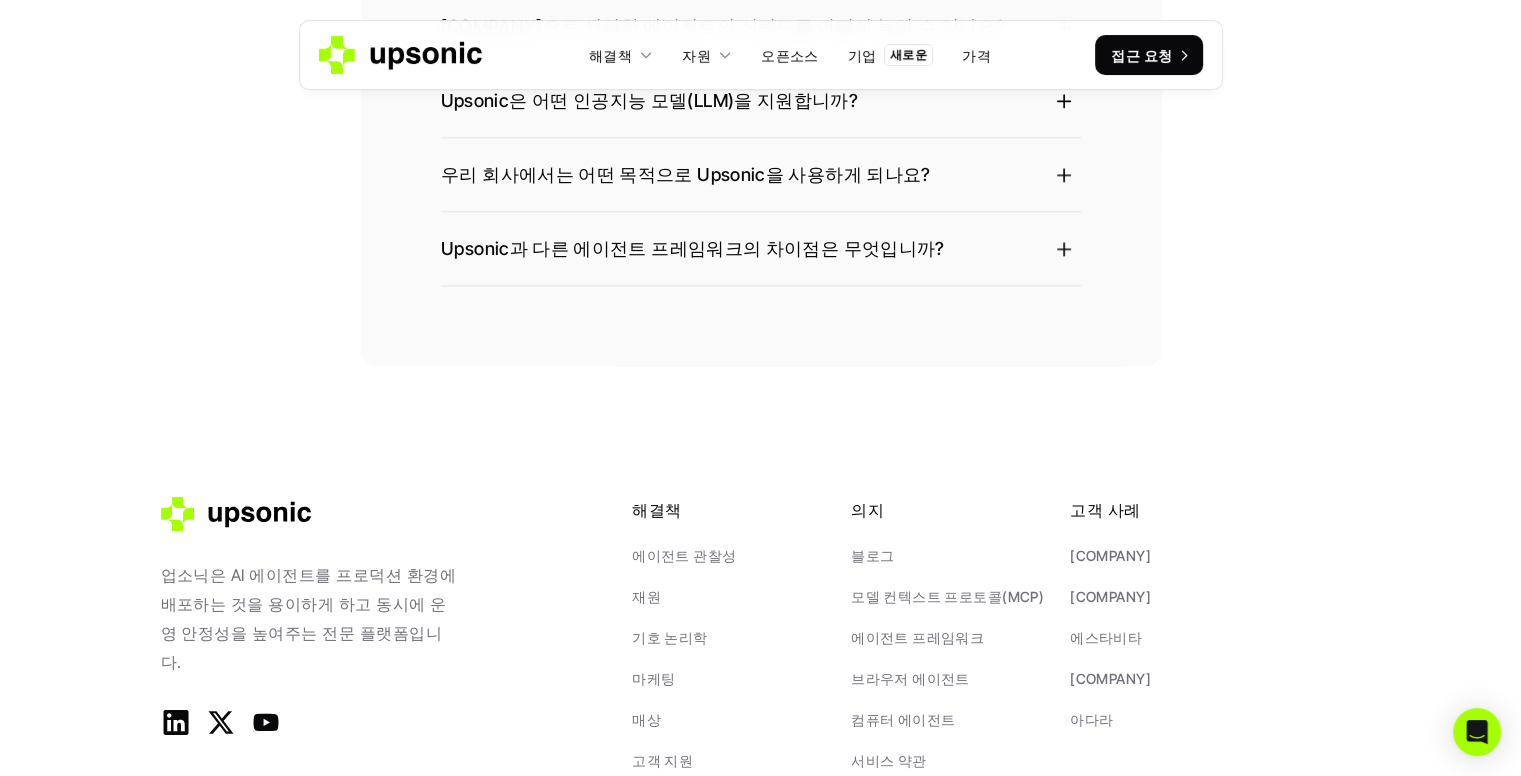 click on "Upsonic과 다른 에이전트 프레임워크의 차이점은 무엇입니까?" at bounding box center [761, 249] 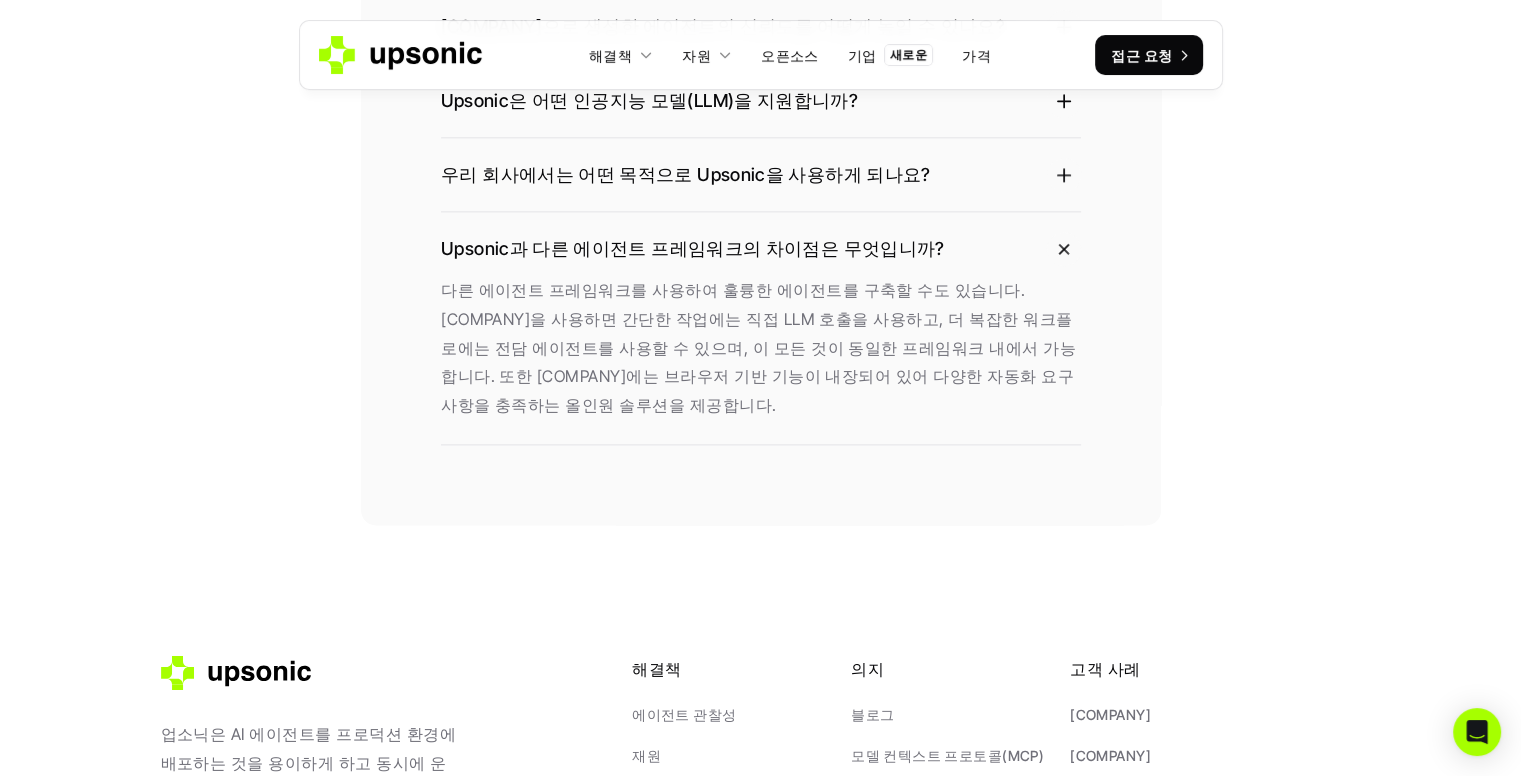 click on "다른 질문이 있으신가요? 자주 묻는 질문을 확인하세요. 업소닉이란 무엇이고, 어떤 역할을 하나요? Upsonic은 어떤 유형의 작업을 수행할 수 있나요? Upsonic으로 생성한 에이전트의 신뢰도를 어떻게 높일 수 있나요? Upsonic은 어떤 인공지능 모델(LLM)을 지원합니까? 우리 회사에서는 어떤 목적으로 Upsonic을 사용하게 되나요? Upsonic과 다른 에이전트 프레임워크의 차이점은 무엇입니까? 다른 에이전트 프레임워크를 사용하여 훌륭한 에이전트를 구축할 수도 있습니다. Upsonic을 사용하면 간단한 작업에는 직접 LLM 호출을 사용하고, 더 복잡한 워크플로에는 전담 에이전트를 사용할 수 있으며, 이 모든 것이 동일한 프레임워크 내에서 가능합니다. 또한 Upsonic에는 브라우저 기반 기능이 내장되어 있어 다양한 자동화 요구 사항을 충족하는 올인원 솔루션을 제공합니다." at bounding box center (760, 84) 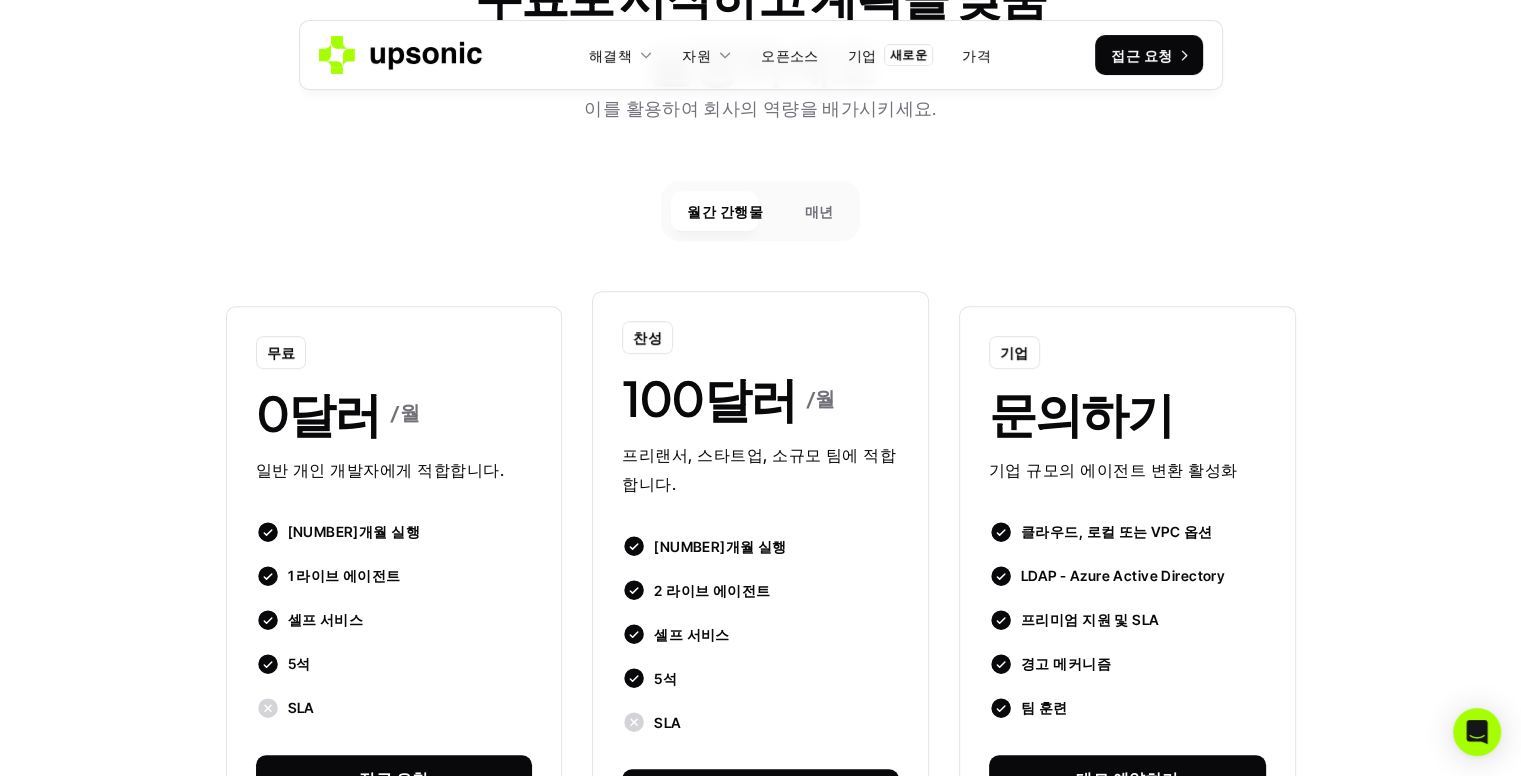 scroll, scrollTop: 856, scrollLeft: 0, axis: vertical 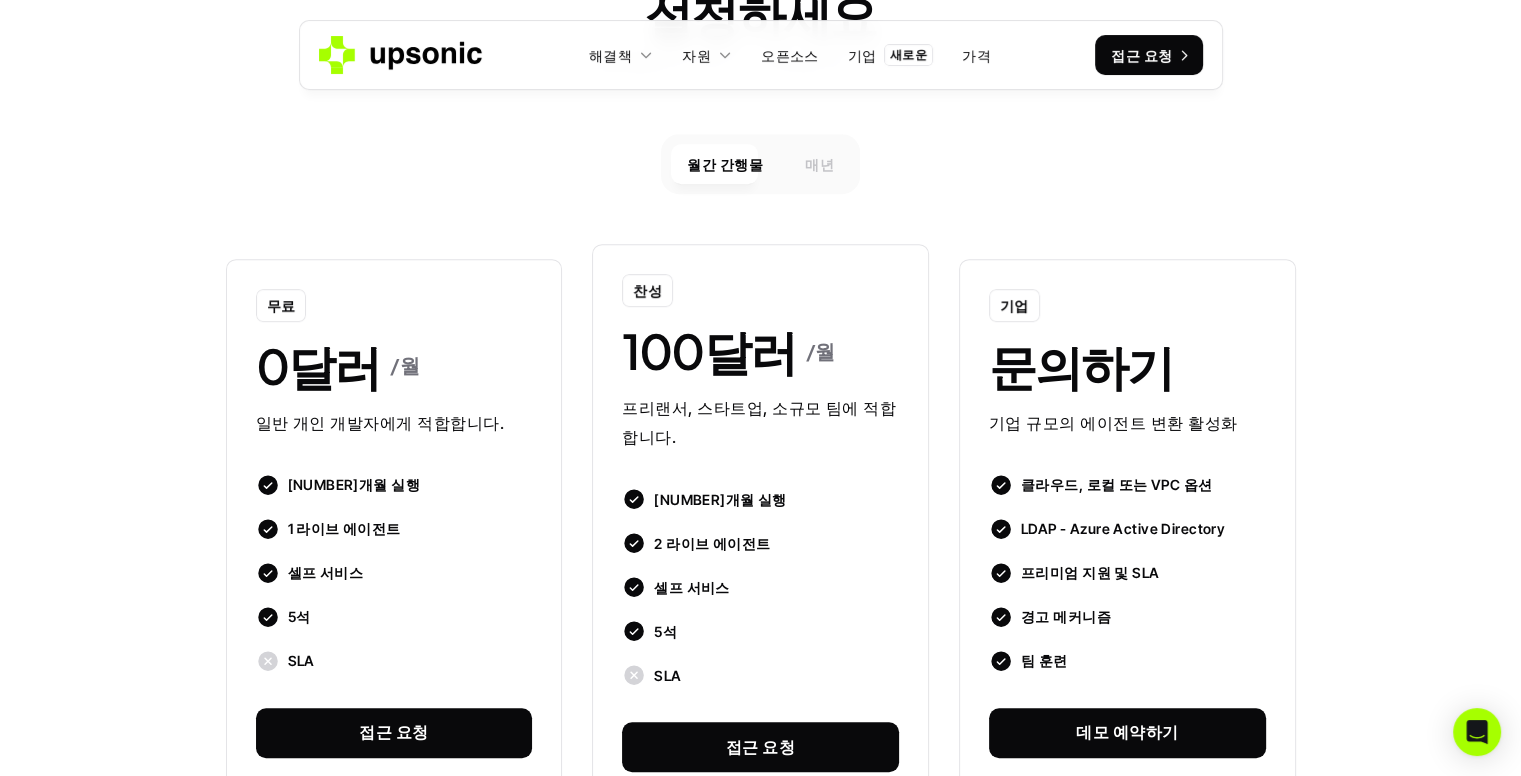 click on "매년" at bounding box center (819, 164) 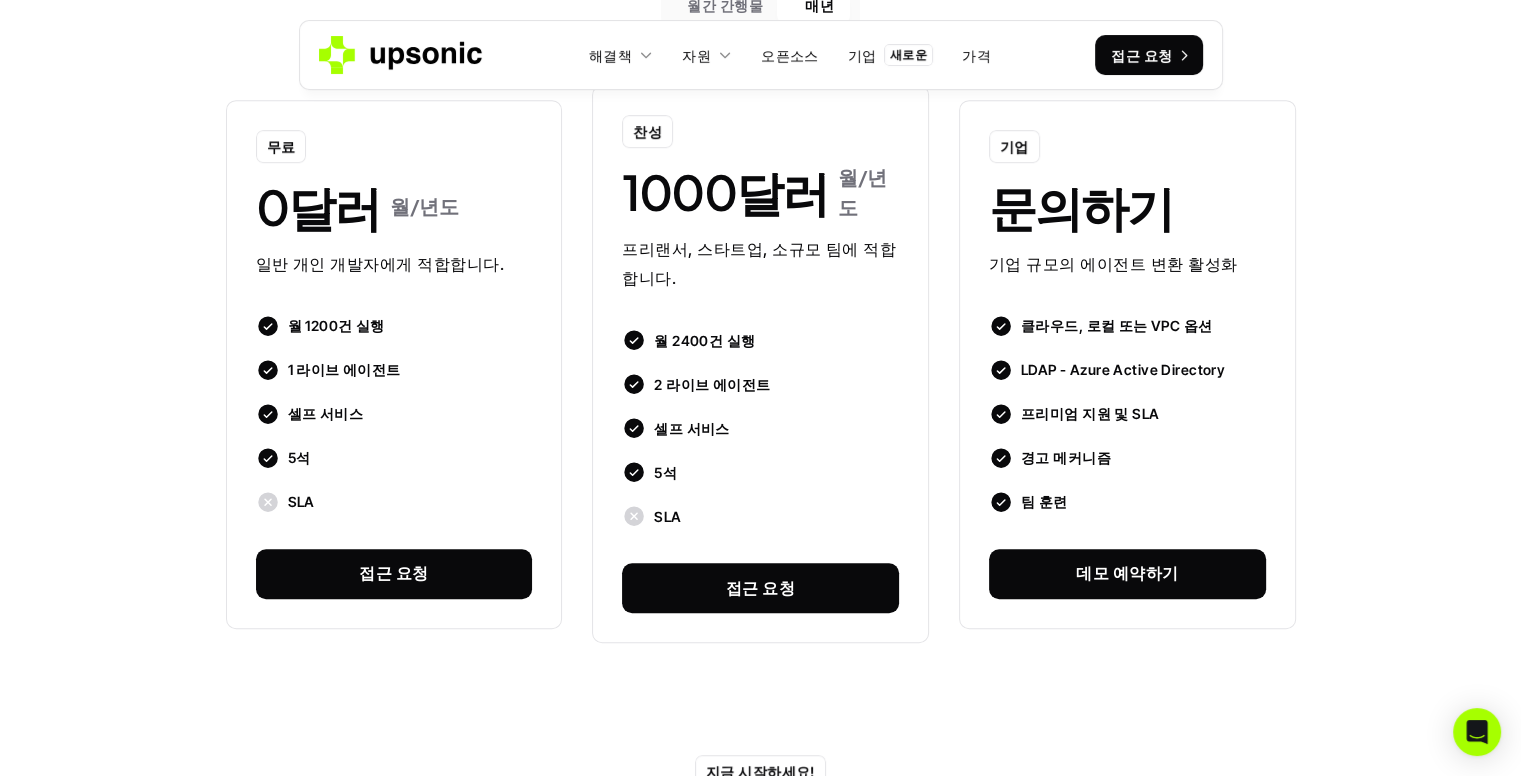 scroll, scrollTop: 949, scrollLeft: 0, axis: vertical 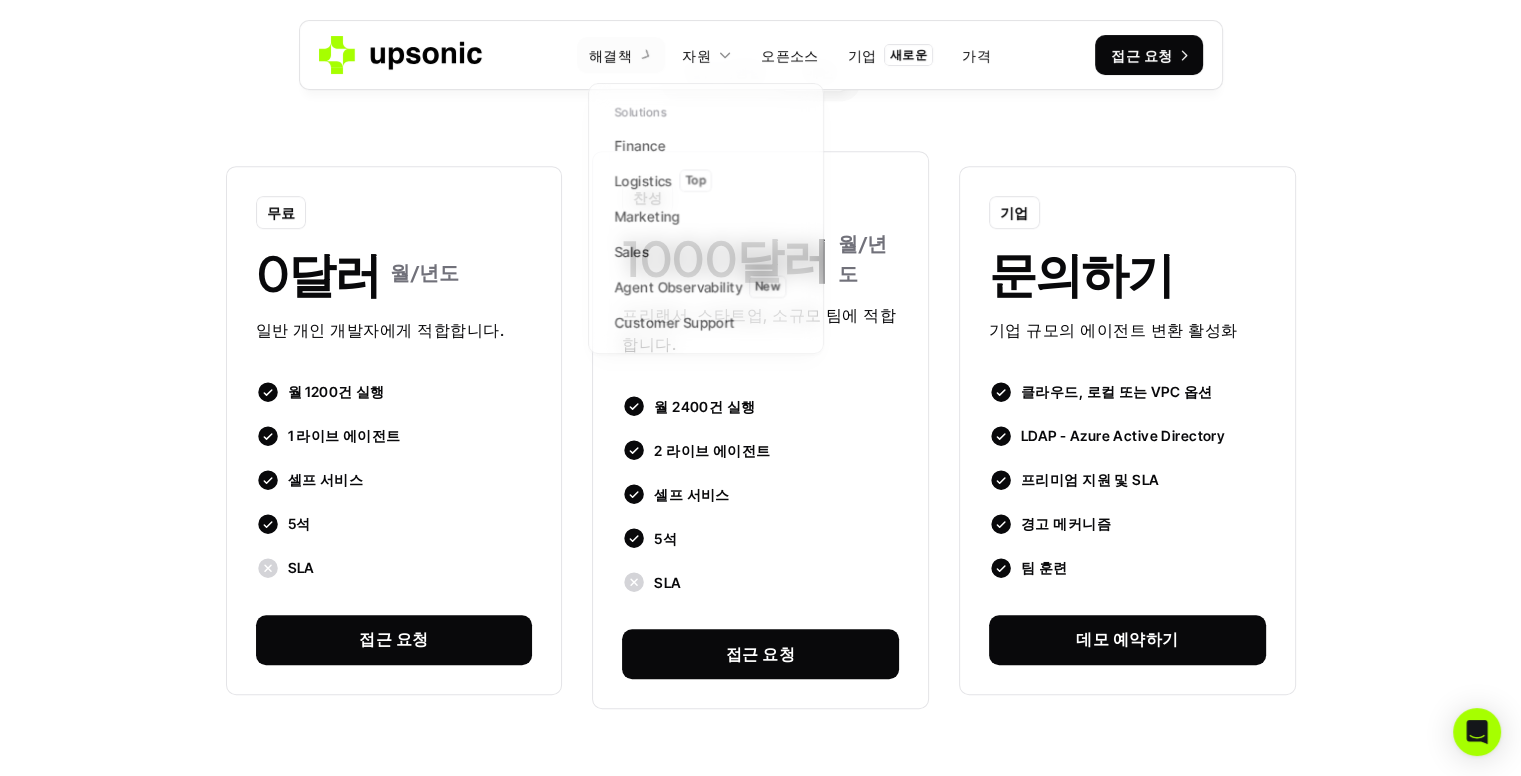 click 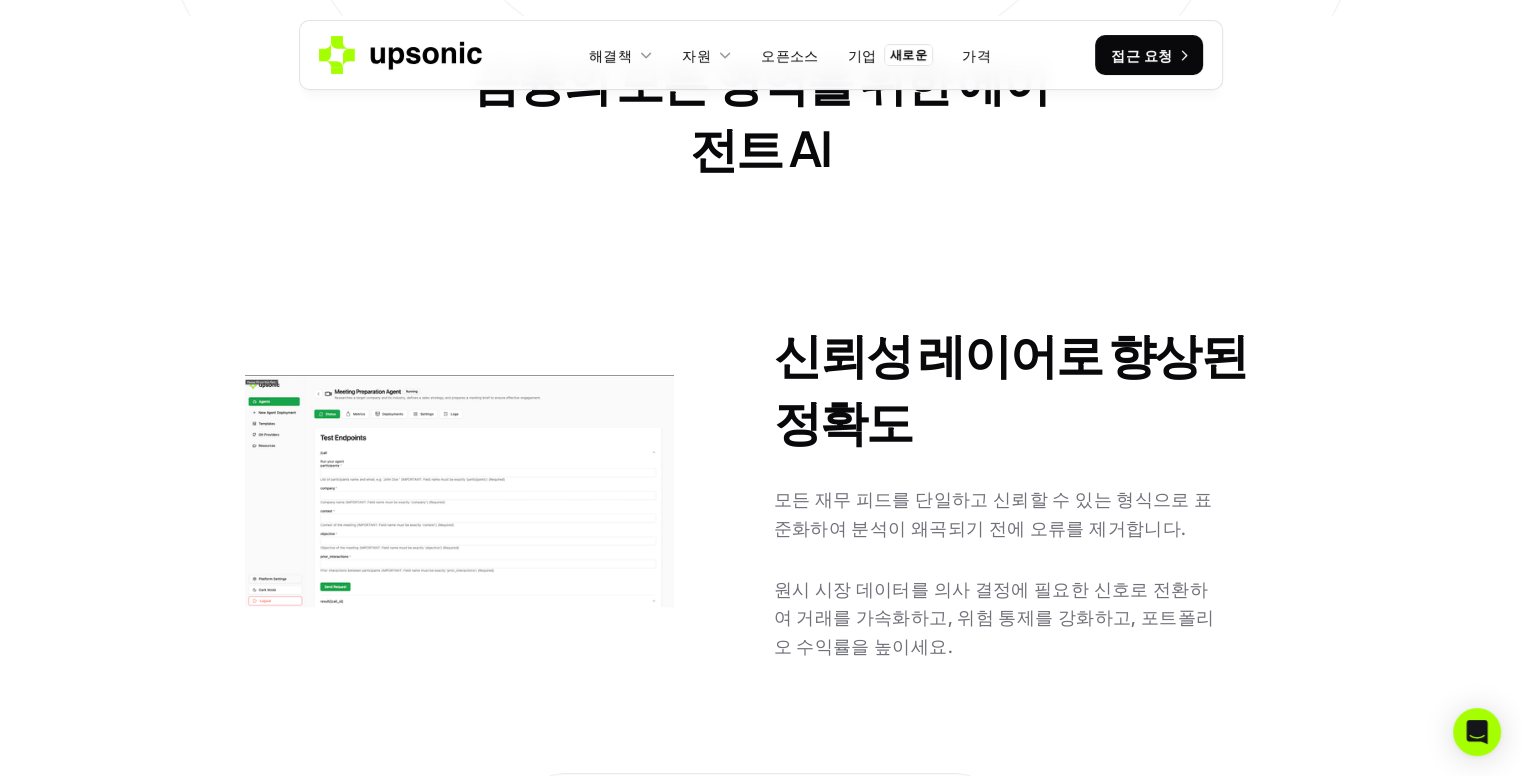 scroll, scrollTop: 800, scrollLeft: 0, axis: vertical 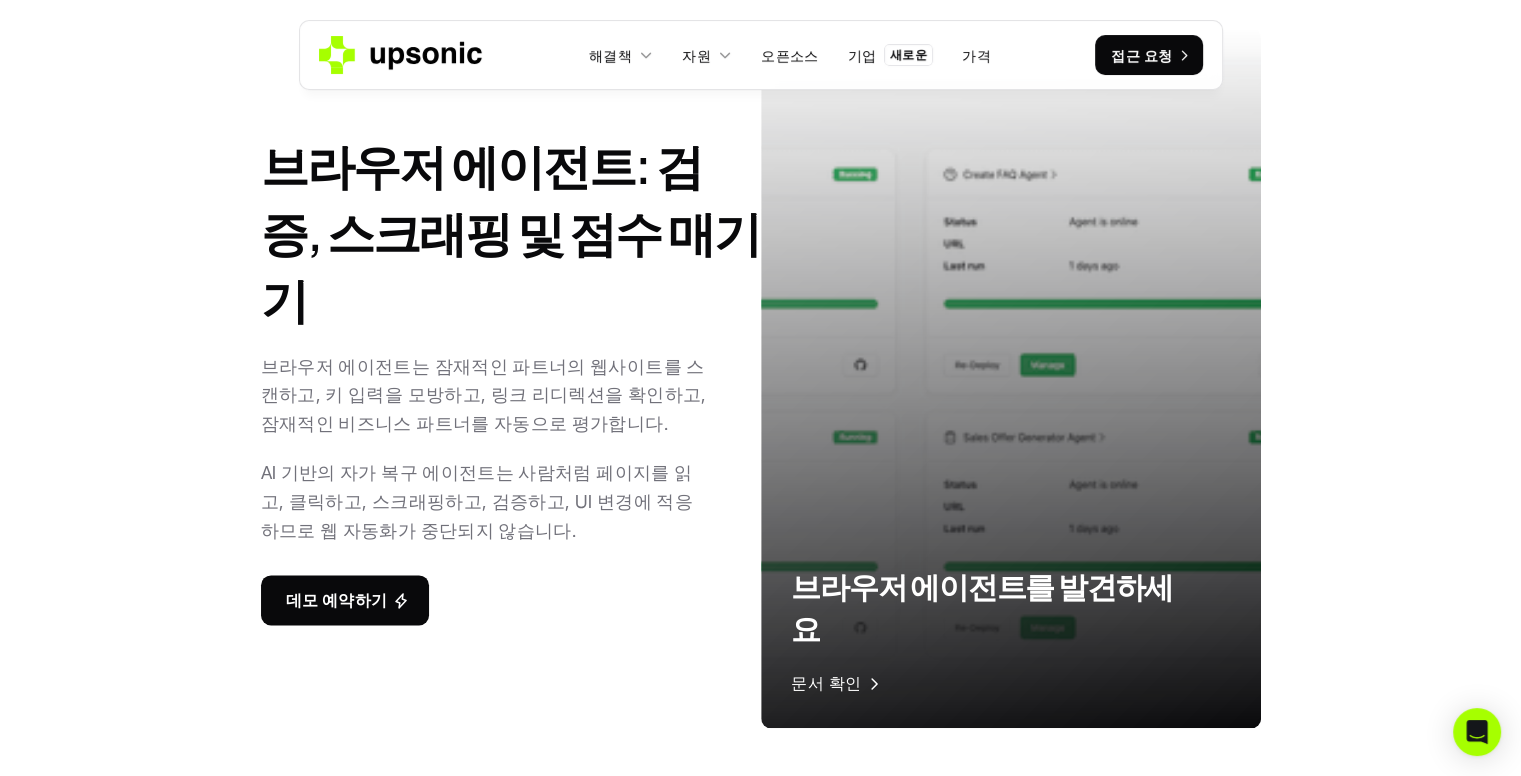 drag, startPoint x: 1068, startPoint y: 379, endPoint x: 1143, endPoint y: 421, distance: 85.95929 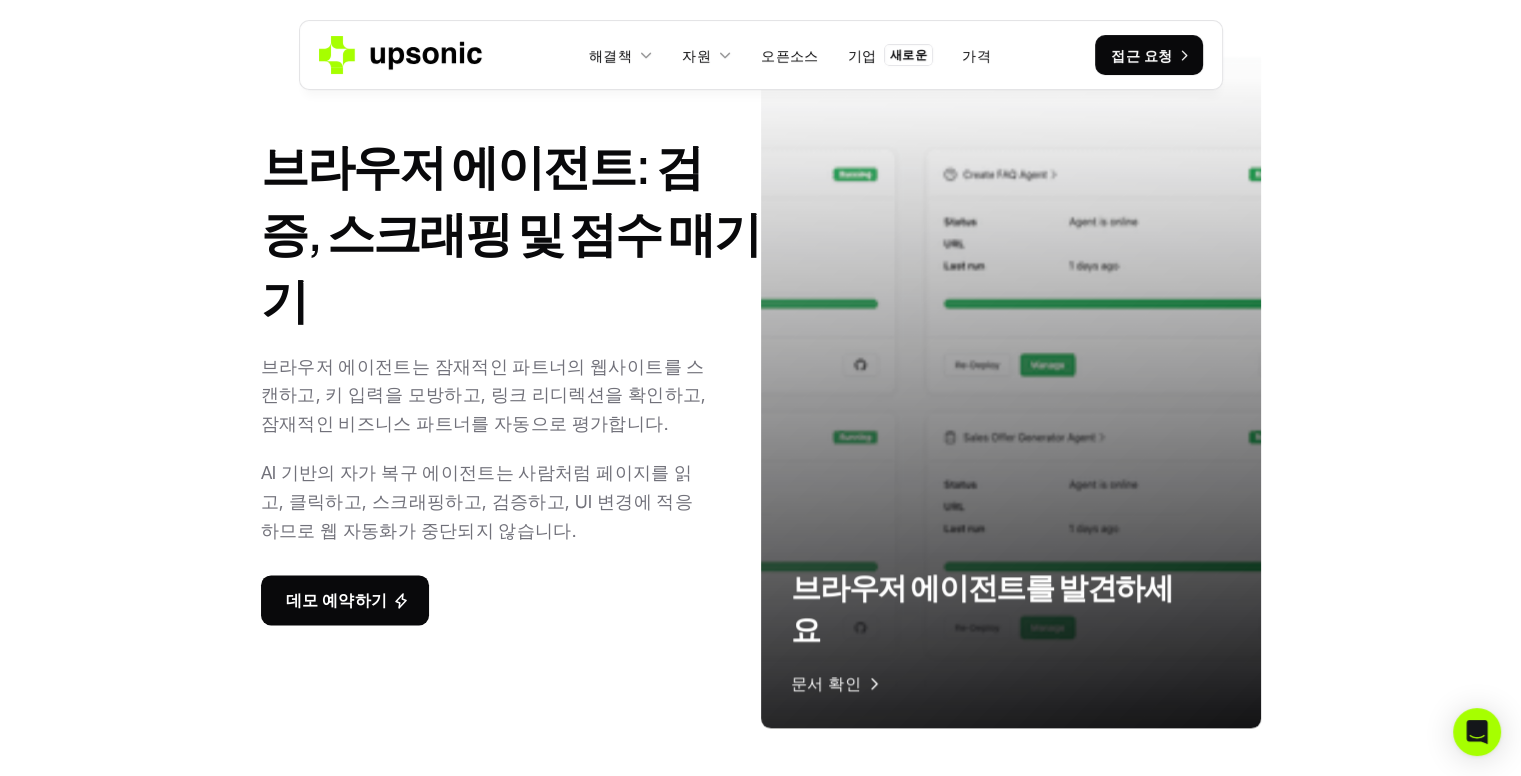click at bounding box center (1011, 413) 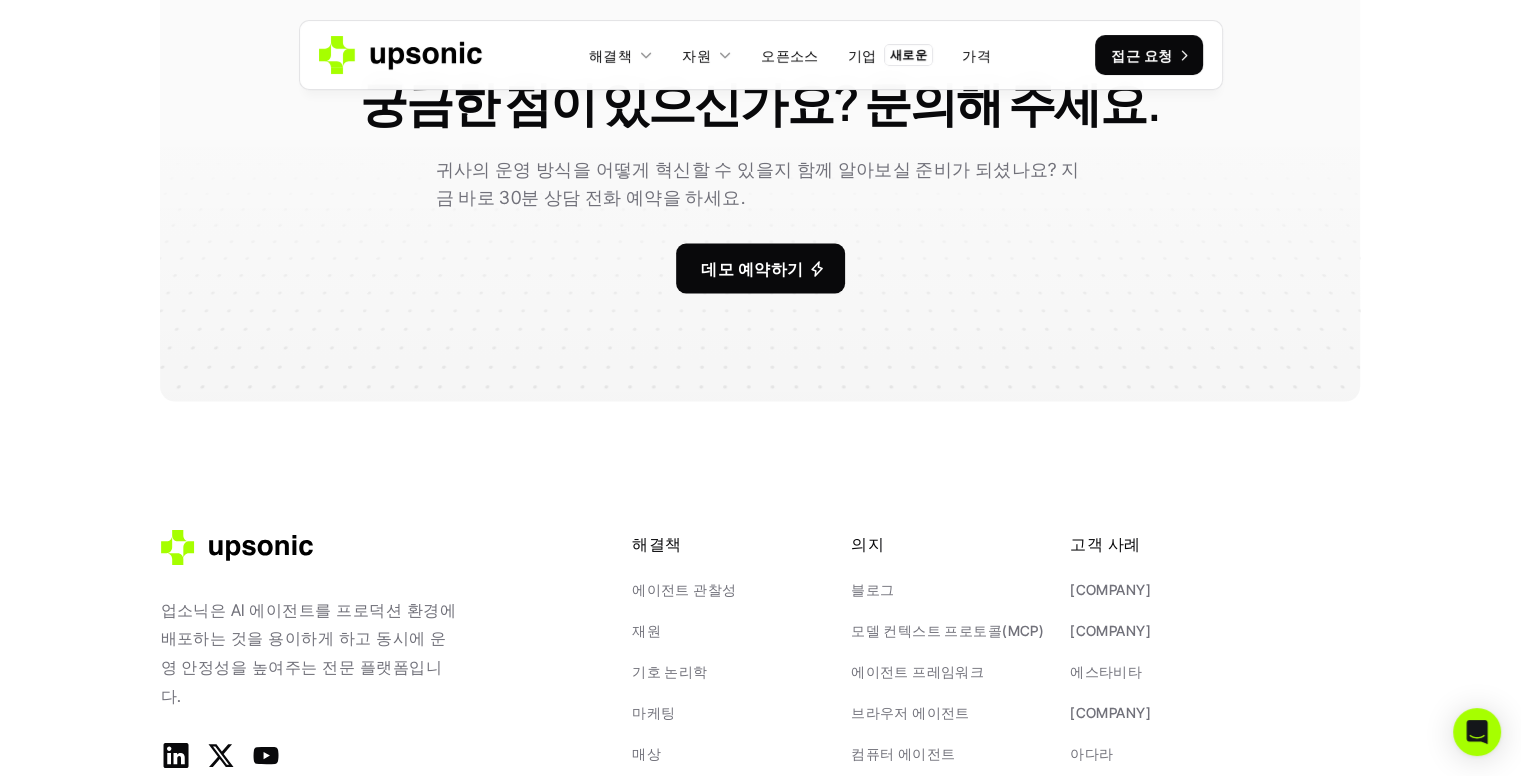 scroll, scrollTop: 3862, scrollLeft: 0, axis: vertical 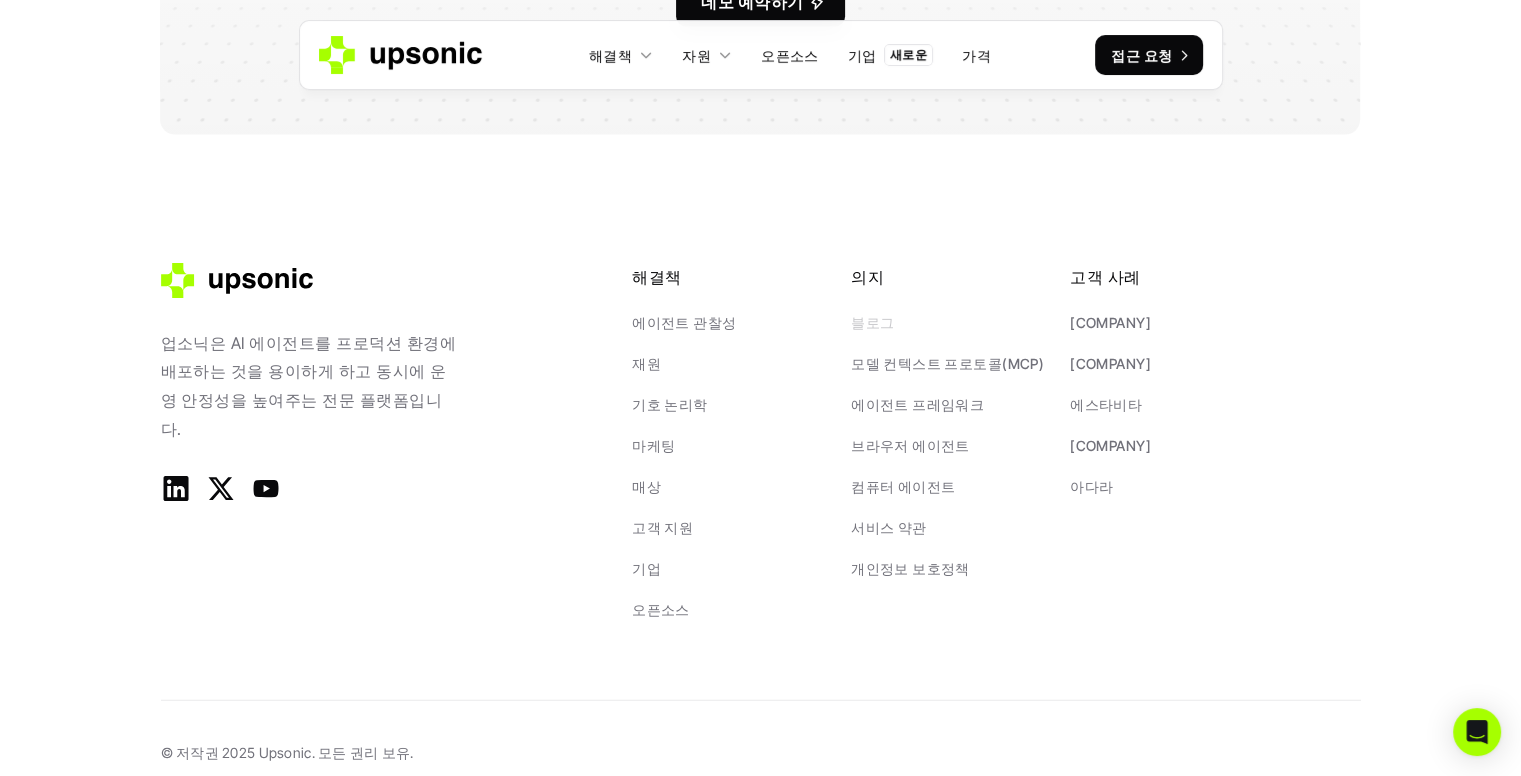 click on "블로그" at bounding box center [872, 322] 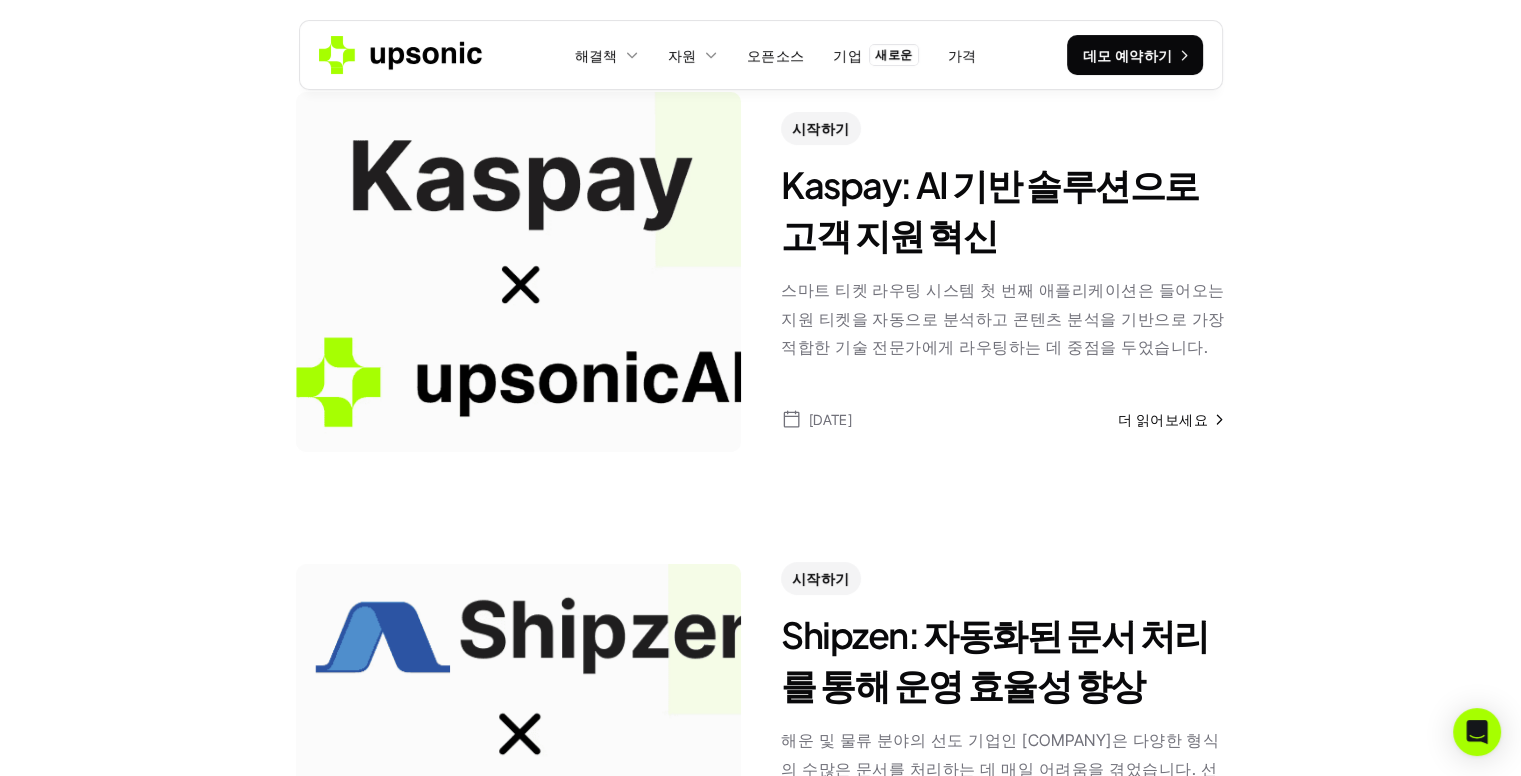 scroll, scrollTop: 100, scrollLeft: 0, axis: vertical 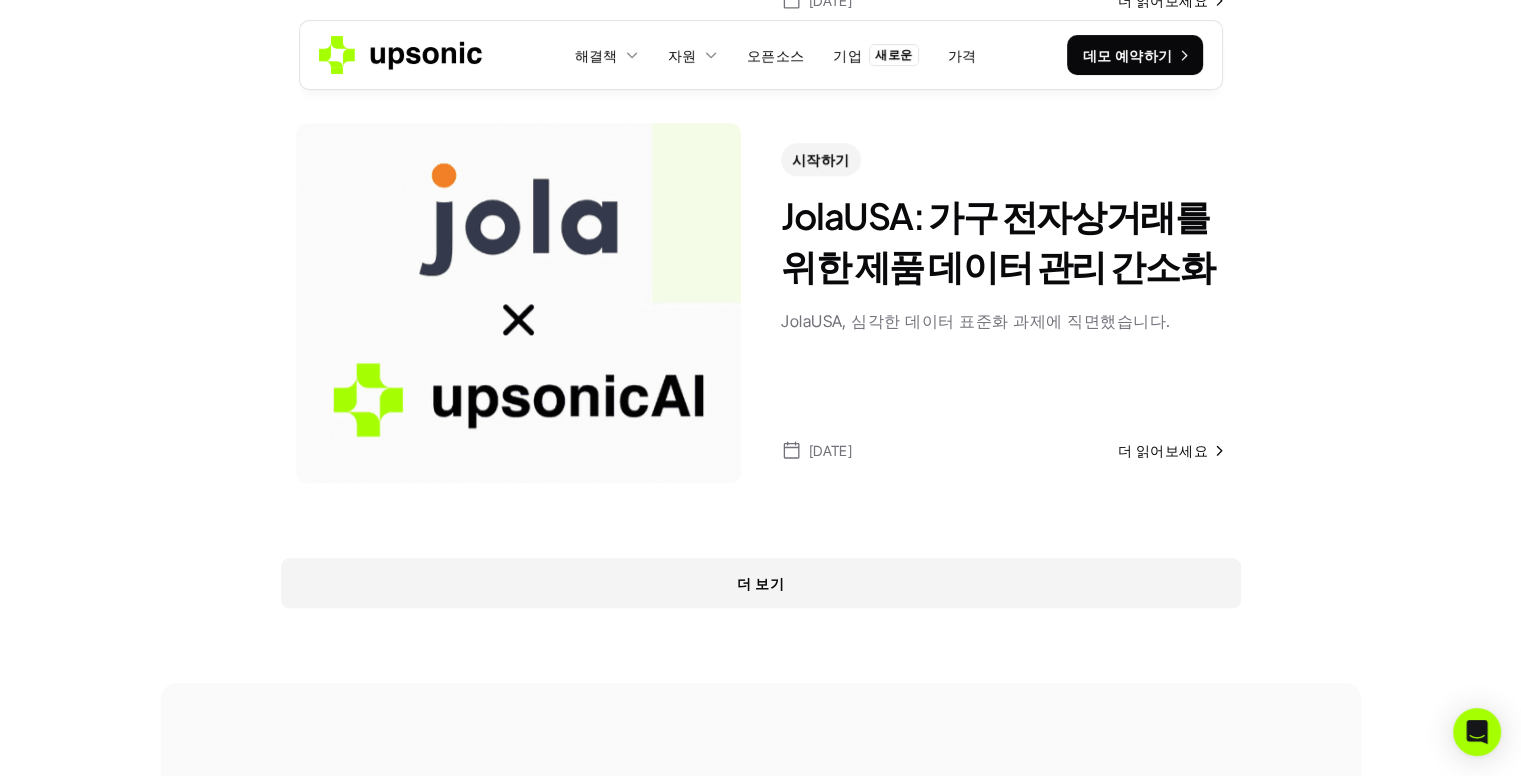 click on "더 보기" at bounding box center [761, 583] 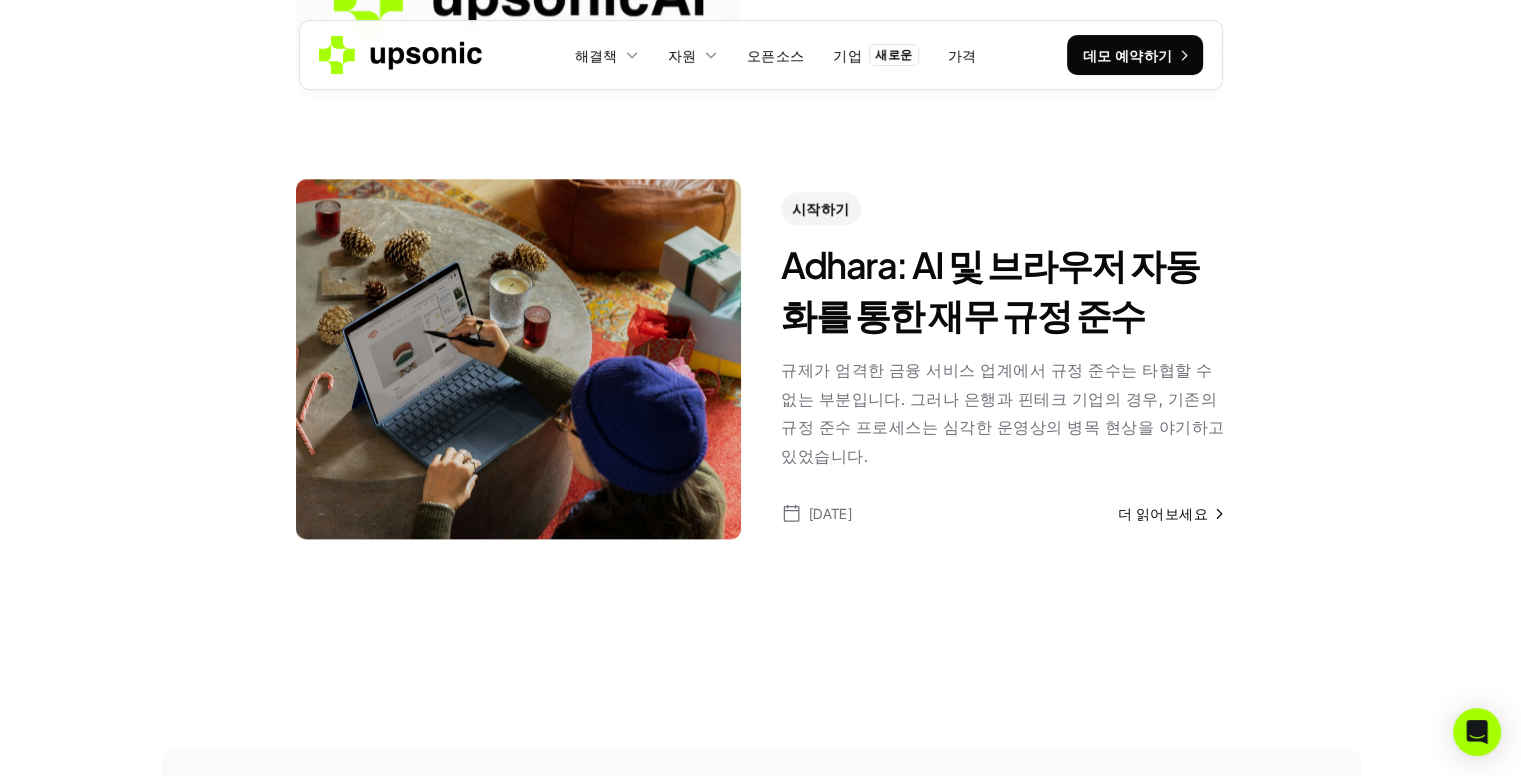 scroll, scrollTop: 2134, scrollLeft: 0, axis: vertical 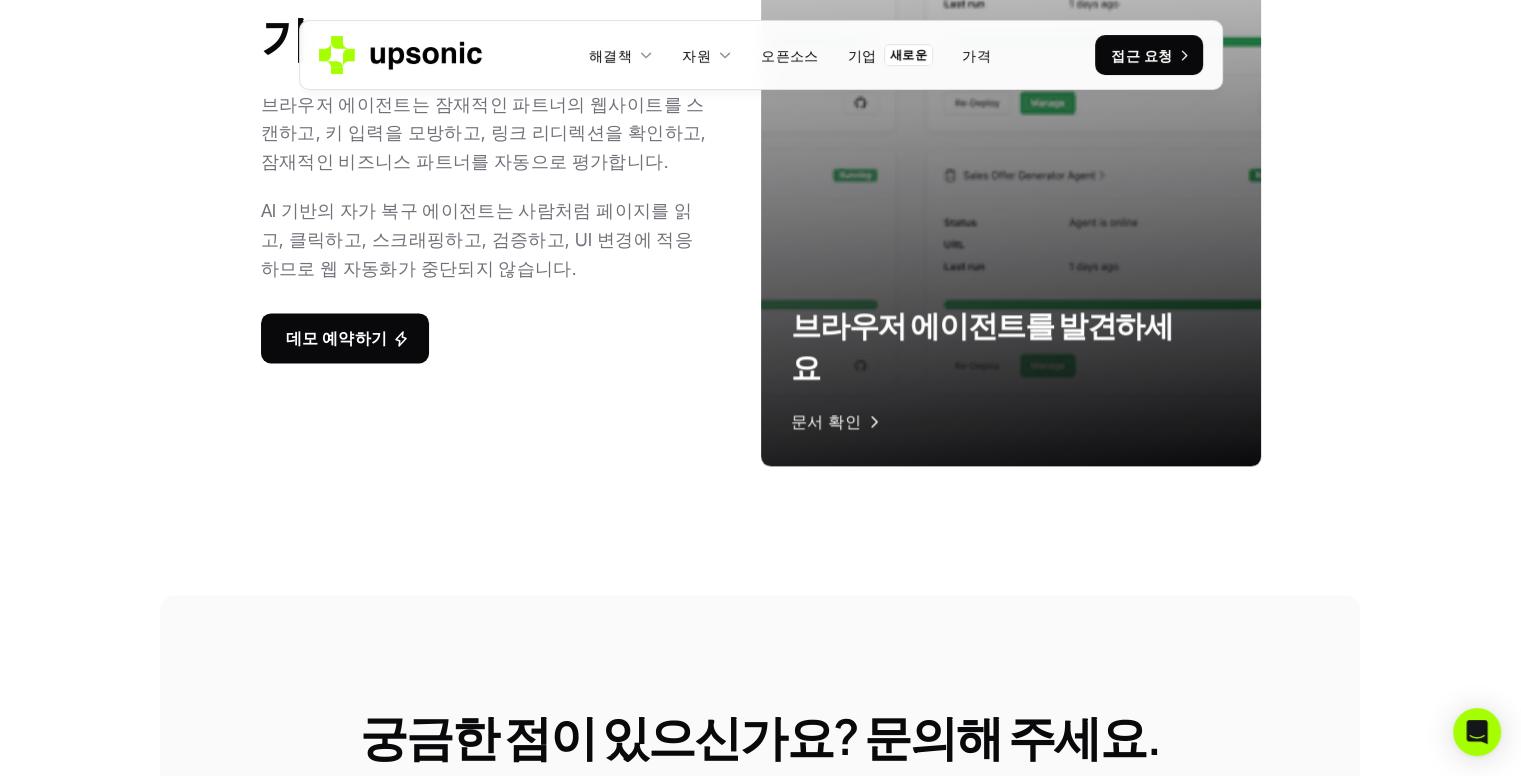 click at bounding box center [1011, 116] 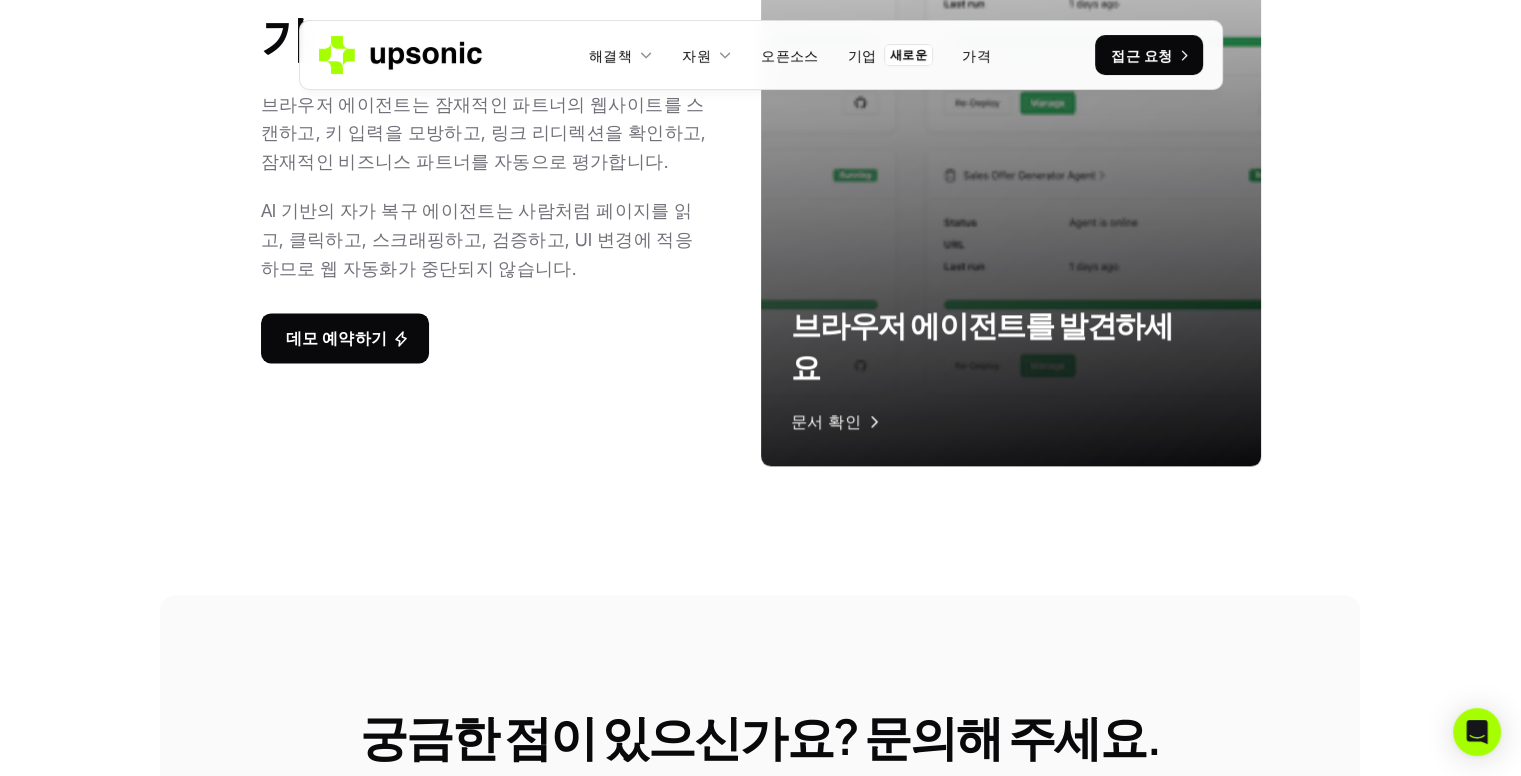 click on "문서 확인" at bounding box center [826, 421] 